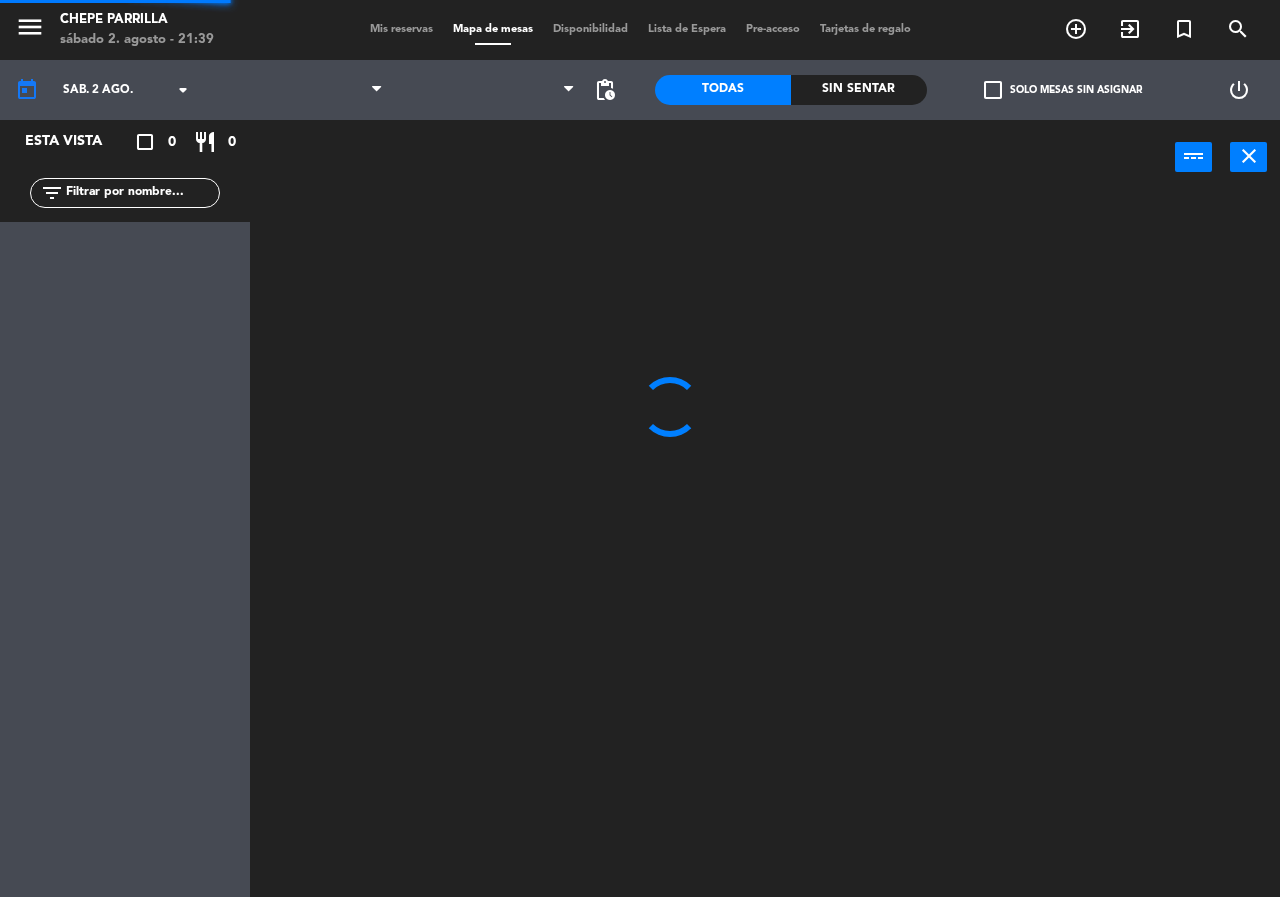 scroll, scrollTop: 0, scrollLeft: 0, axis: both 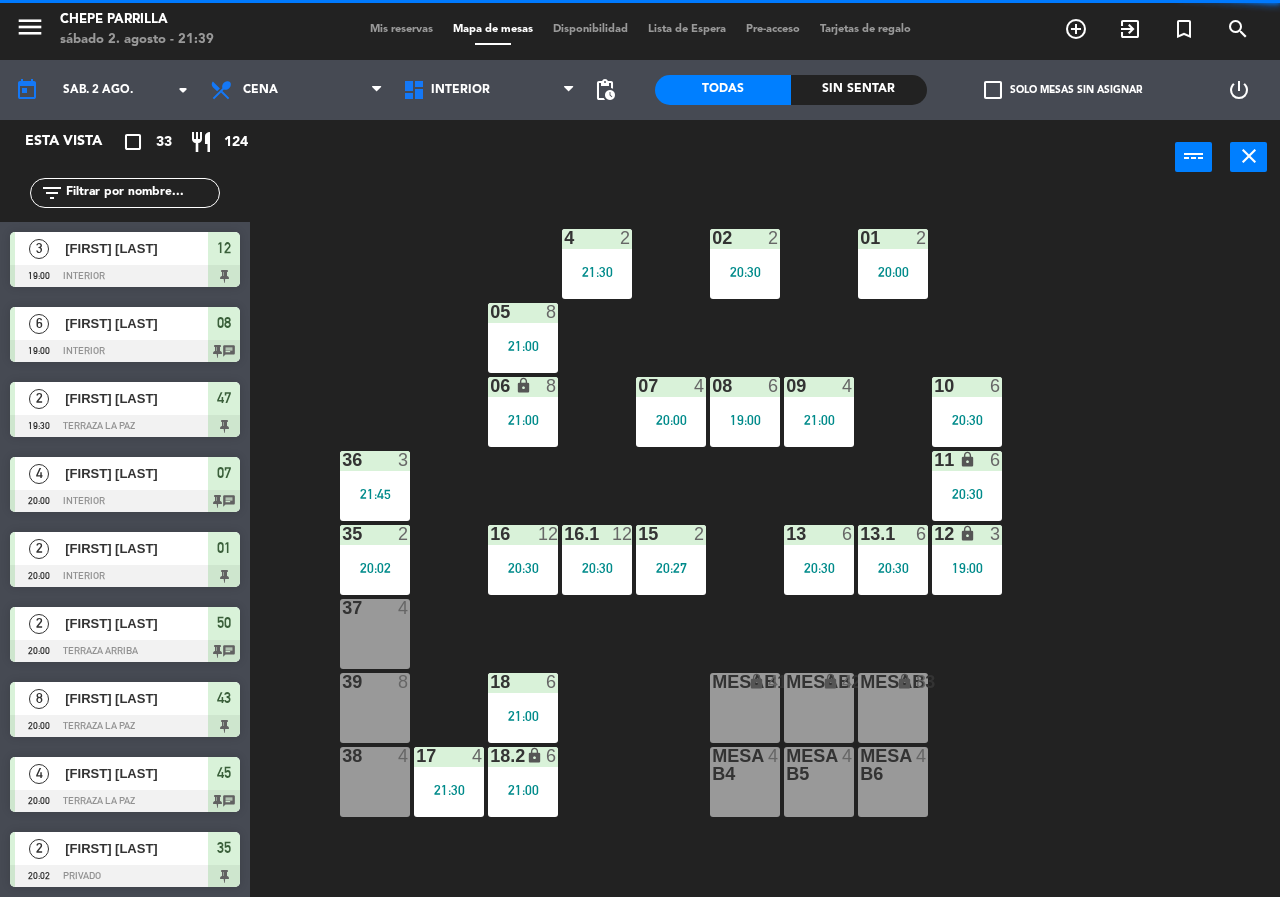 click on "Sin sentar" 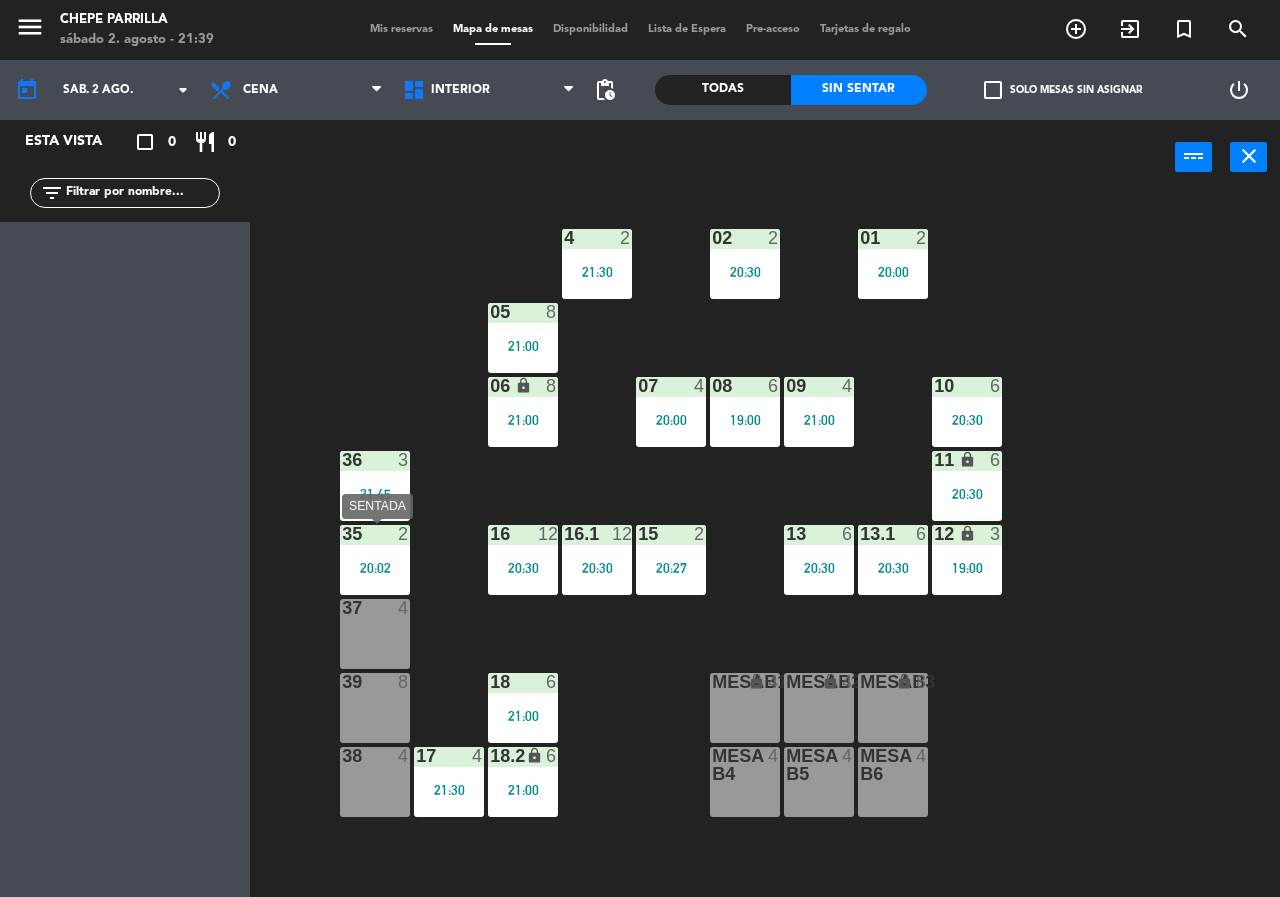 drag, startPoint x: 392, startPoint y: 567, endPoint x: 415, endPoint y: 555, distance: 25.942244 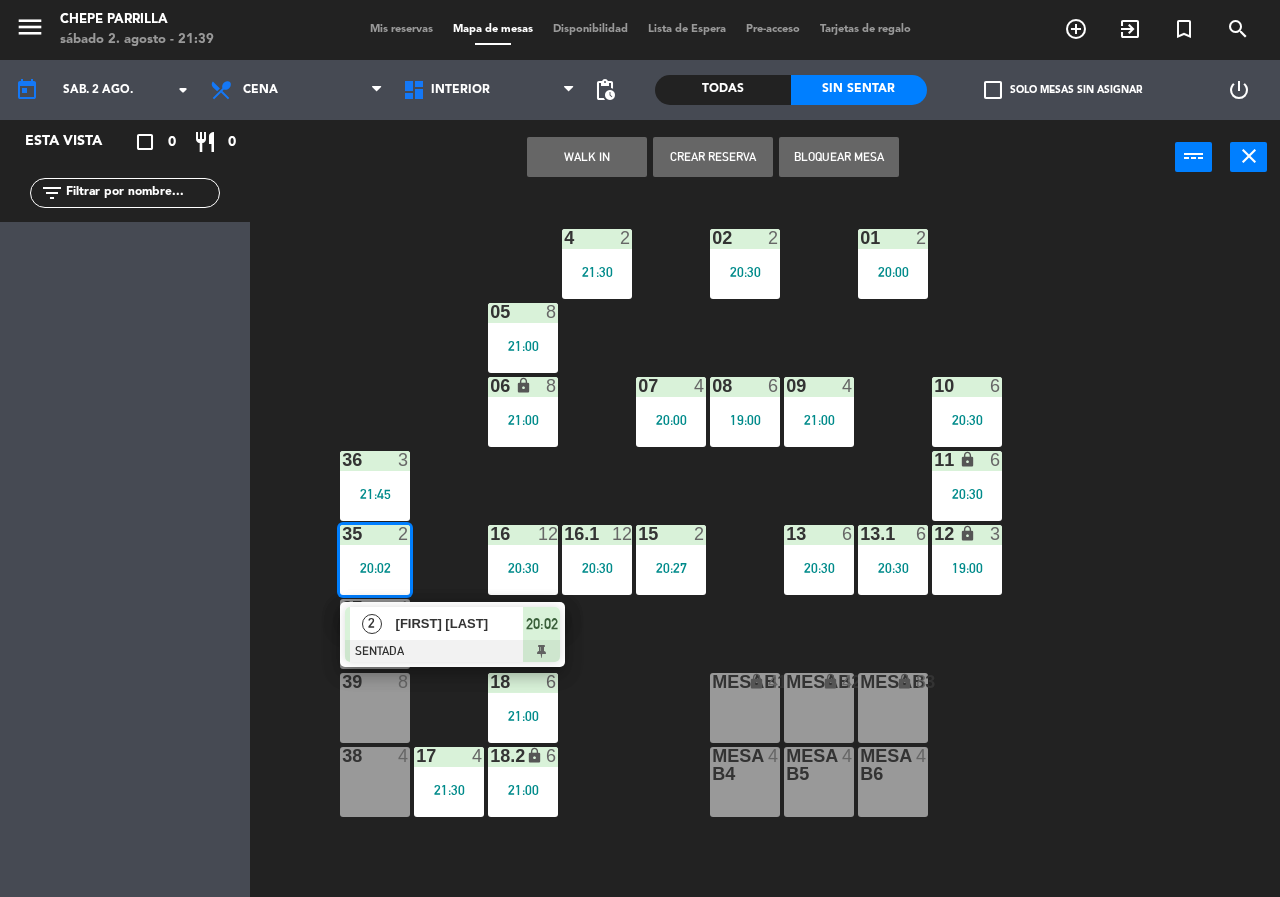 click on "02  2   [TIME]  4  2   [TIME]  01  2   [TIME]  05  8   [TIME]  06 lock  8   [TIME]  07  4   [TIME]  09  4   [TIME]  10  6   [TIME]  08  6   [TIME]  11 lock  6   [TIME]  36  3   [TIME]  16  12   [TIME]  15  2   [TIME]  13  6   [TIME]  12 lock  3   [TIME]  16.1  12   [TIME]  13.1  6   [TIME]  35  2   [TIME]  37  4  18  6   [TIME]  MesaB1 lock  4  MESAB2 lock  4  MESAB3 lock  8  39  8  18.2 lock  6   [TIME]  17  4   [TIME]  MESA B4  4  MESA B5  4  MESA B6  4  38  4" 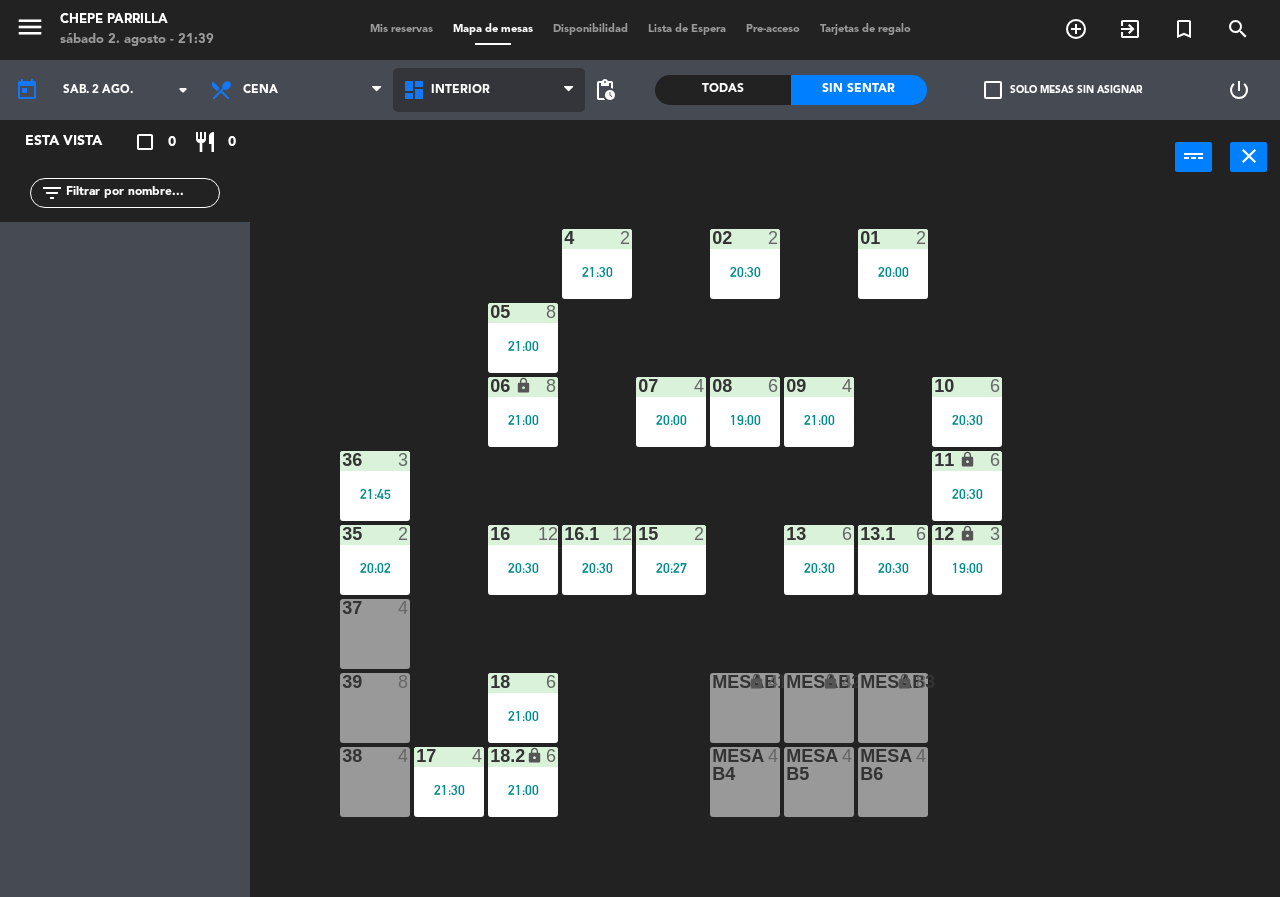 click on "Interior" at bounding box center (489, 90) 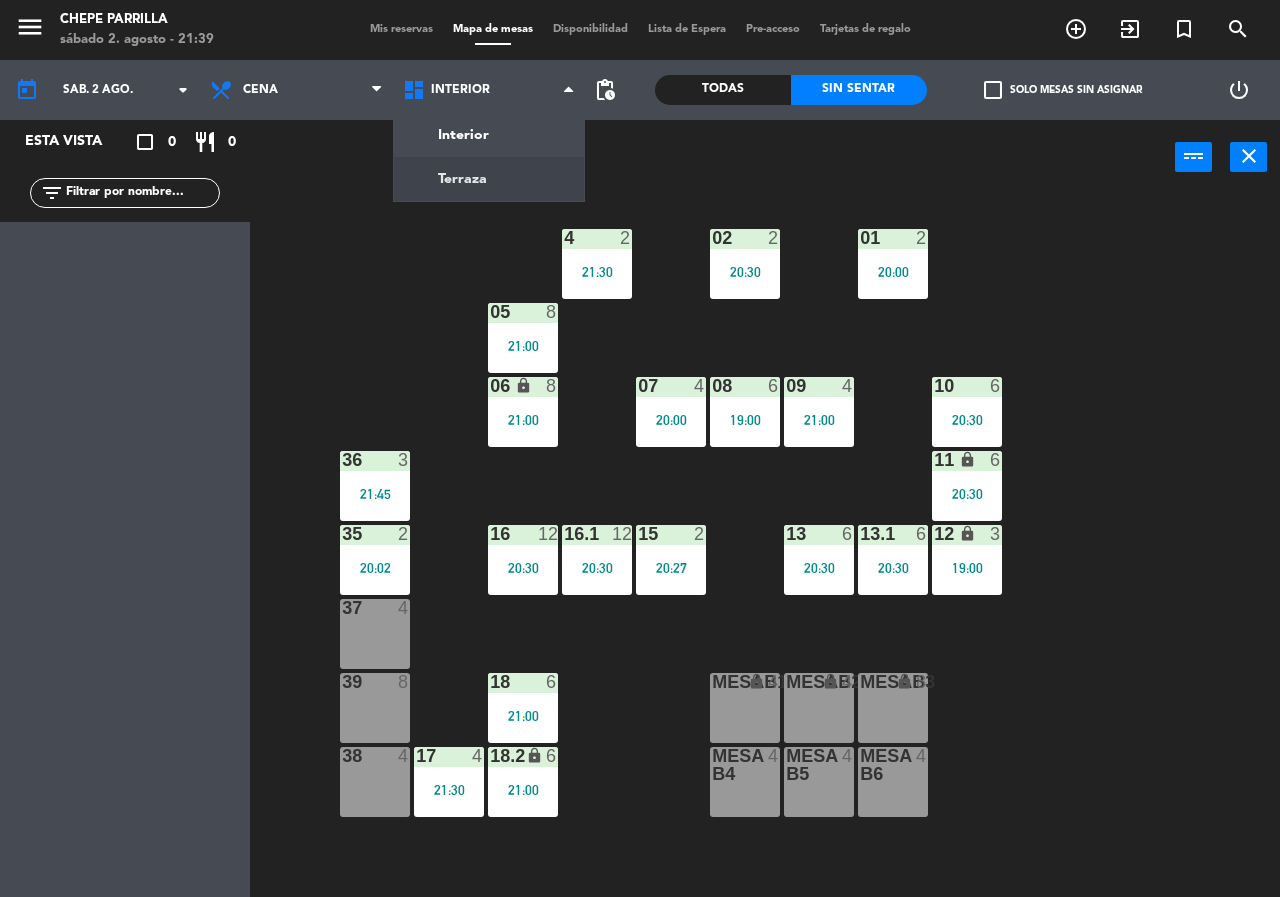 click on "21:30" at bounding box center (597, 272) 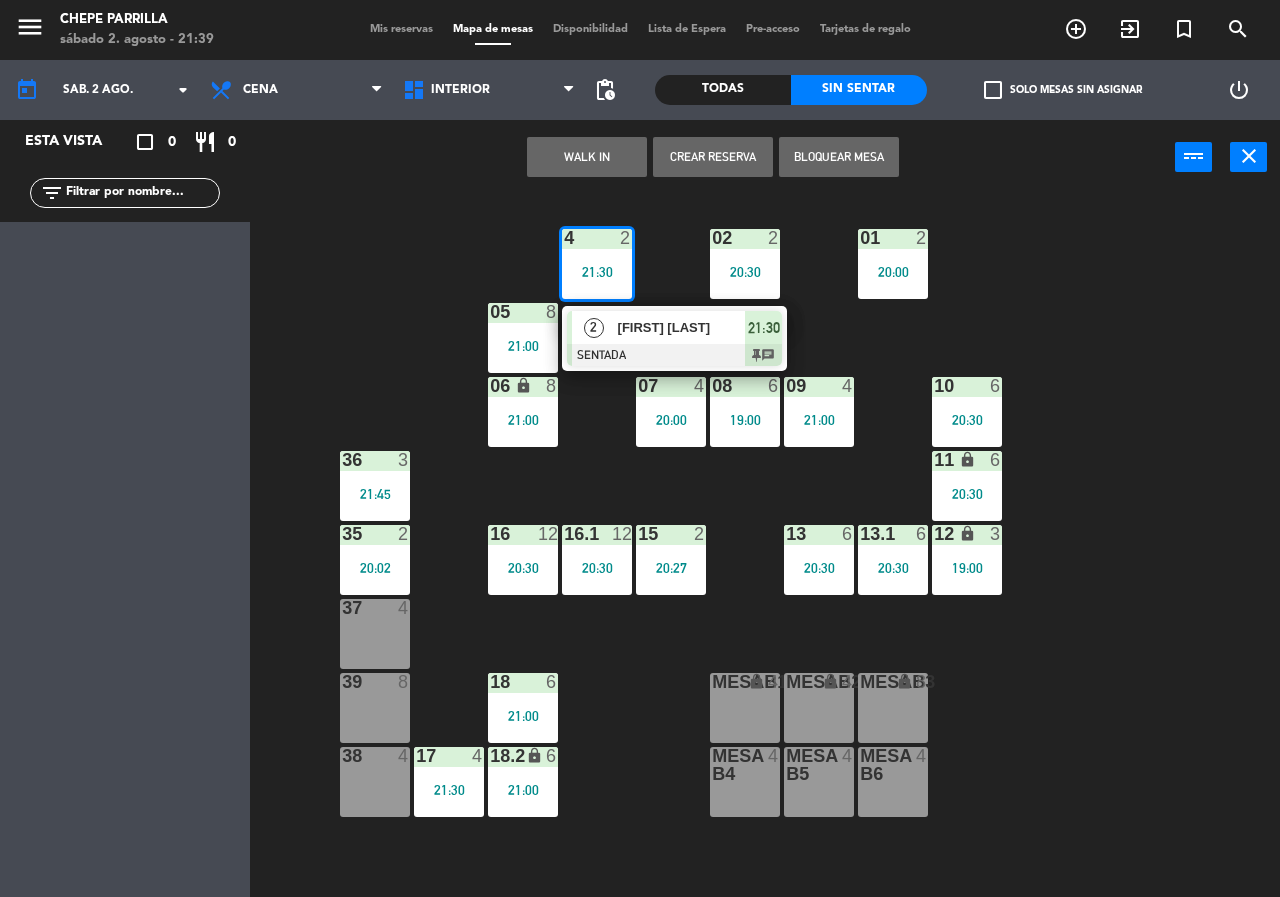 click at bounding box center (674, 355) 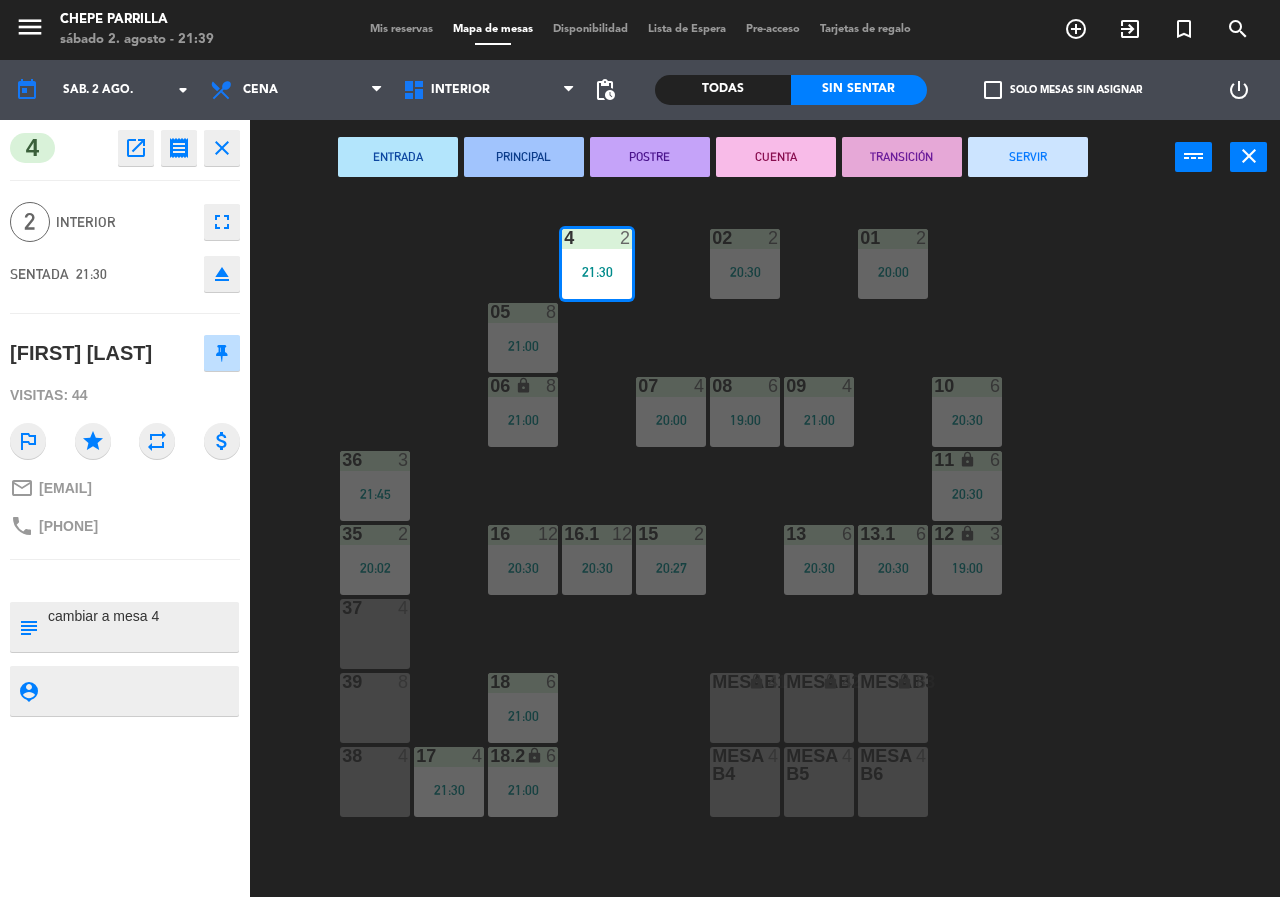 click on "02  2   [TIME]  4  2   [TIME]  01  2   [TIME]  05  8   [TIME]  06 lock  8   [TIME]  07  4   [TIME]  09  4   [TIME]  10  6   [TIME]  08  6   [TIME]  11 lock  6   [TIME]  36  3   [TIME]  16  12   [TIME]  15  2   [TIME]  13  6   [TIME]  12 lock  3   [TIME]  16.1  12   [TIME]  13.1  6   [TIME]  35  2   [TIME]  37  4  18  6   [TIME]  MesaB1 lock  4  MESAB2 lock  4  MESAB3 lock  8  39  8  18.2 lock  6   [TIME]  17  4   [TIME]  MESA B4  4  MESA B5  4  MESA B6  4  38  4" 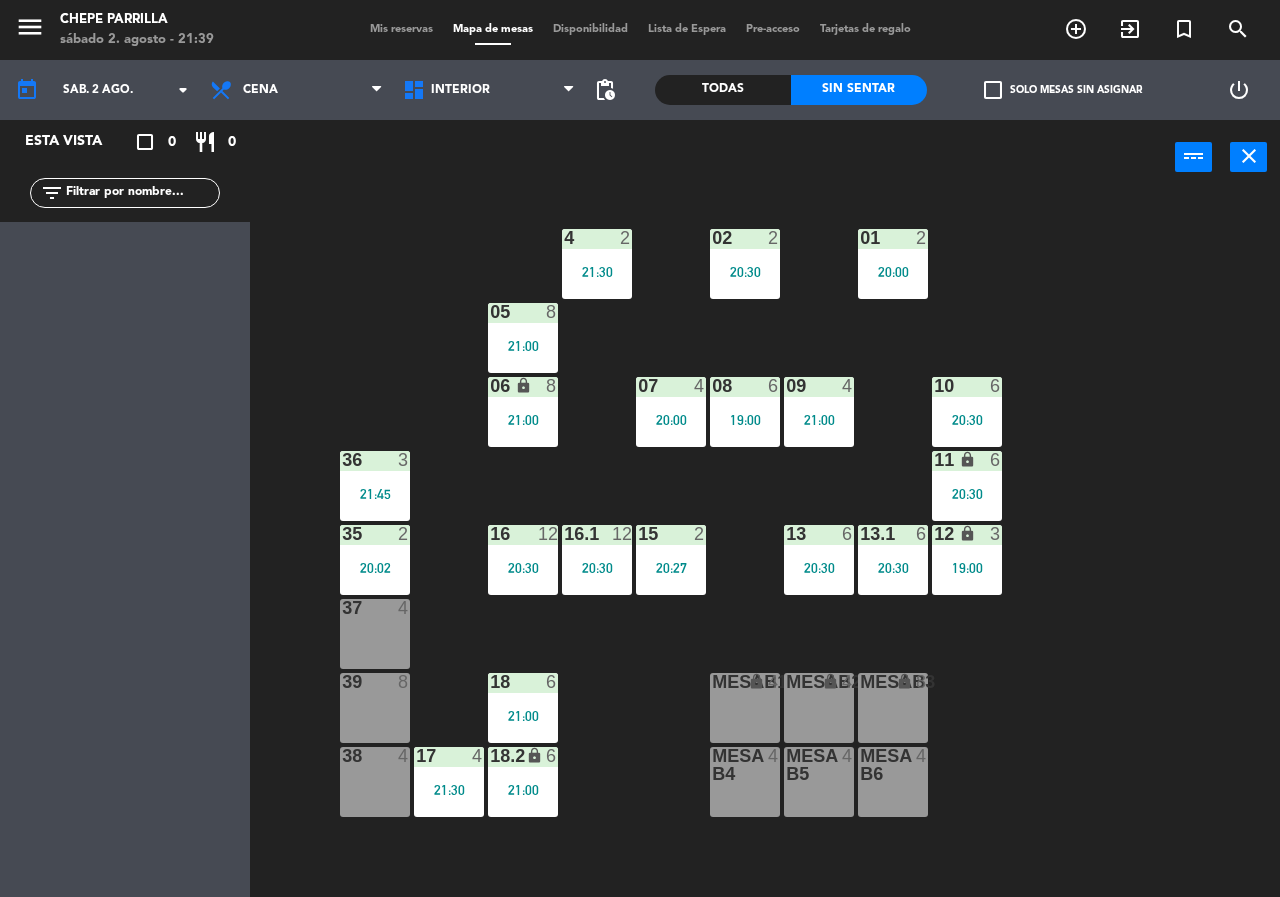click on "21:30" at bounding box center [597, 272] 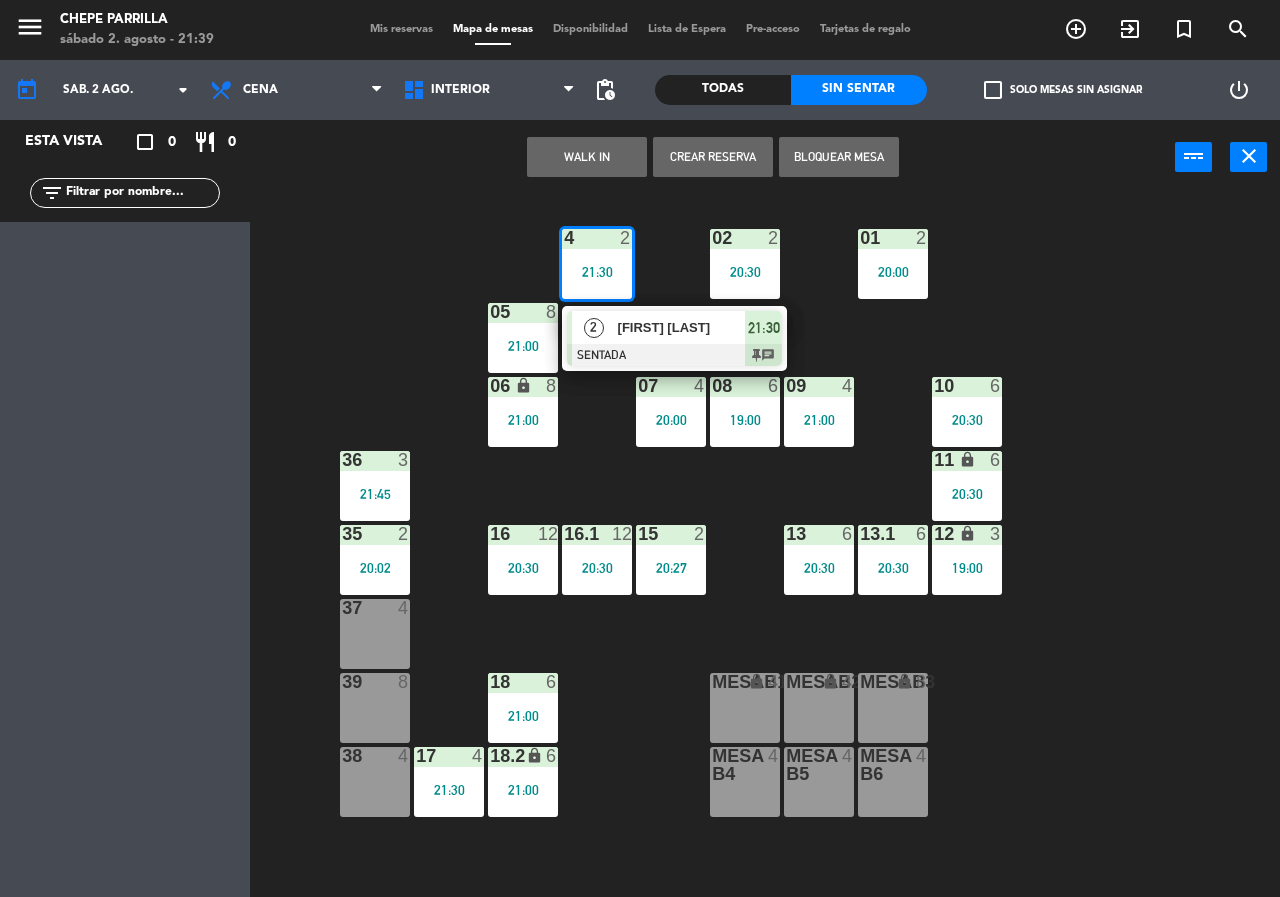 click on "02  2   [TIME]  4  2   [TIME]   2   [FIRST] [LAST]   SENTADA  [TIME] chat 01  2   [TIME]  05  8   [TIME]  06 lock  8   [TIME]  07  4   [TIME]  09  4   [TIME]  10  6   [TIME]  08  6   [TIME]  11 lock  6   [TIME]  36  3   [TIME]  16  12   [TIME]  15  2   [TIME]  13  6   [TIME]  12 lock  3   [TIME]  16.1  12   [TIME]  13.1  6   [TIME]  35  2   [TIME]  37  4  18  6   [TIME]  MesaB1 lock  4  MESAB2 lock  4  MESAB3 lock  8  39  8  18.2 lock  6   [TIME]  17  4   [TIME]  MESA B4  4  MESA B5  4  MESA B6  4  38  4" 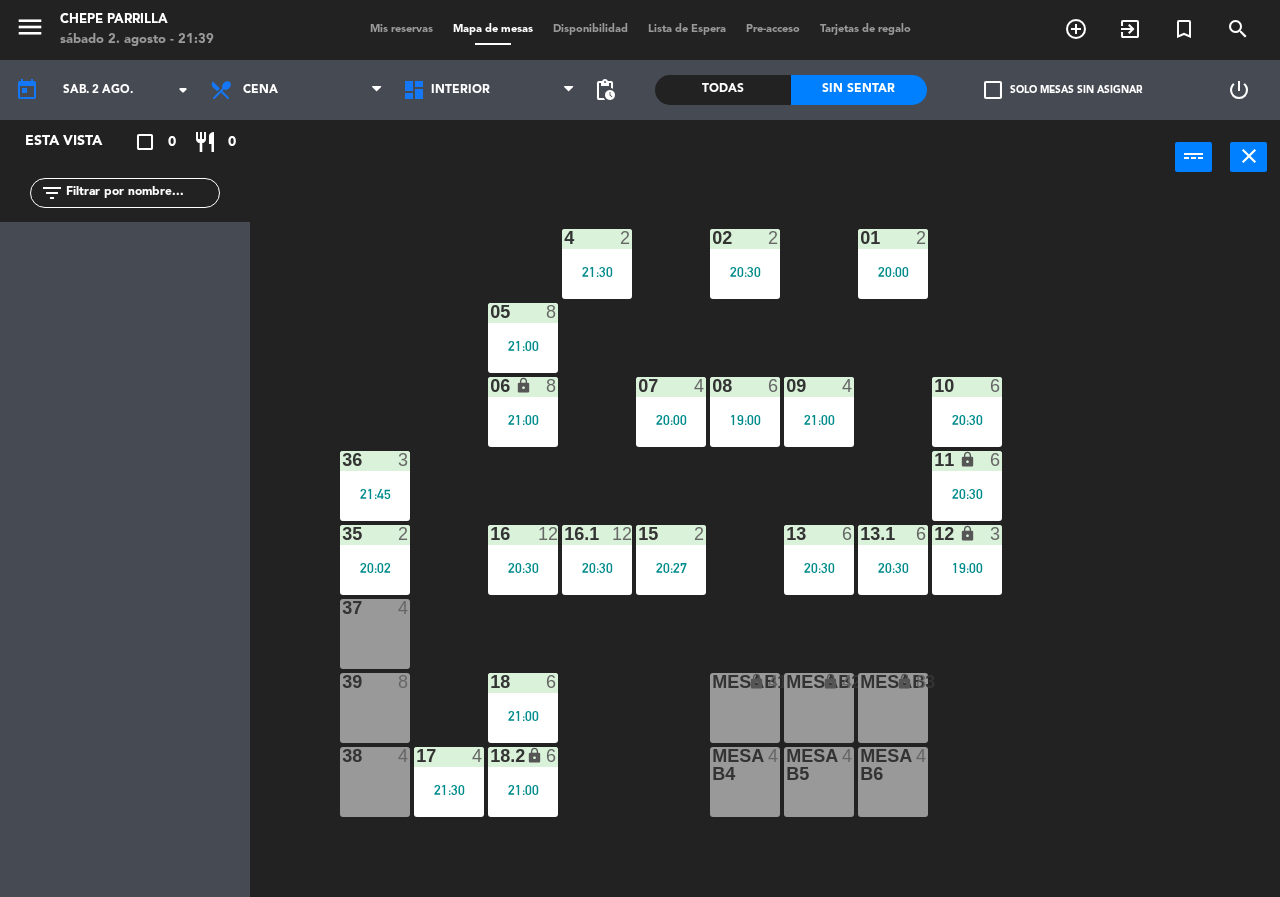 click 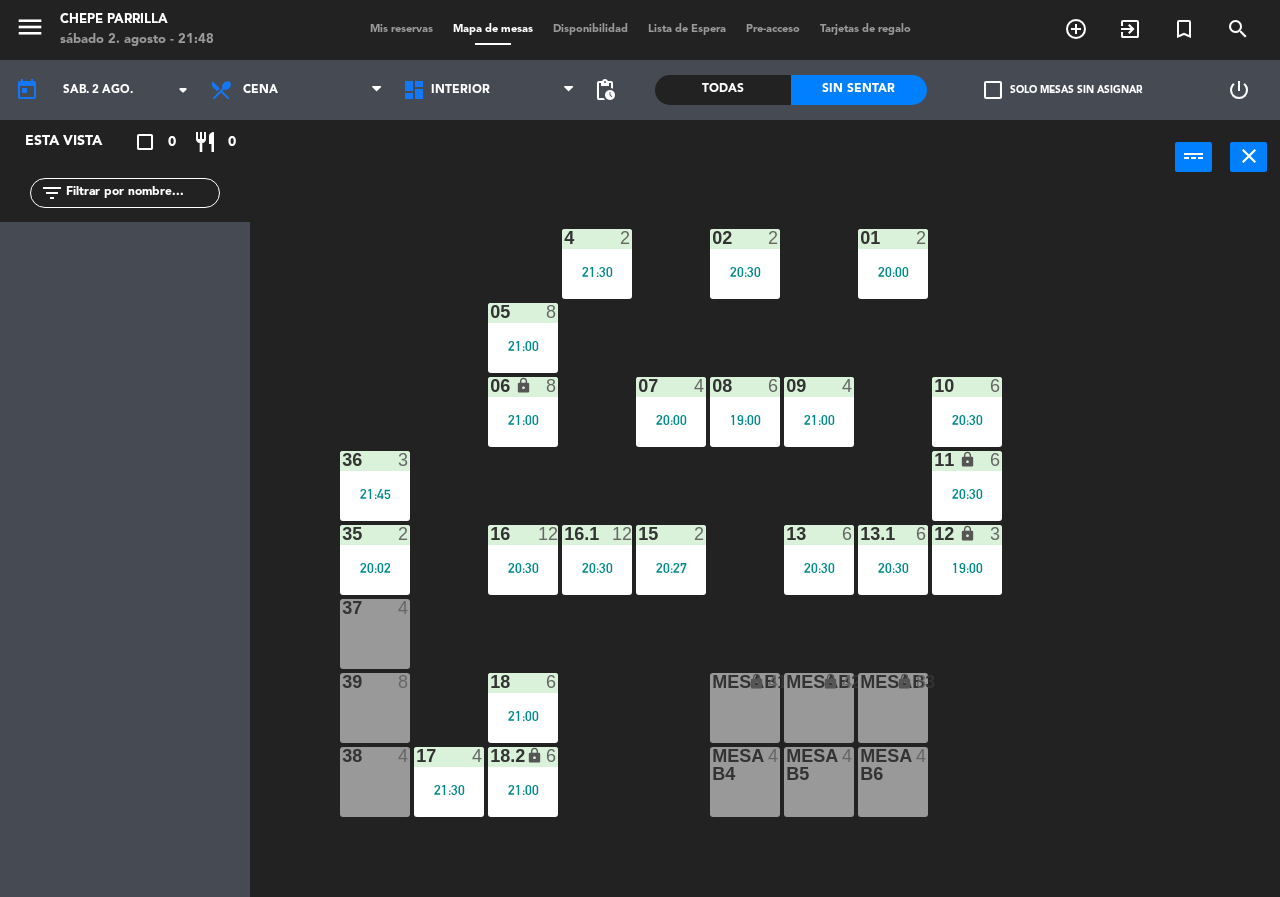 click on "20:27" at bounding box center (671, 568) 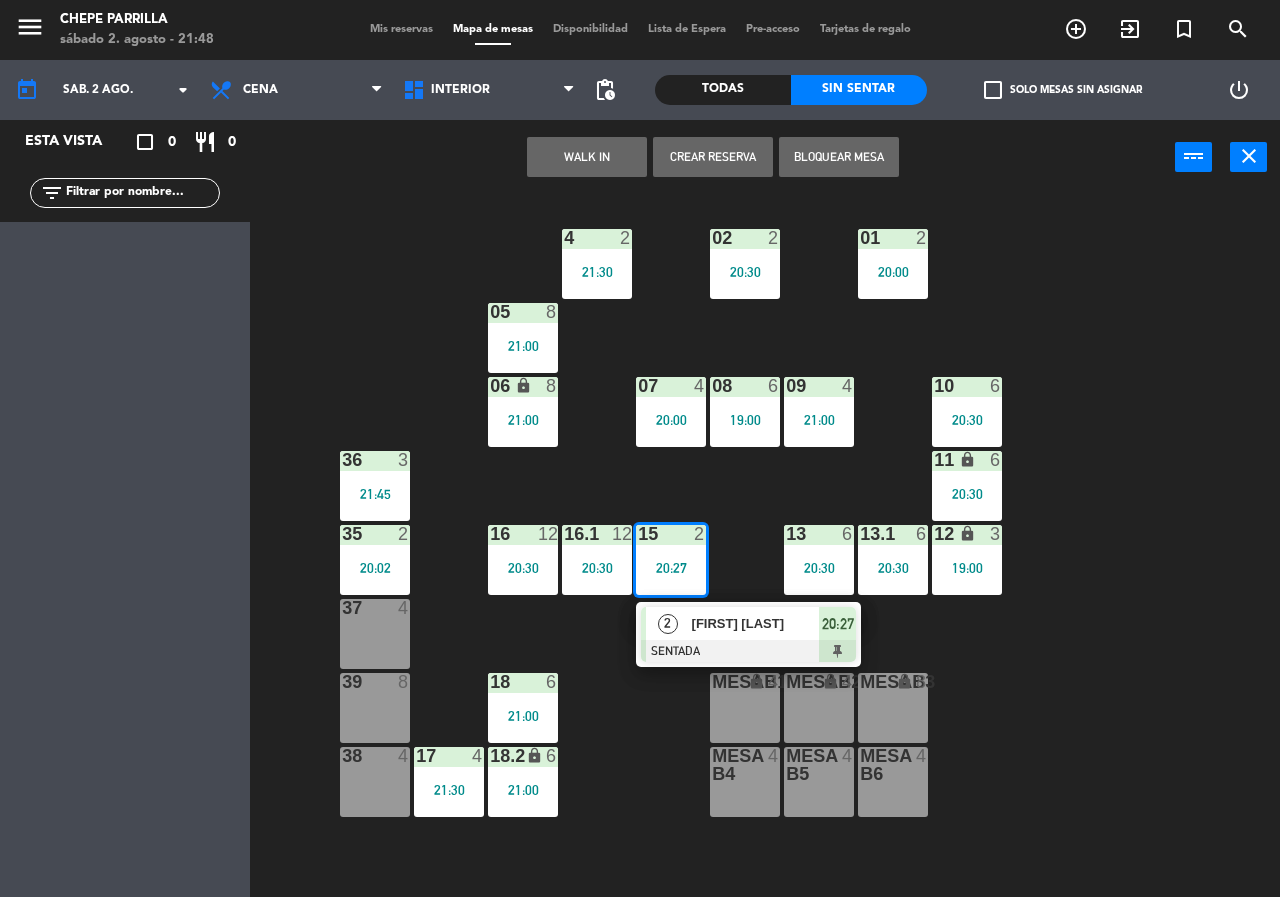 click on "[FIRST] [LAST]" at bounding box center [755, 623] 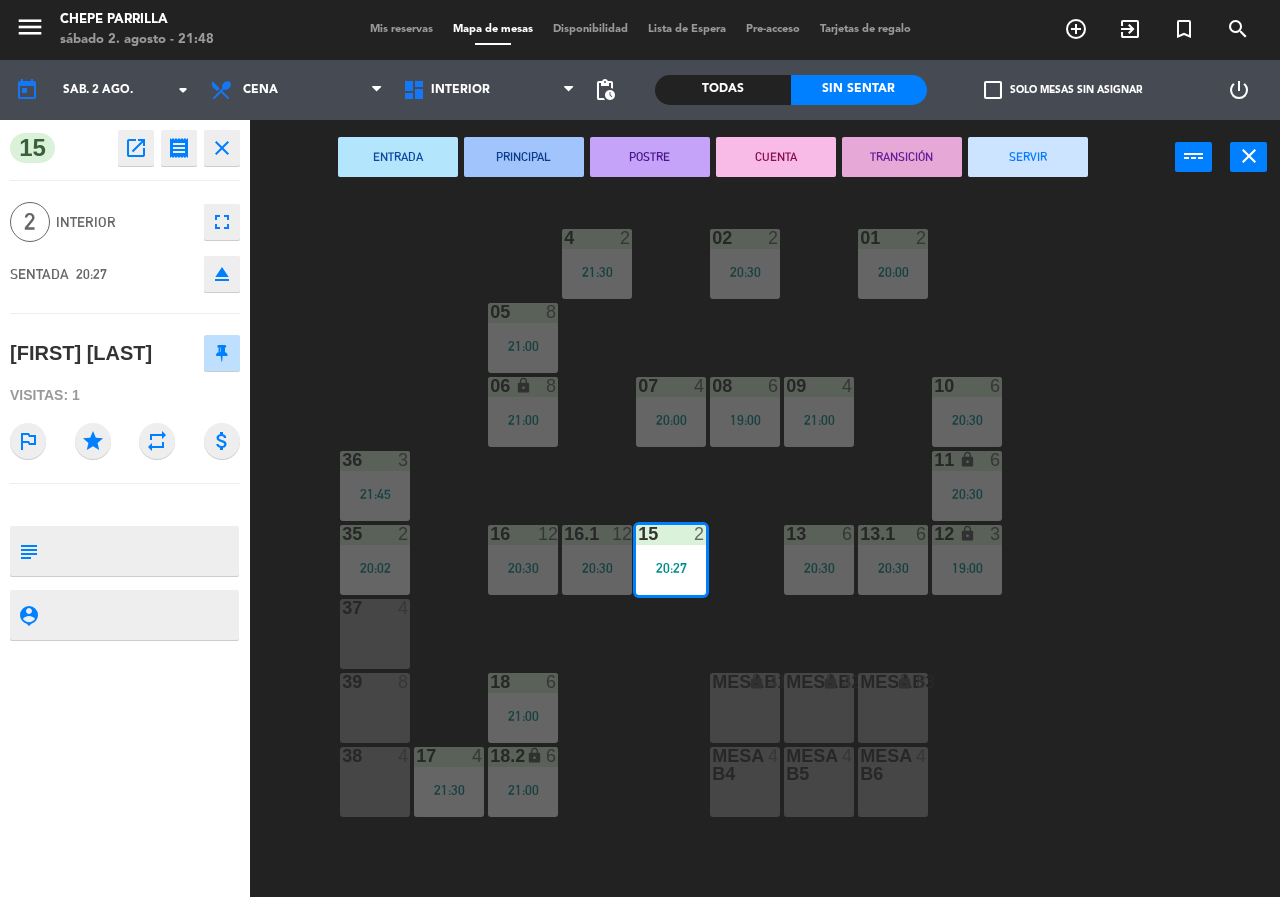 click on "SERVIR" at bounding box center [1028, 157] 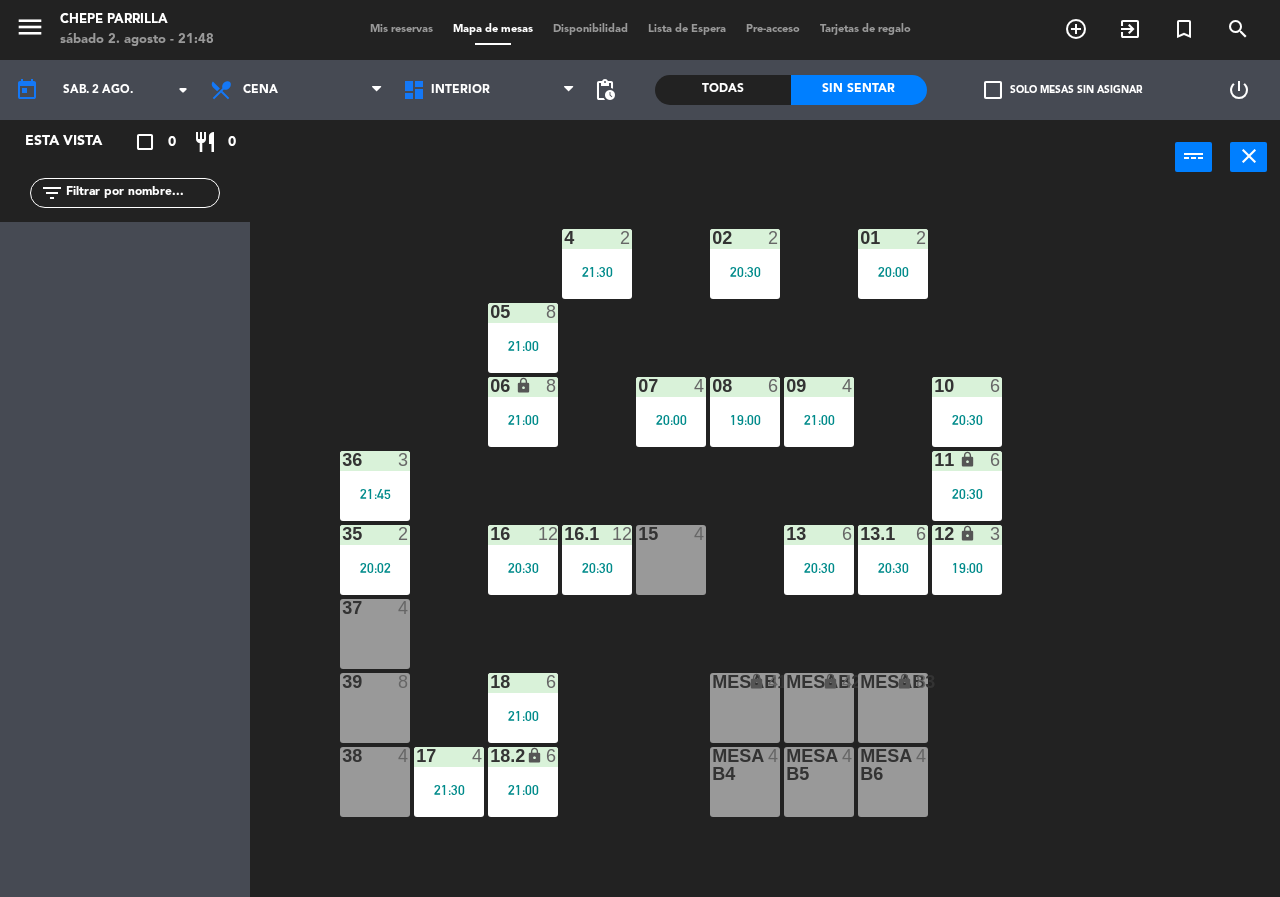 click at bounding box center [375, 460] 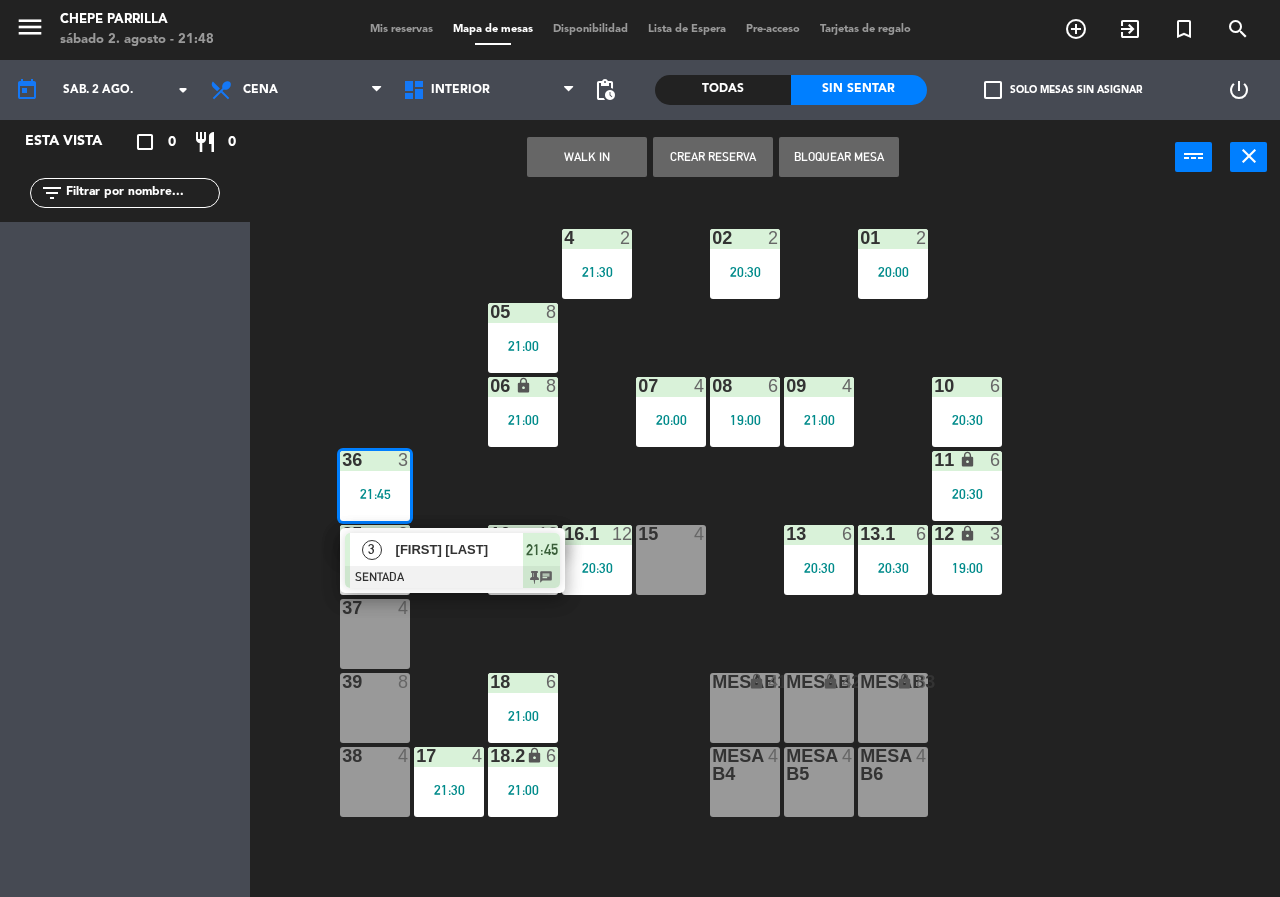 click on "[FIRST] [LAST]" at bounding box center [460, 549] 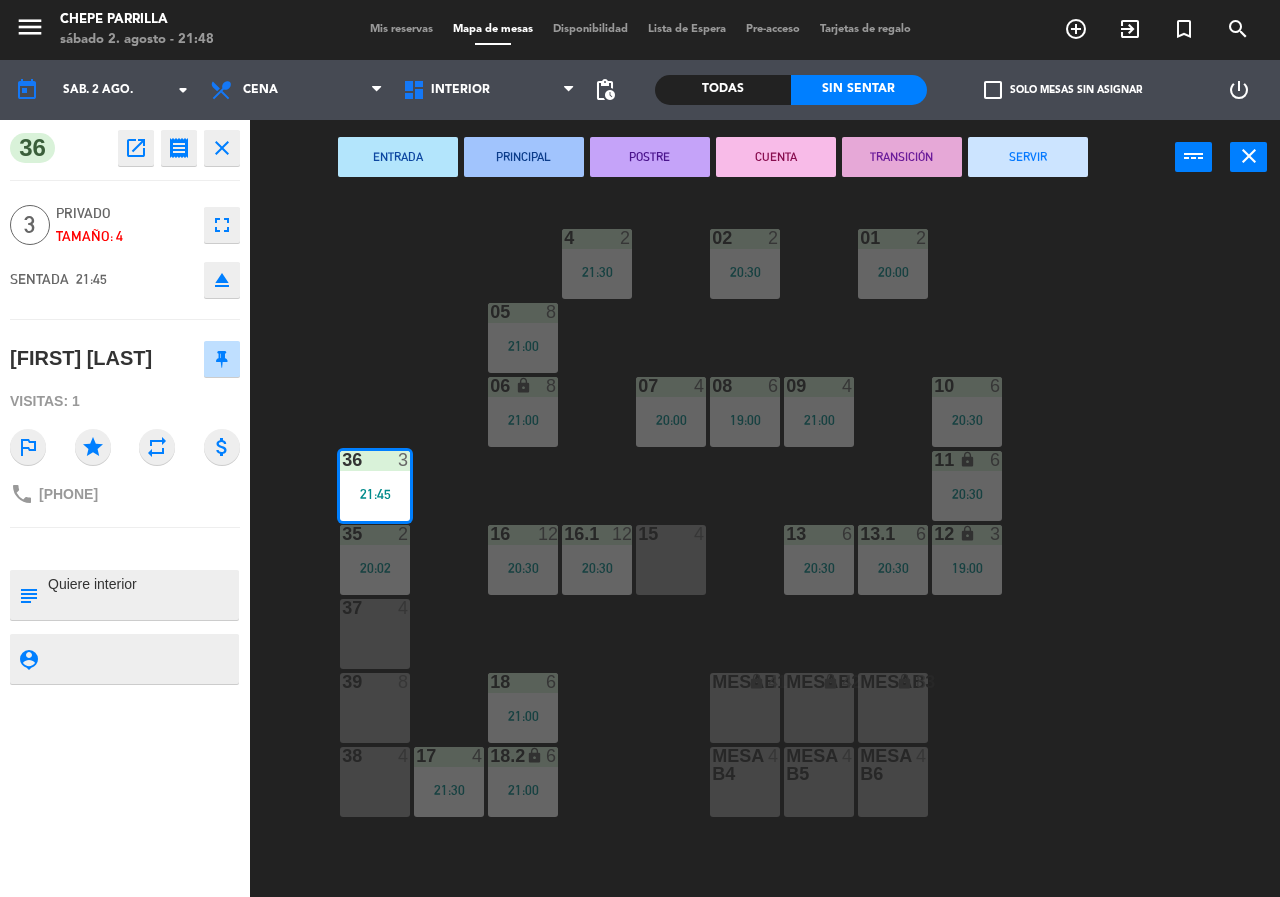 click on "SERVIR" at bounding box center (1028, 157) 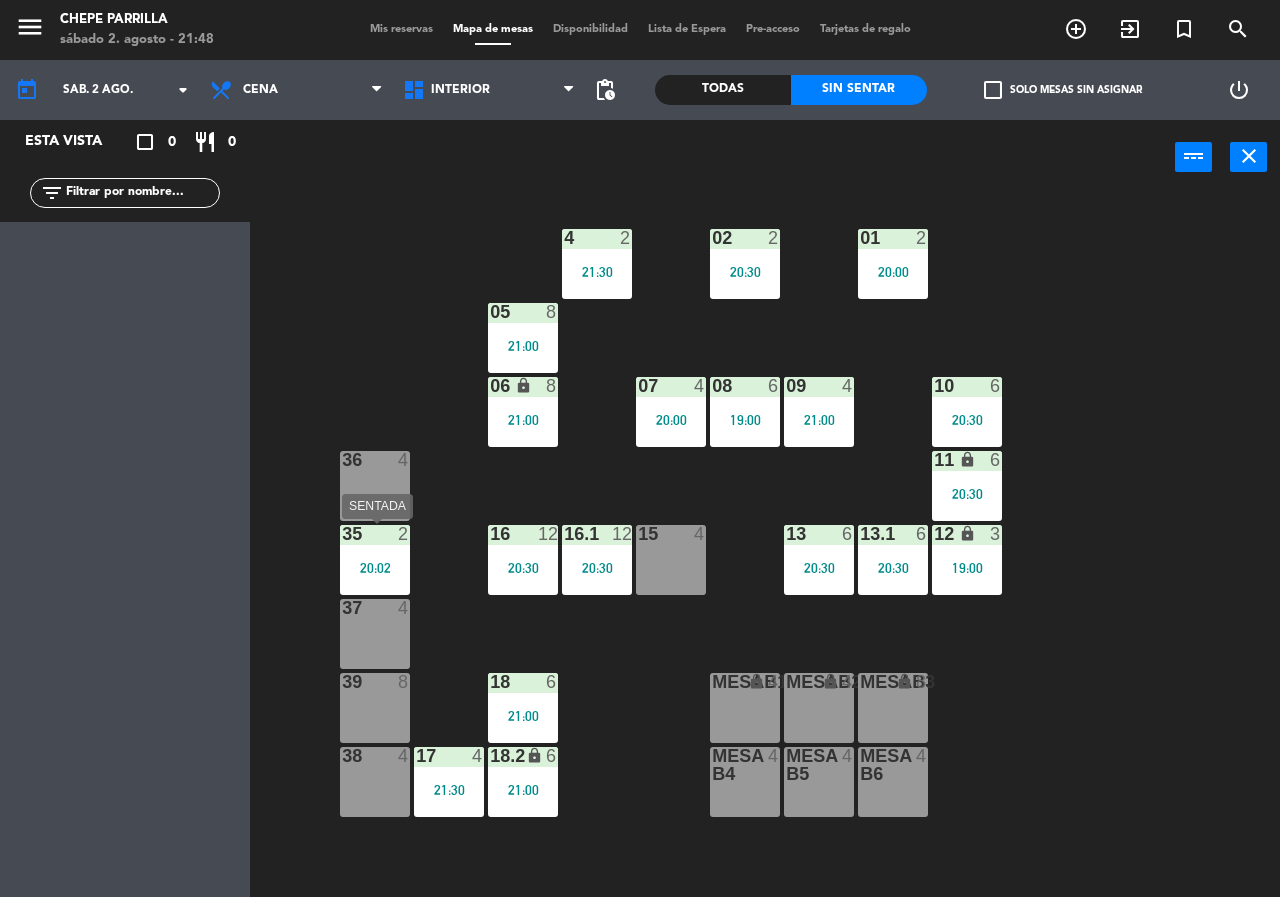 click on "35  2" at bounding box center (375, 535) 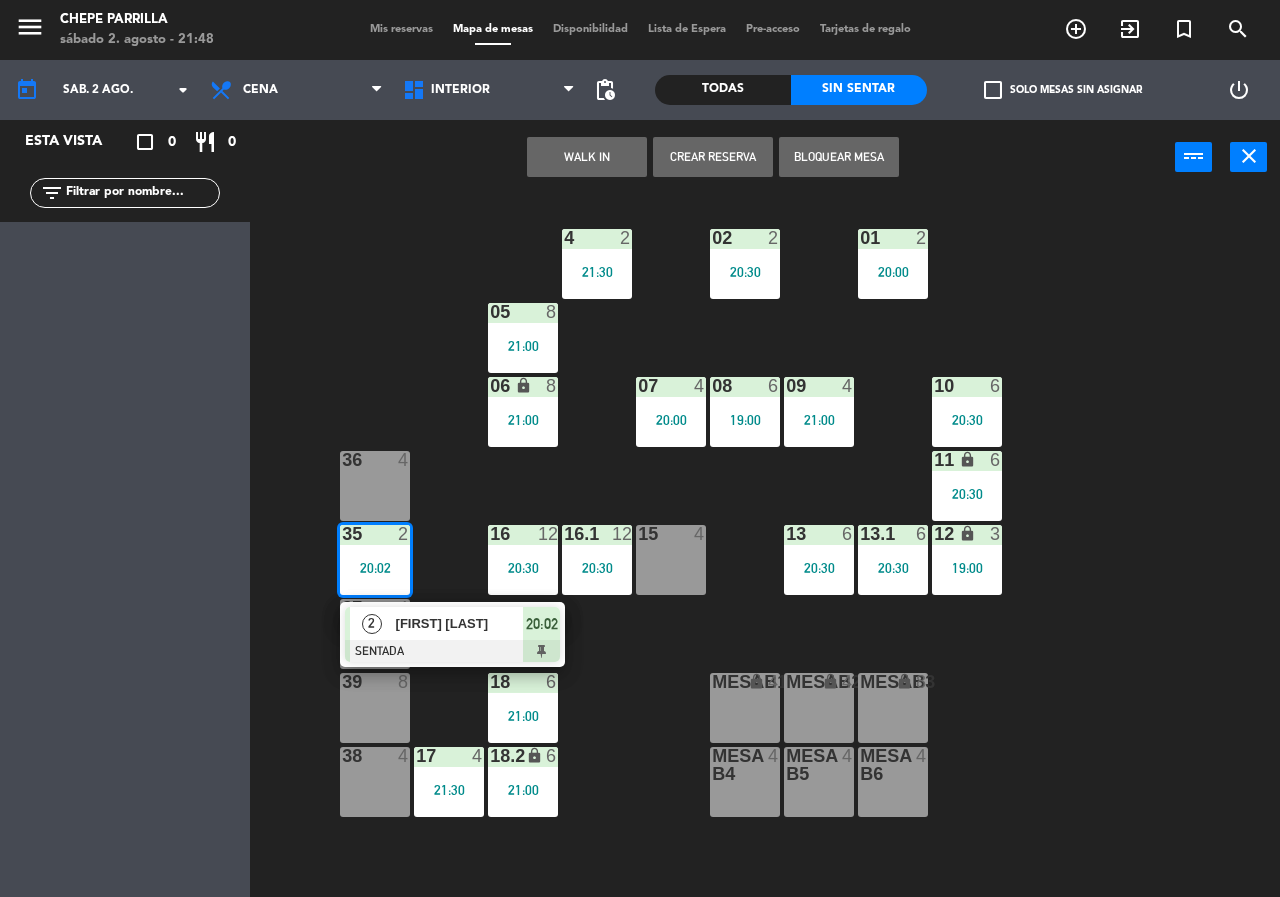 click on "02  2   [TIME]  4  2   [TIME]  01  2   [TIME]  05  8   [TIME]  06 lock  8   [TIME]  07  4   [TIME]  09  4   [TIME]  10  6   [TIME]  08  6   [TIME]  11 lock  6   [TIME]  36  4  16  12   [TIME]  15  2   [TIME]  13  6   [TIME]  12 lock  3   [TIME]  16.1  12   [TIME]  13.1  6   [TIME]  35  2   [TIME]  37  4  18  6   [TIME]  MesaB1 lock  4  MESAB2 lock  4  MESAB3 lock  8  39  8  18.2 lock  6   [TIME]  17  4   [TIME]  MESA B4  4  MESA B5  4  MESA B6  4  38  4" 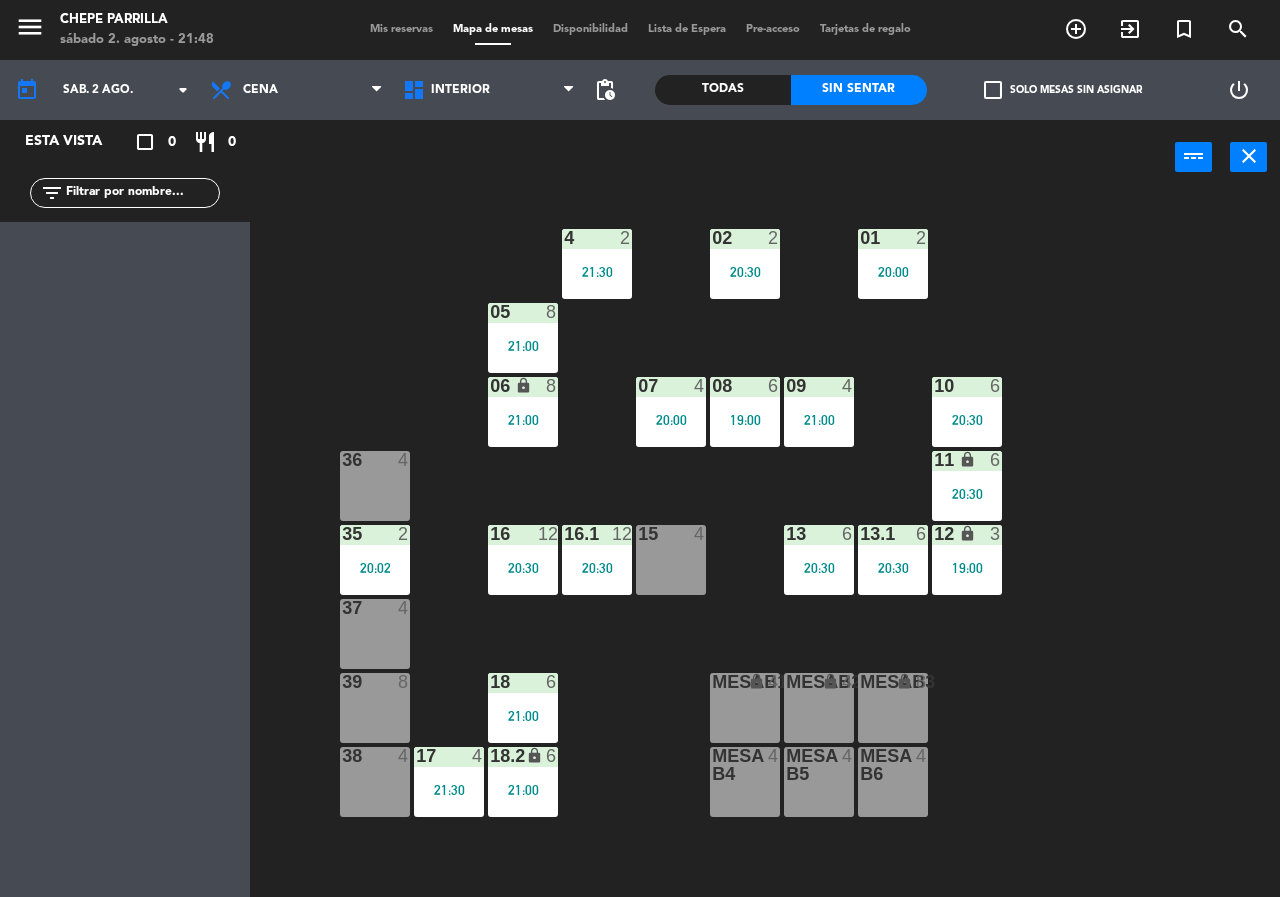 click on "02  2   [TIME]  4  2   [TIME]  01  2   [TIME]  05  8   [TIME]  06 lock  8   [TIME]  07  4   [TIME]  09  4   [TIME]  10  6   [TIME]  08  6   [TIME]  11 lock  6   [TIME]  36  4  16  12   [TIME]  15  4  13  6   [TIME]  12 lock  3   [TIME]  16.1  12   [TIME]  13.1  6   [TIME]  35  2   [TIME]  37  4  18  6   [TIME]  MesaB1 lock  4  MESAB2 lock  4  MESAB3 lock  8  39  8  18.2 lock  6   [TIME]  17  4   [TIME]  MESA B4  4  MESA B5  4  MESA B6  4  38  4" 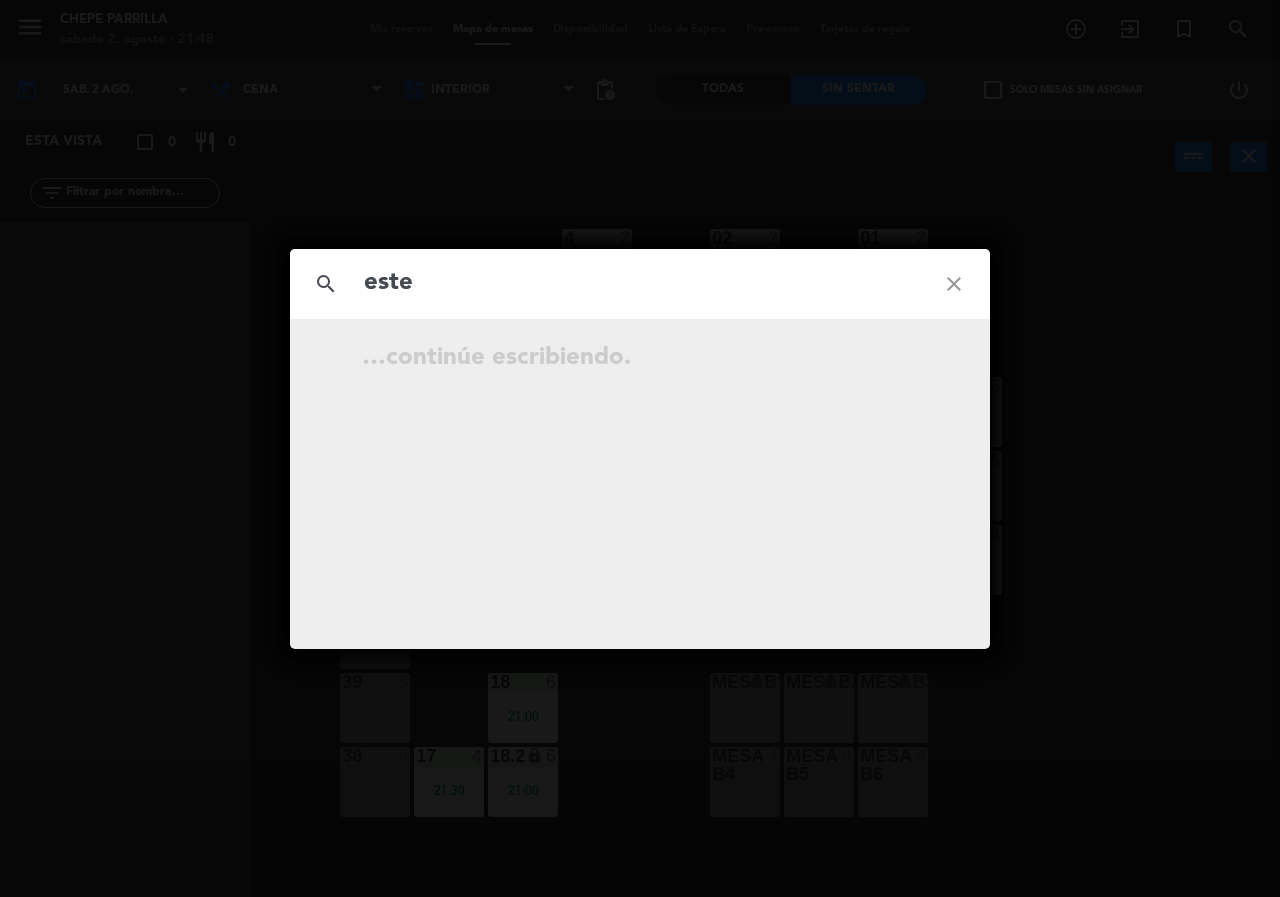 type on "este" 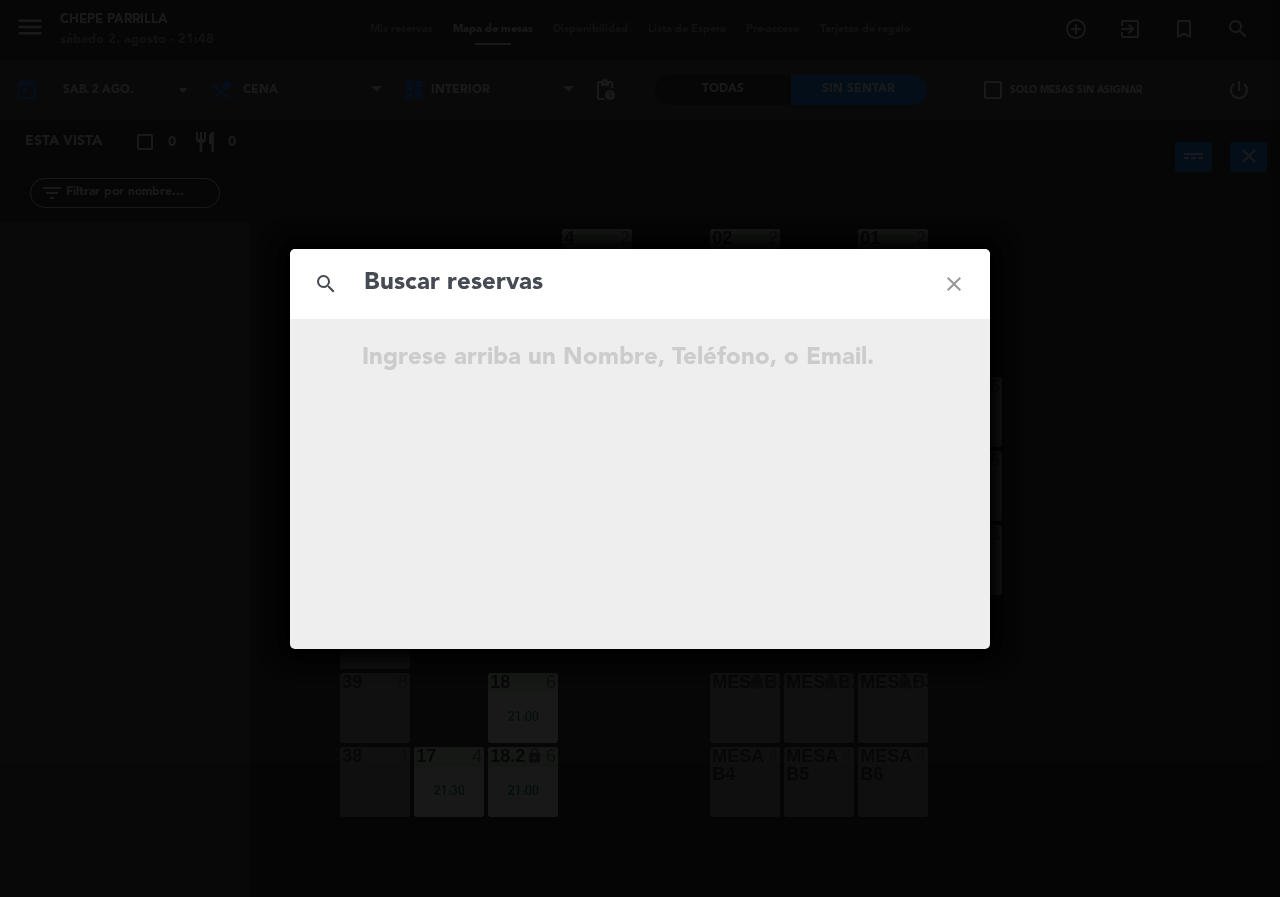 click on "close" 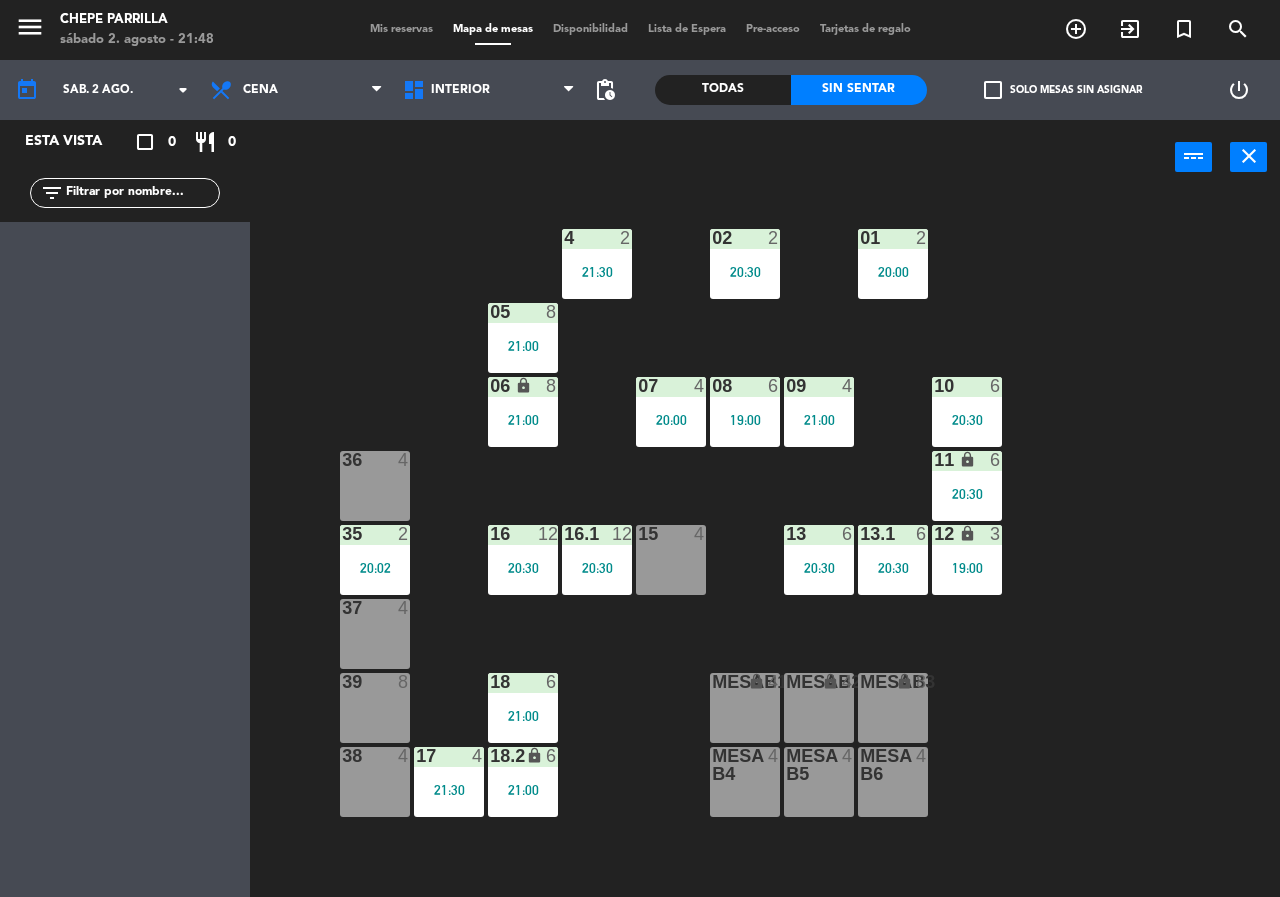 click on "Todas" 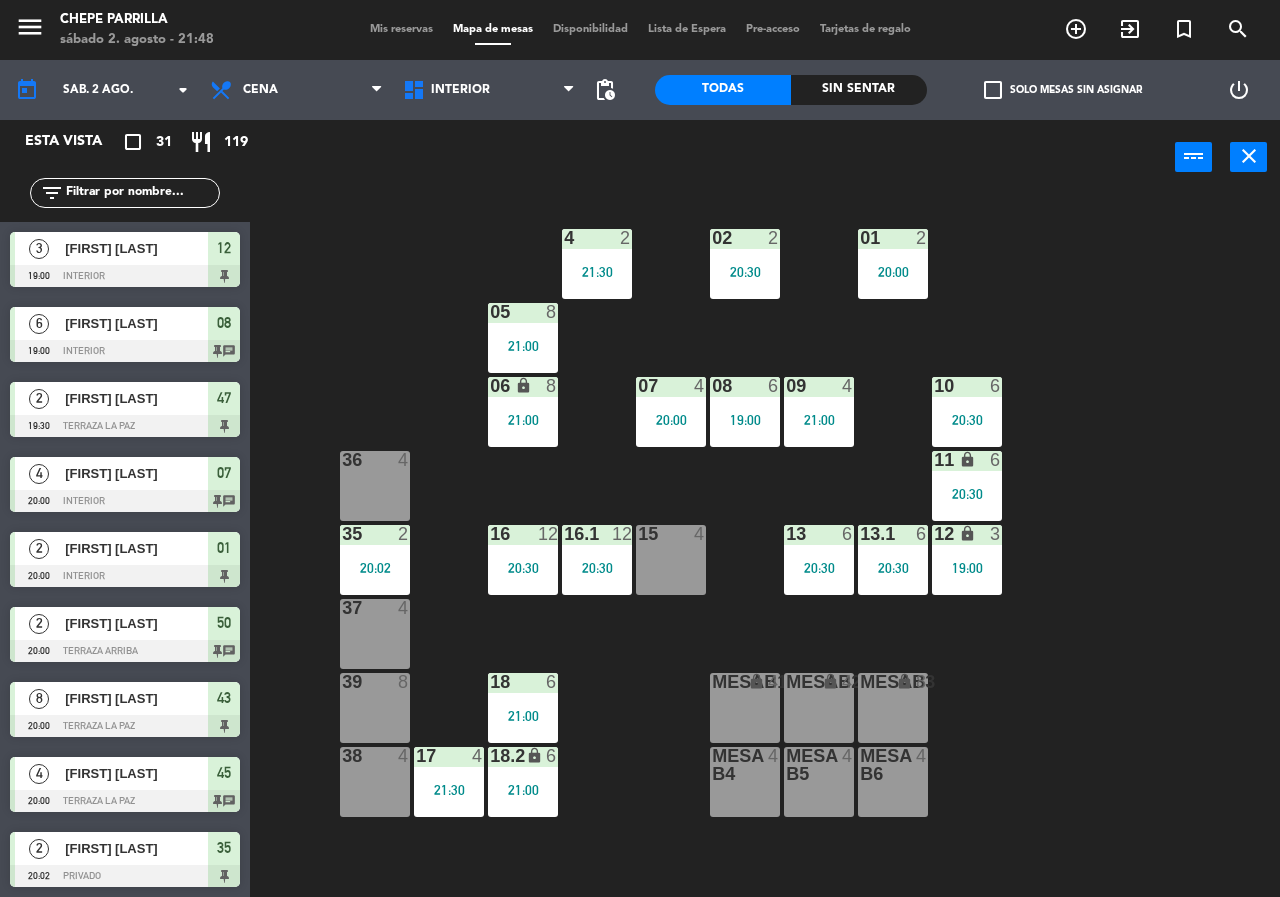 click on "Mis reservas" at bounding box center [401, 29] 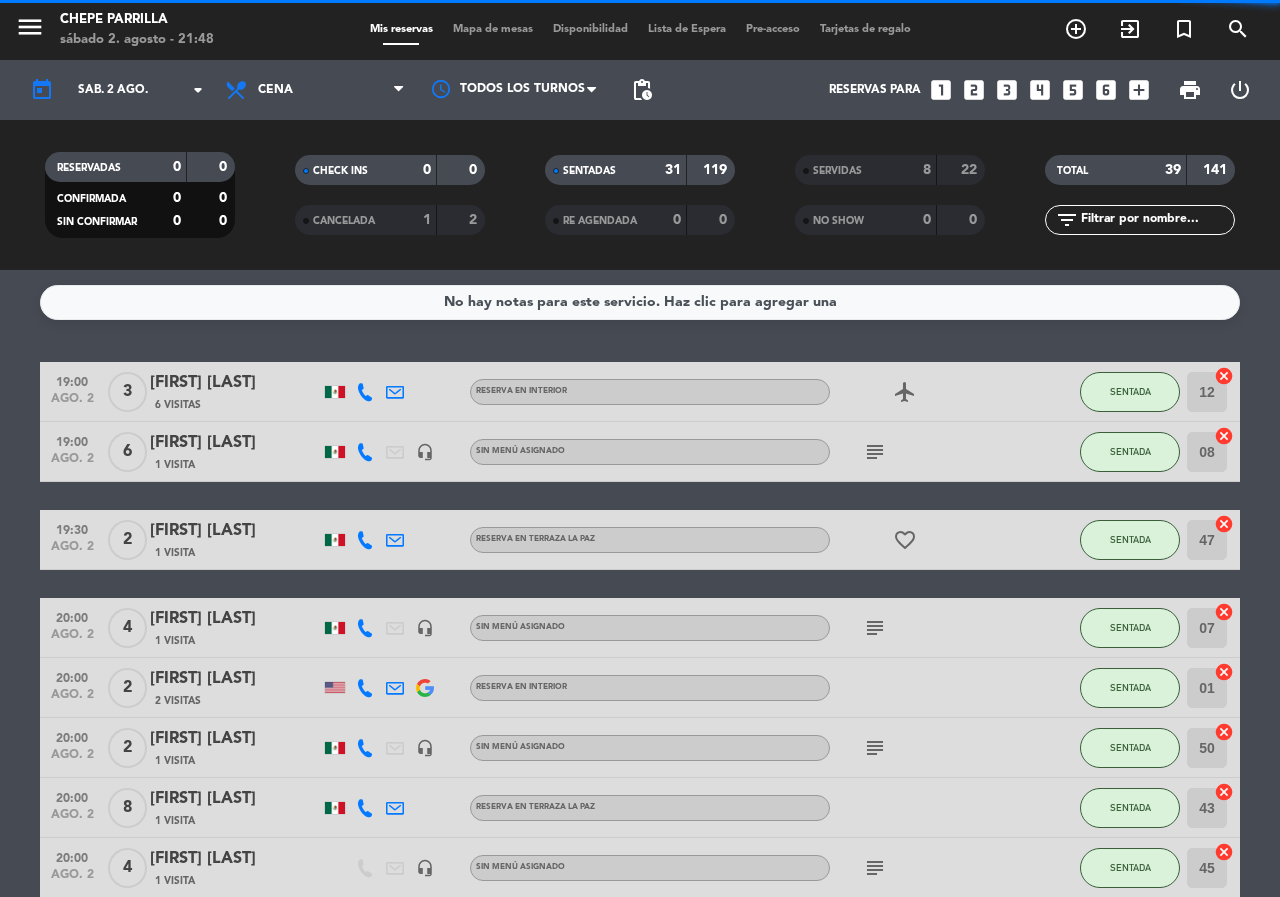 click on "SERVIDAS" 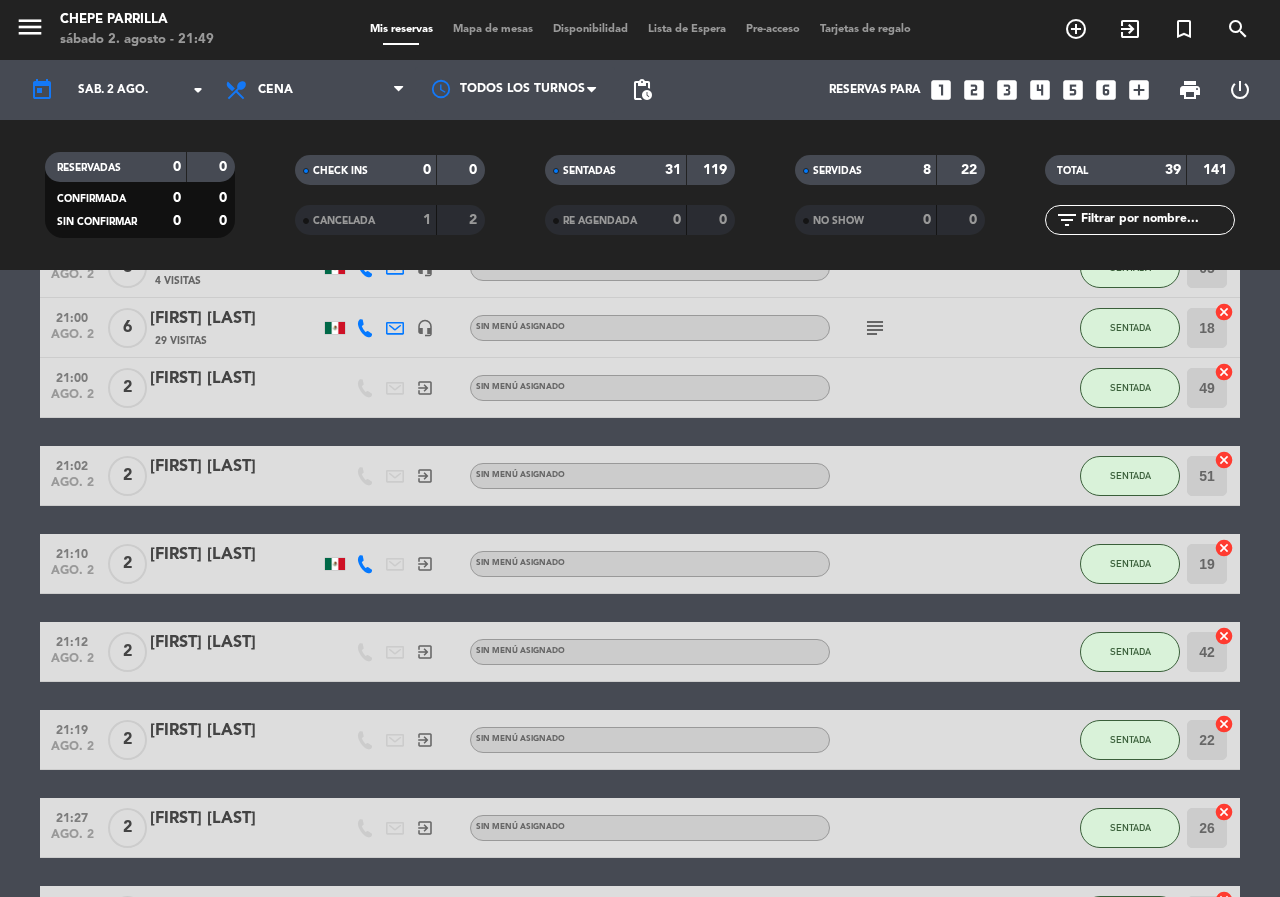scroll, scrollTop: 2437, scrollLeft: 0, axis: vertical 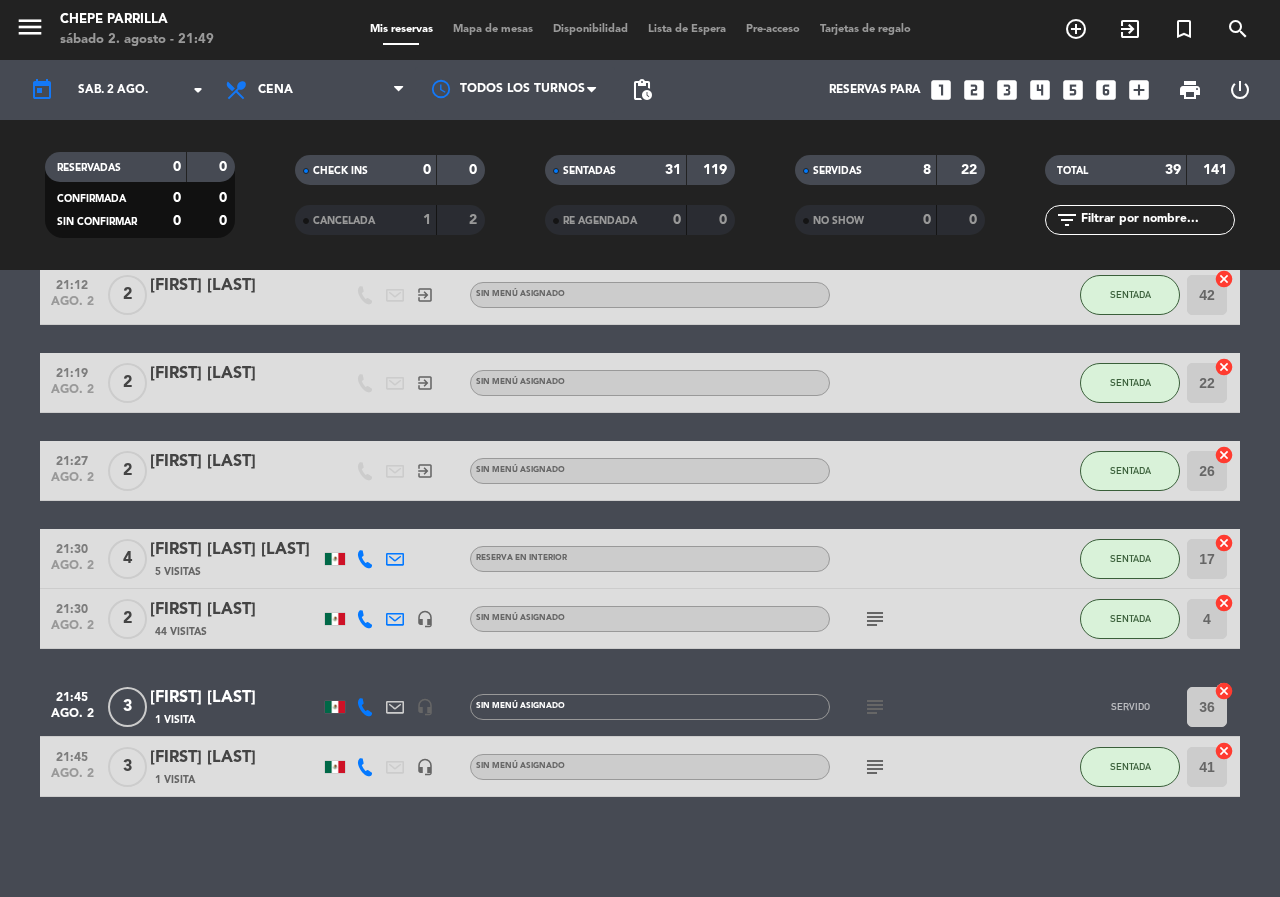 click on "subject" 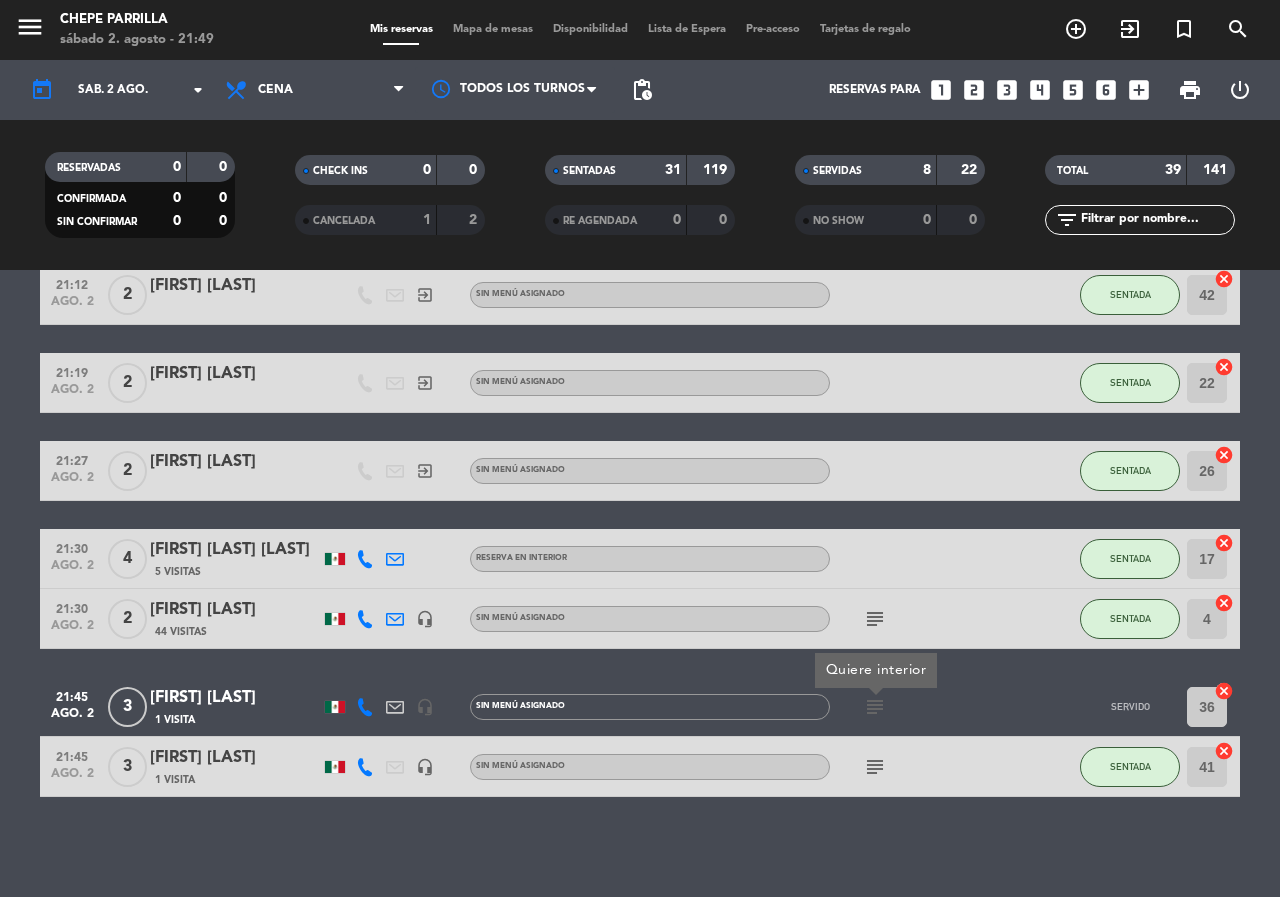 click on "3" 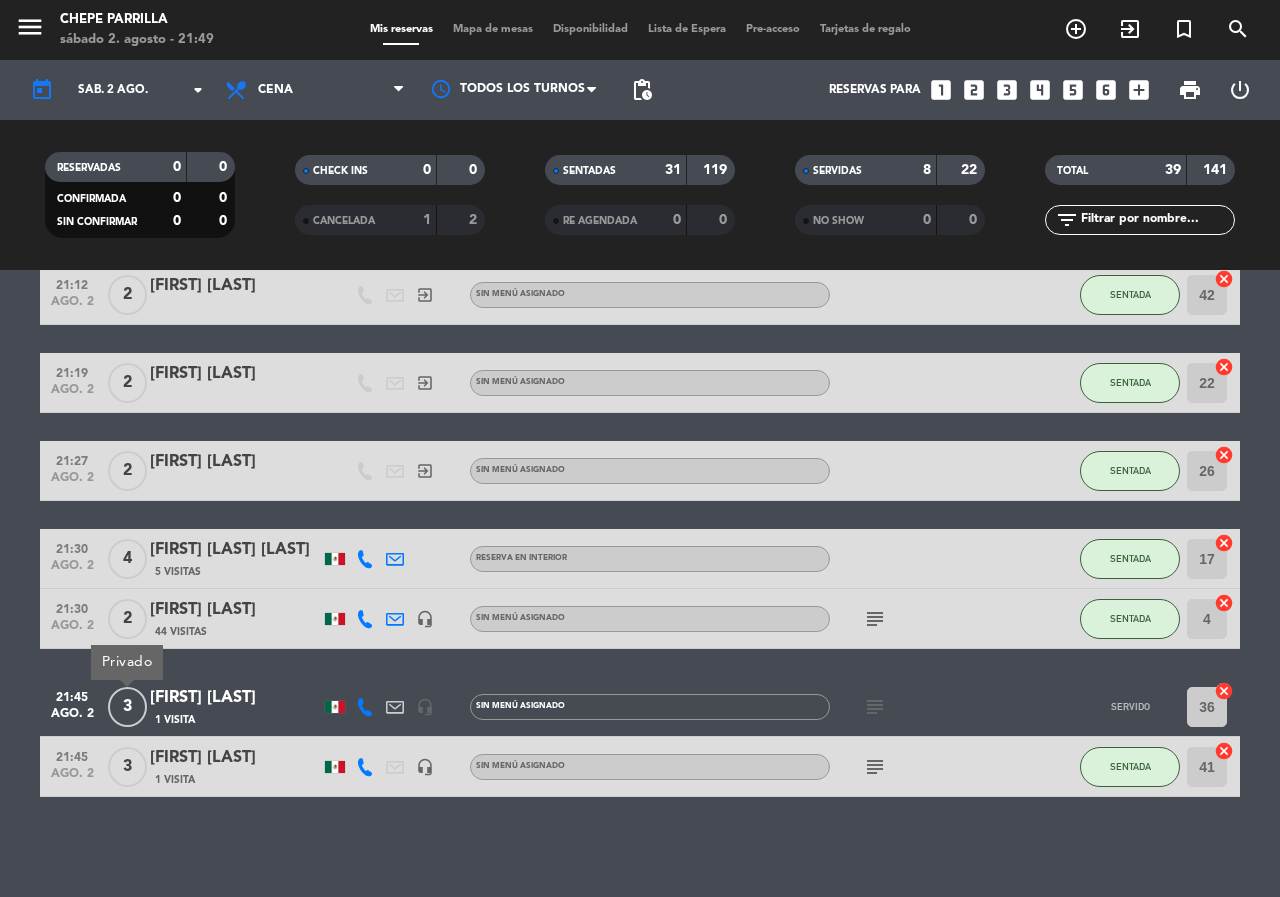 click on "[FIRST] [LAST]" 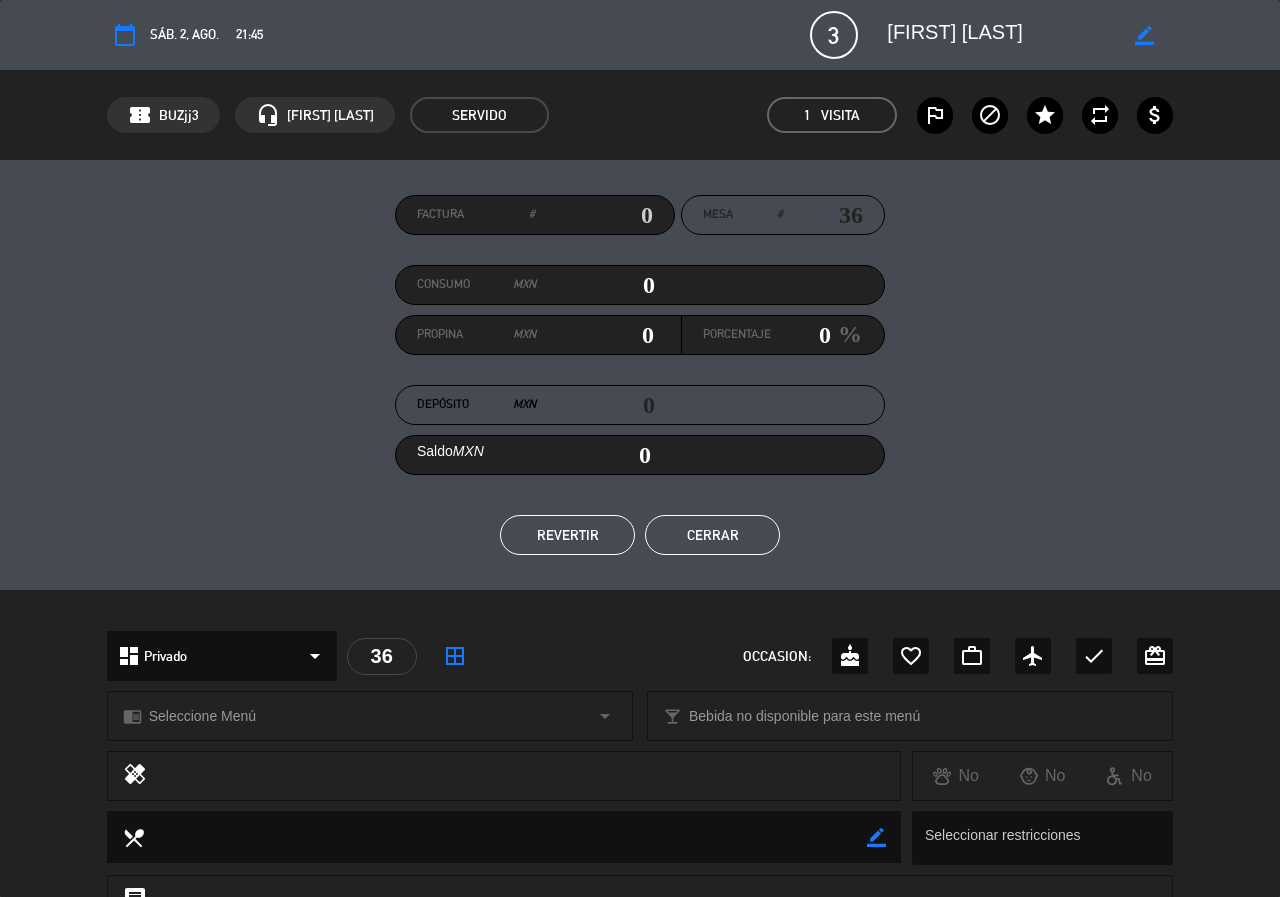 click on "REVERTIR" 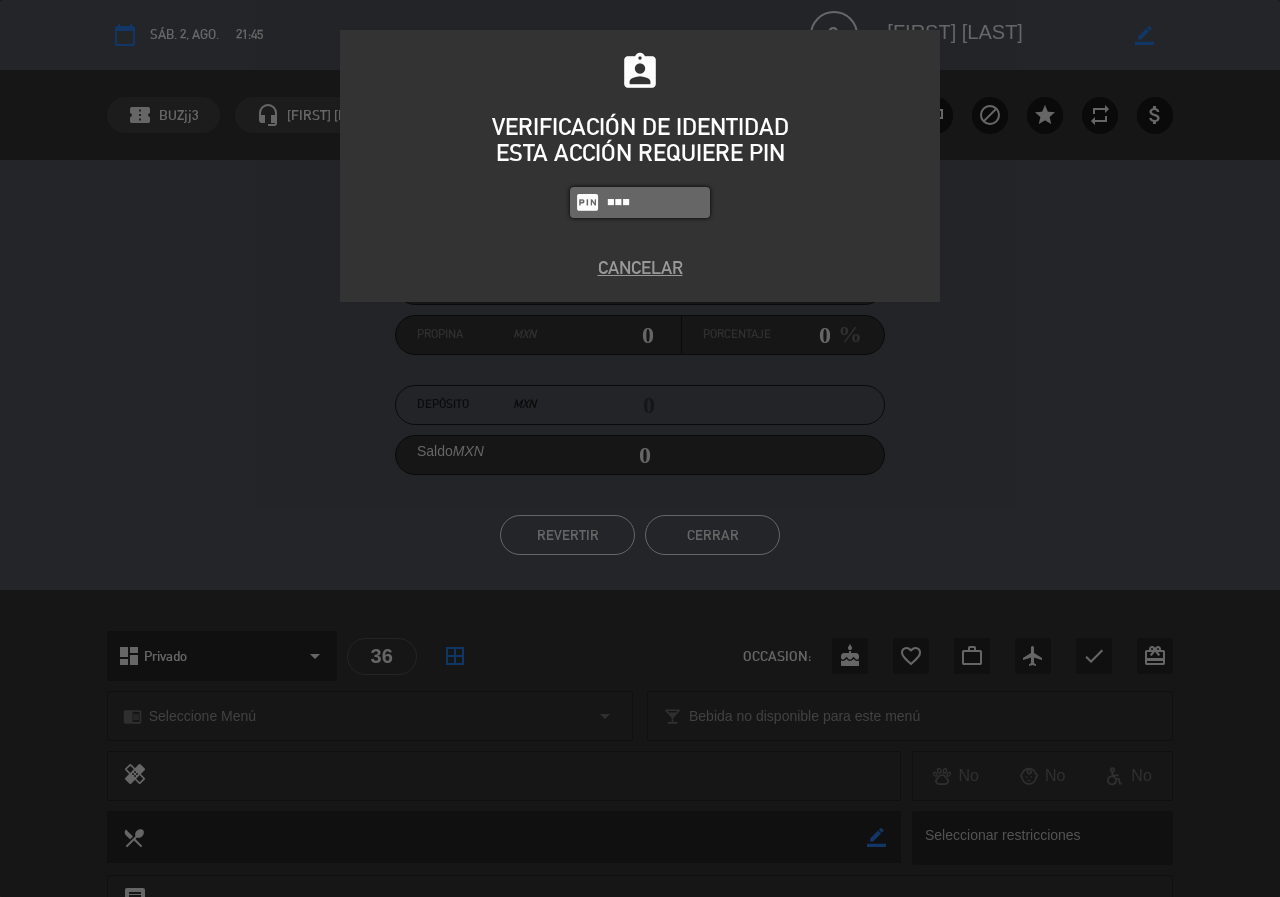 type on "4836" 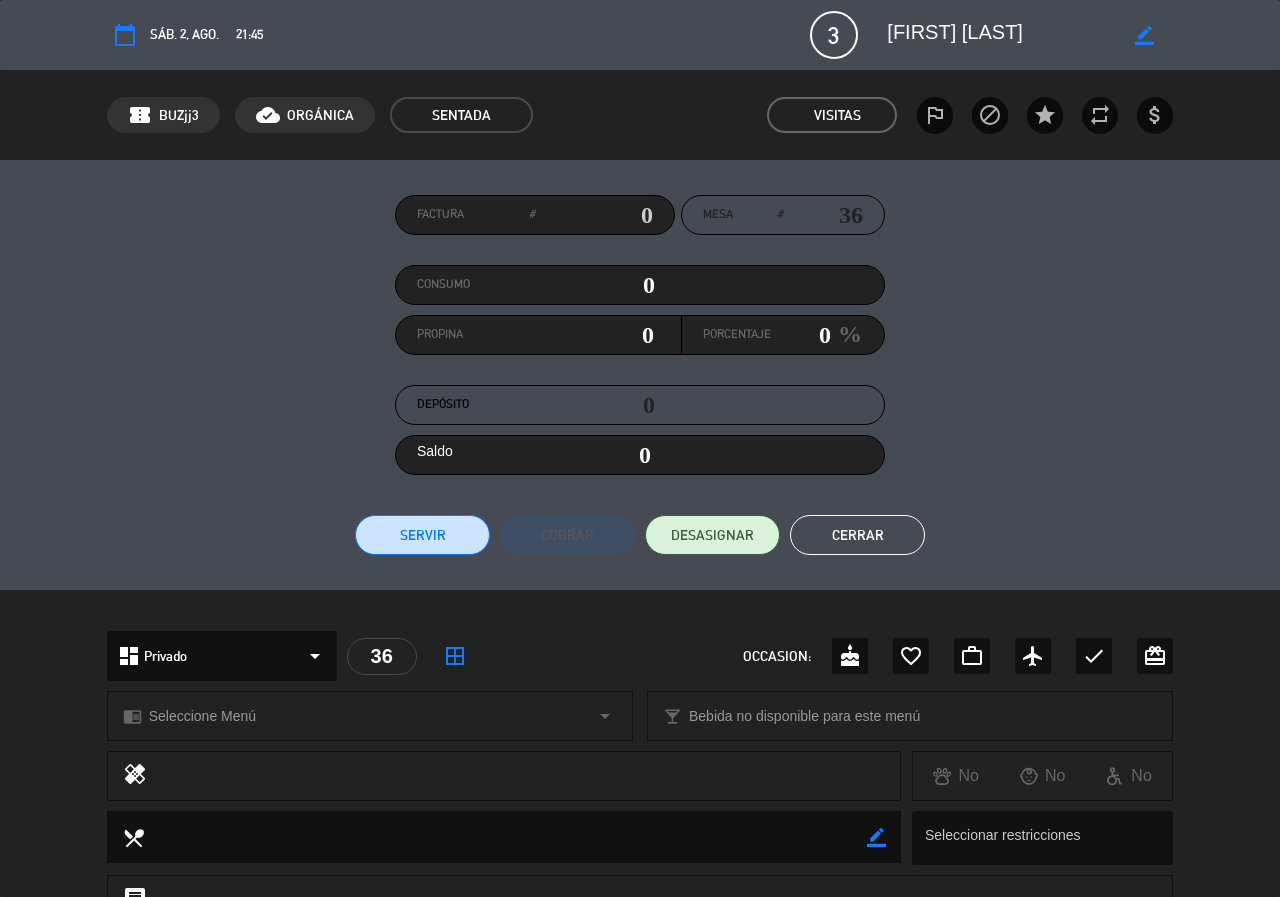 click on "Cerrar" 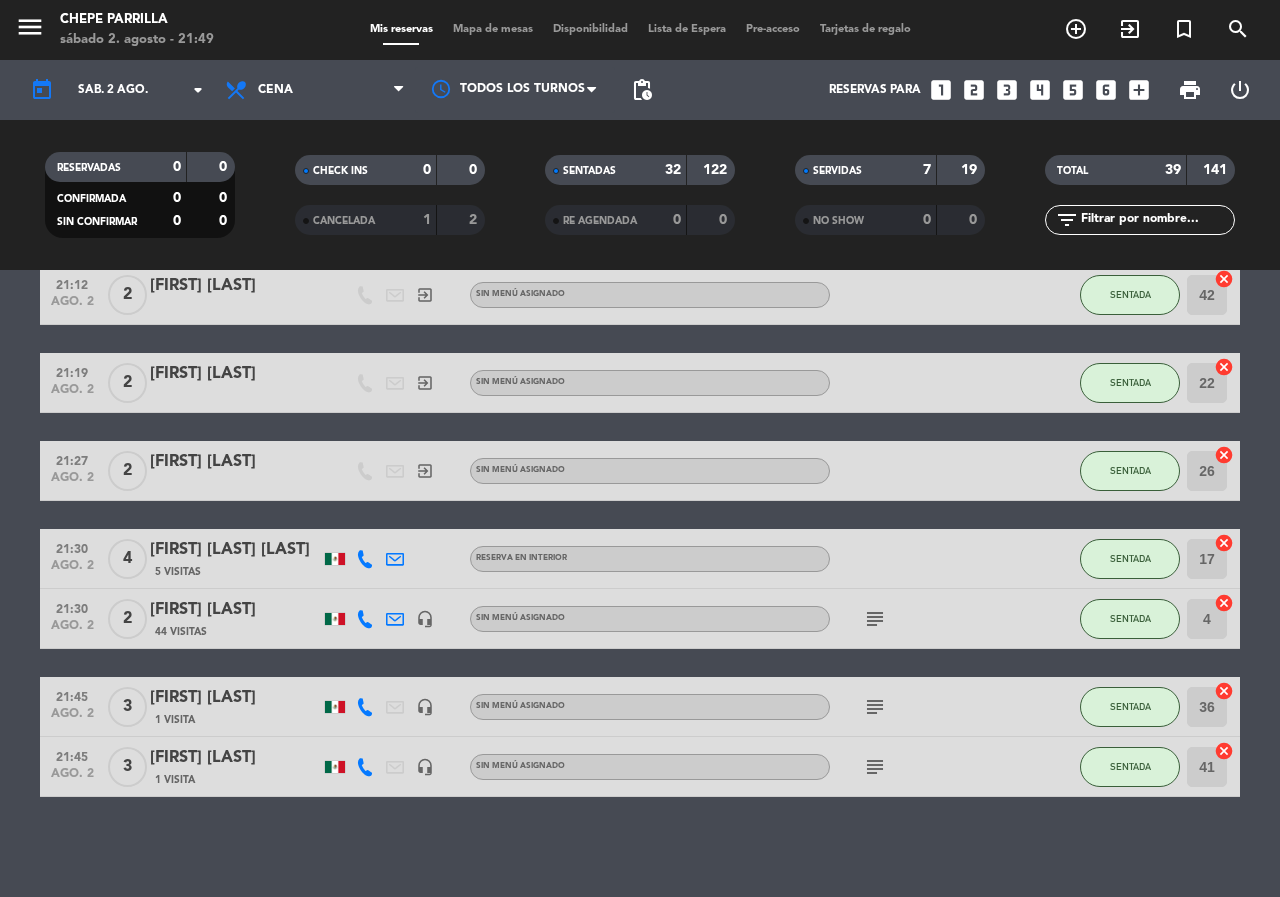 click on "Mapa de mesas" at bounding box center [493, 29] 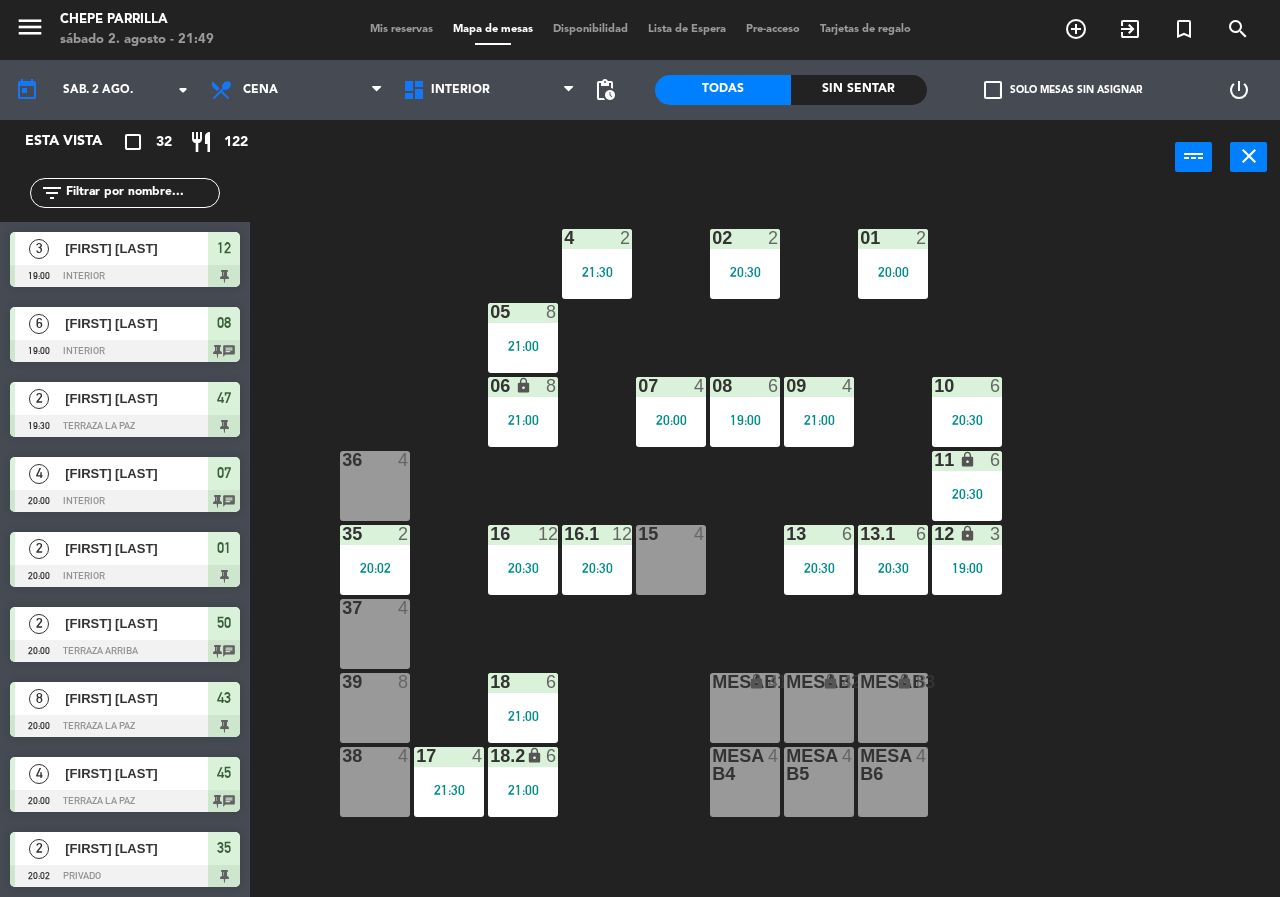click on "Sin sentar" 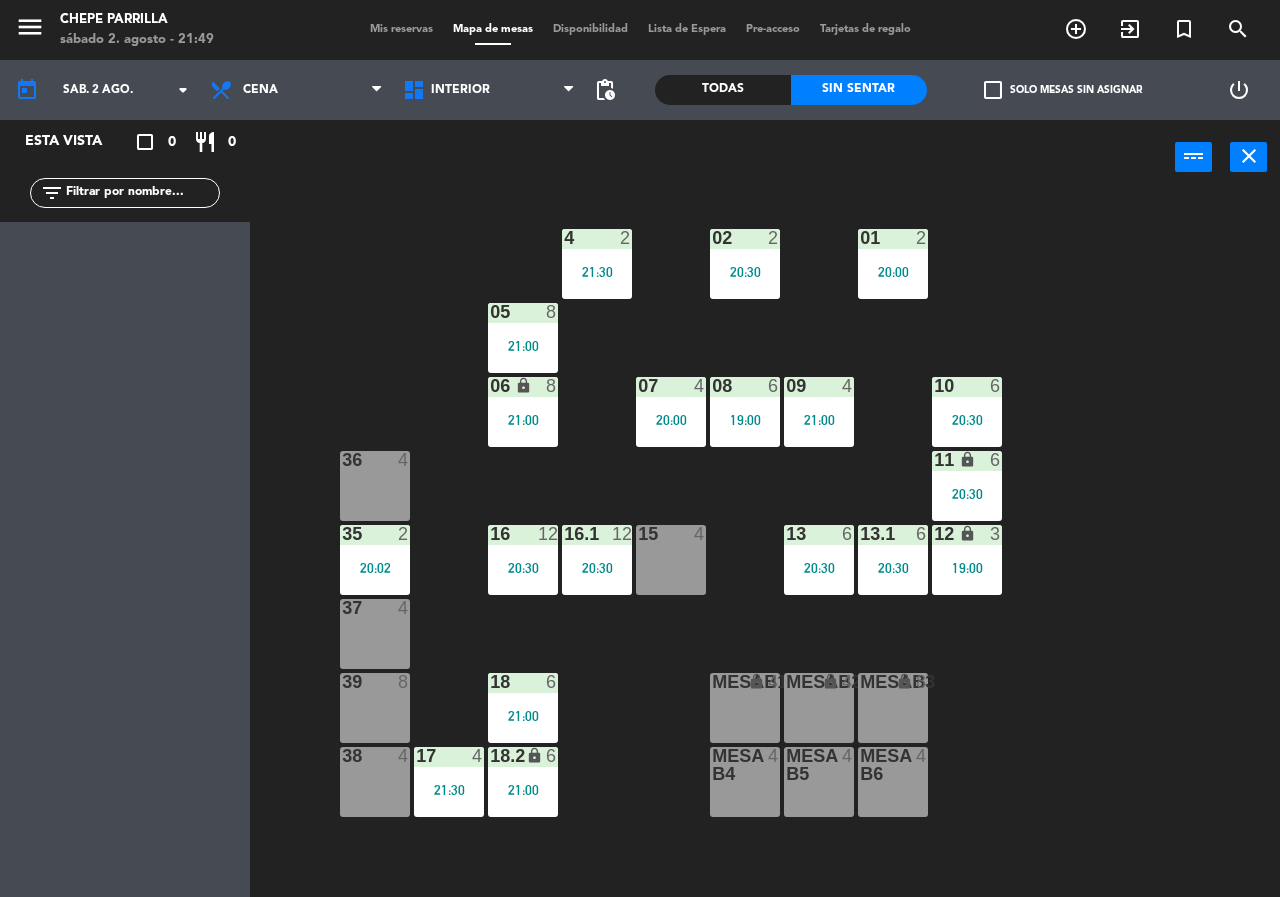 click 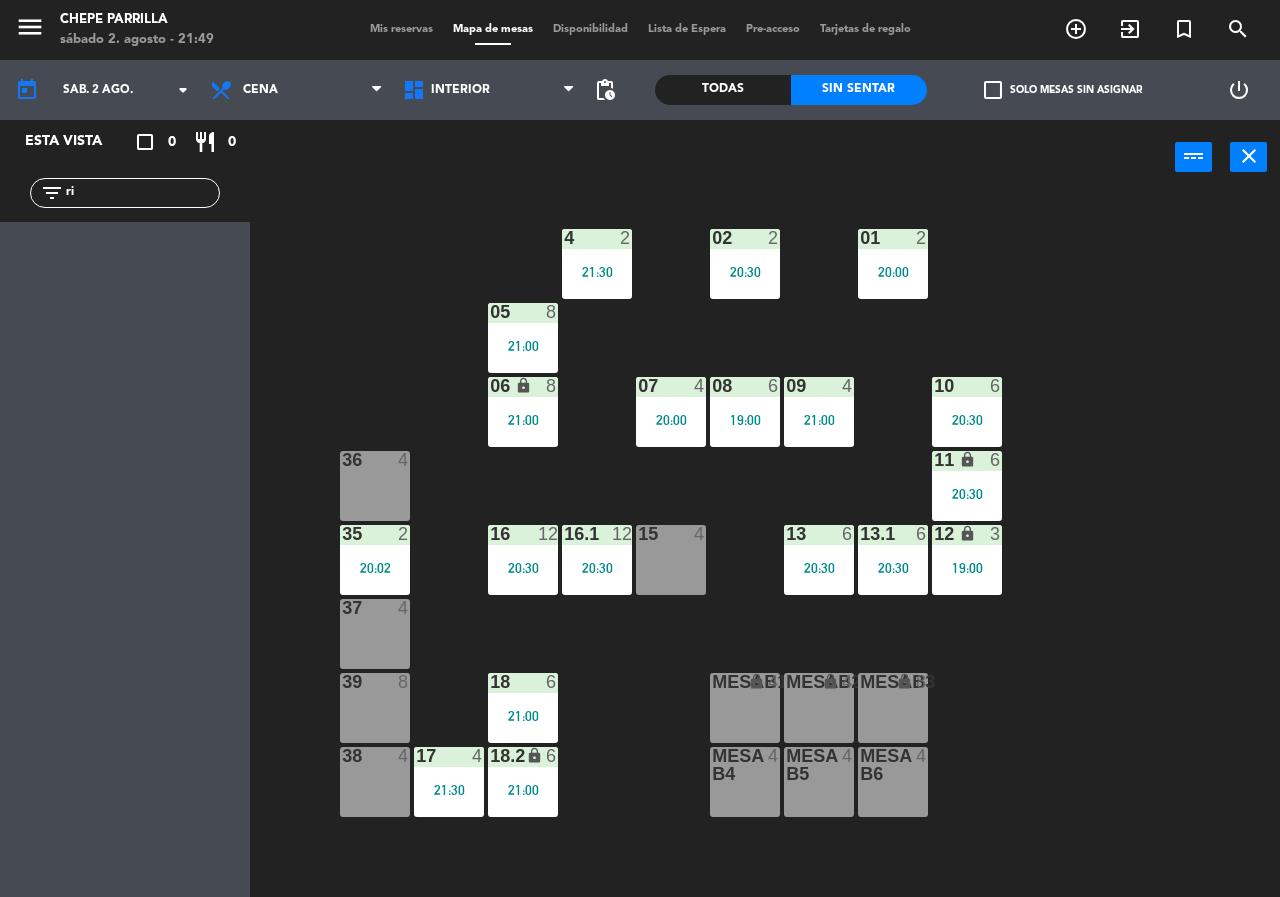 click on "Todas" 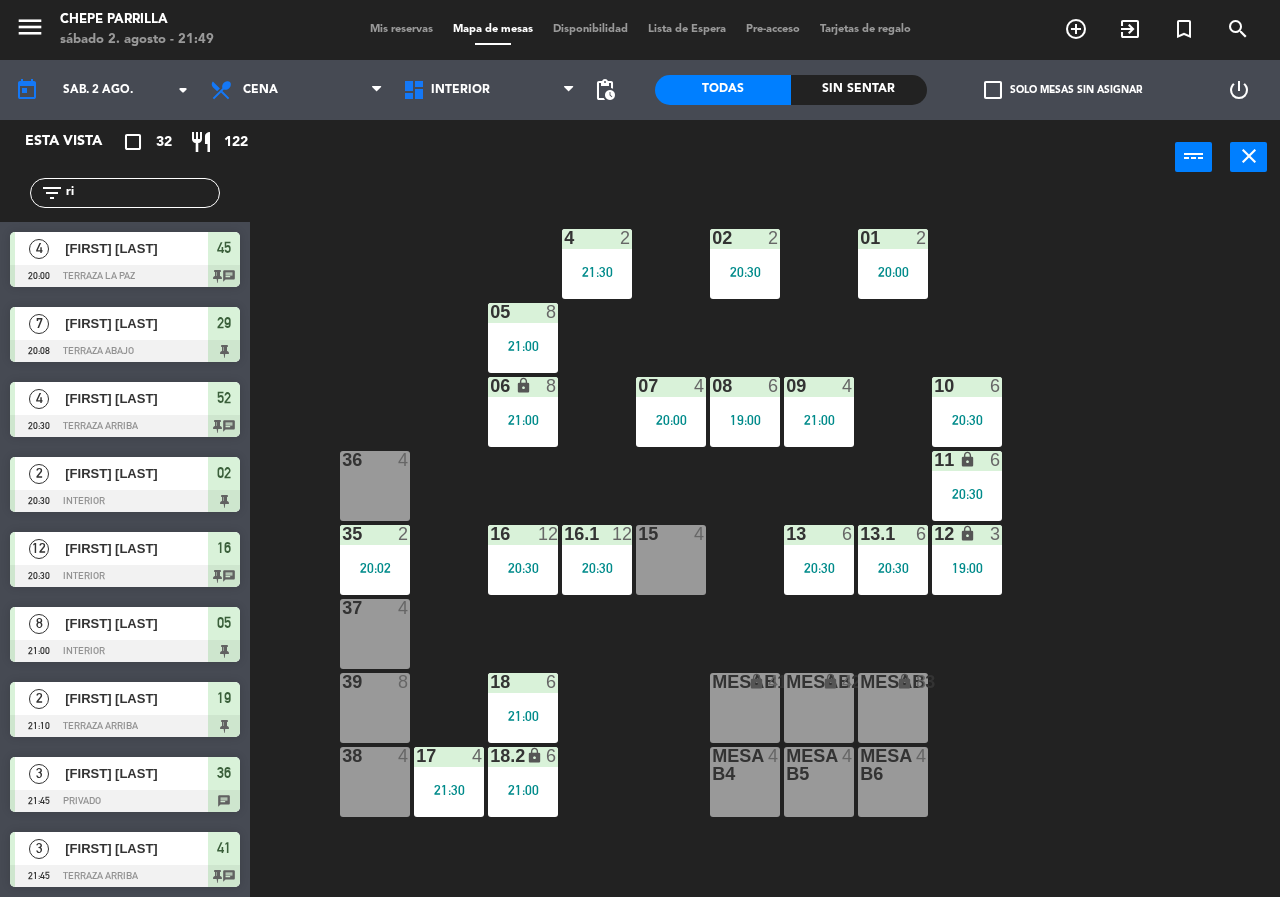 click on "ri" 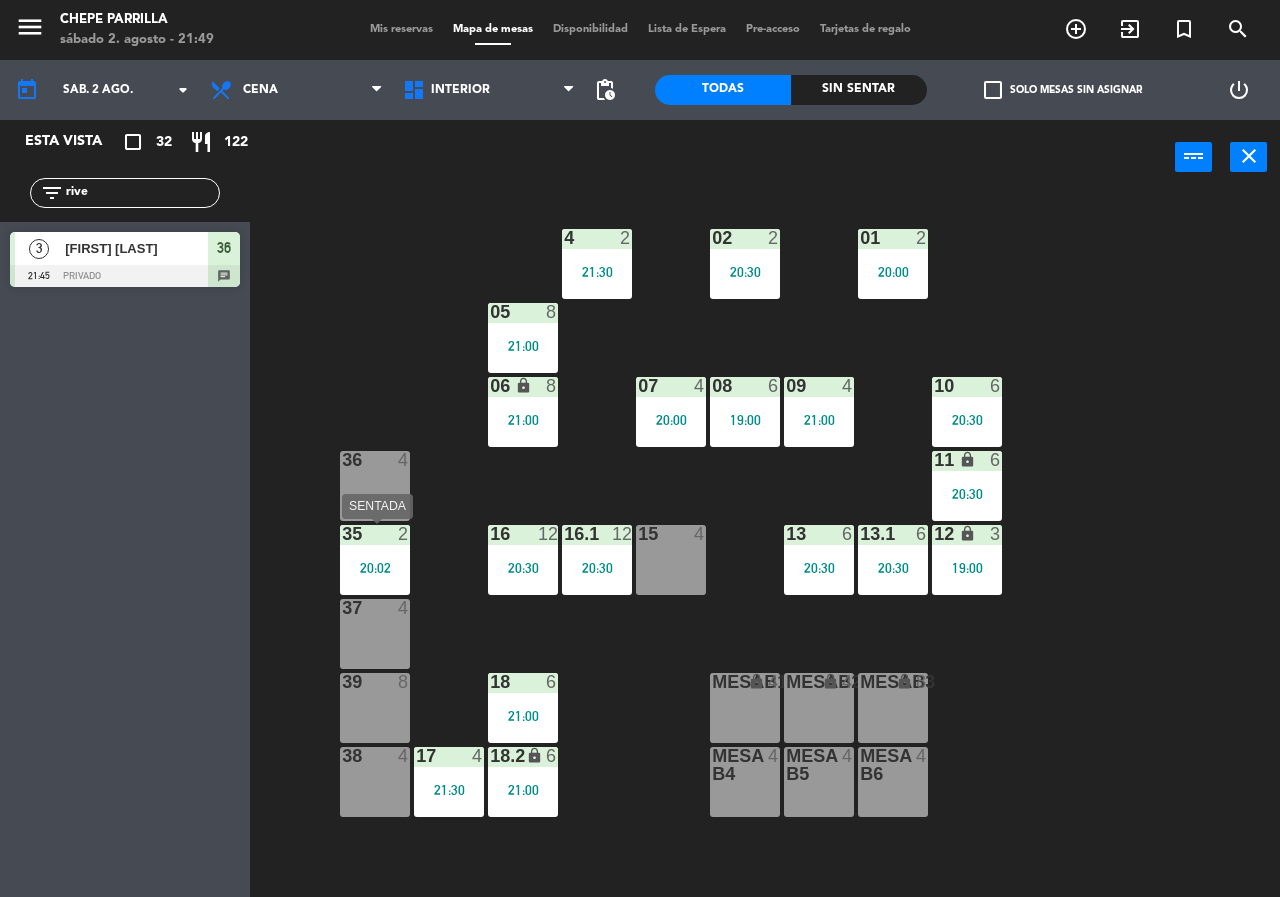 type on "rive" 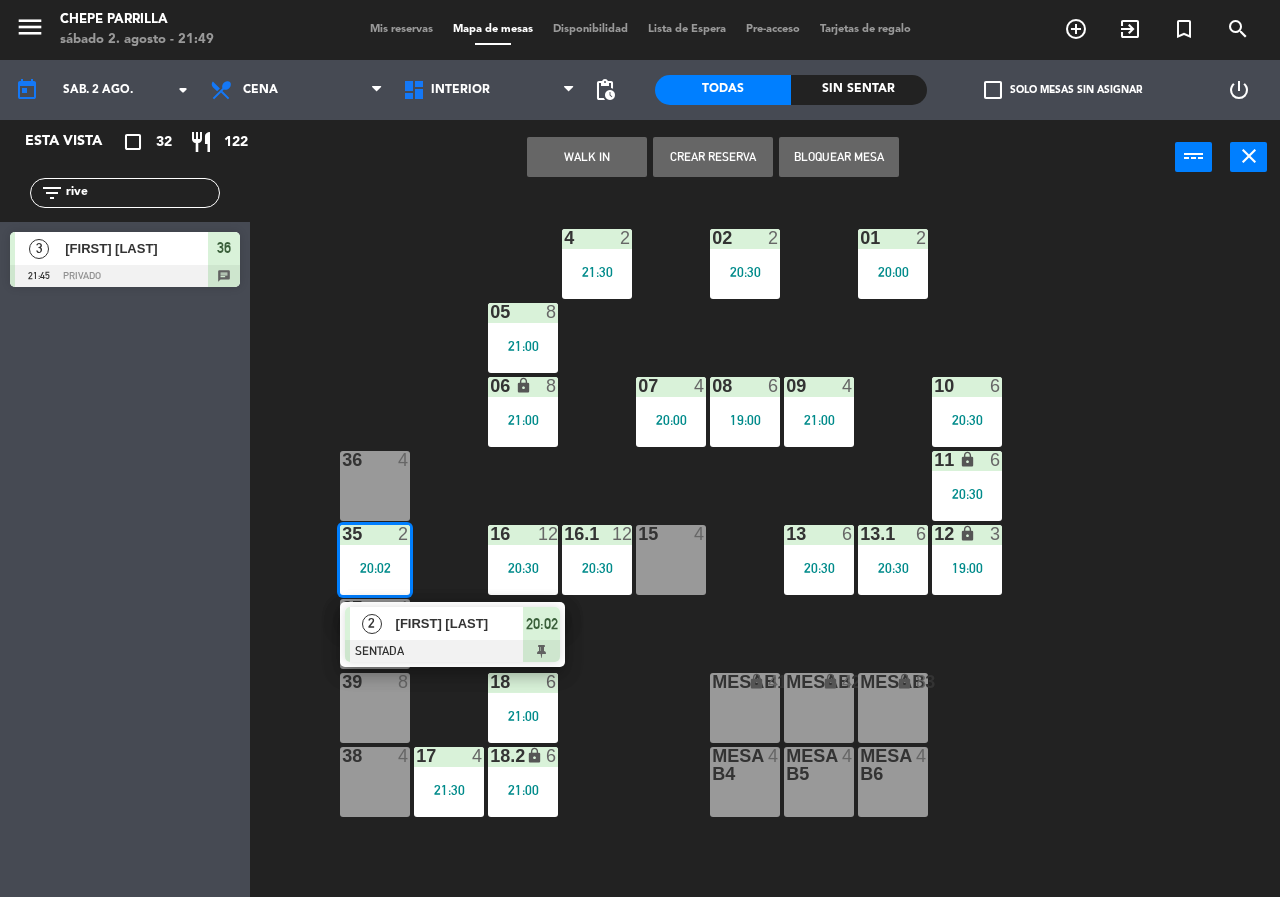 drag, startPoint x: 435, startPoint y: 464, endPoint x: 0, endPoint y: 51, distance: 599.8283 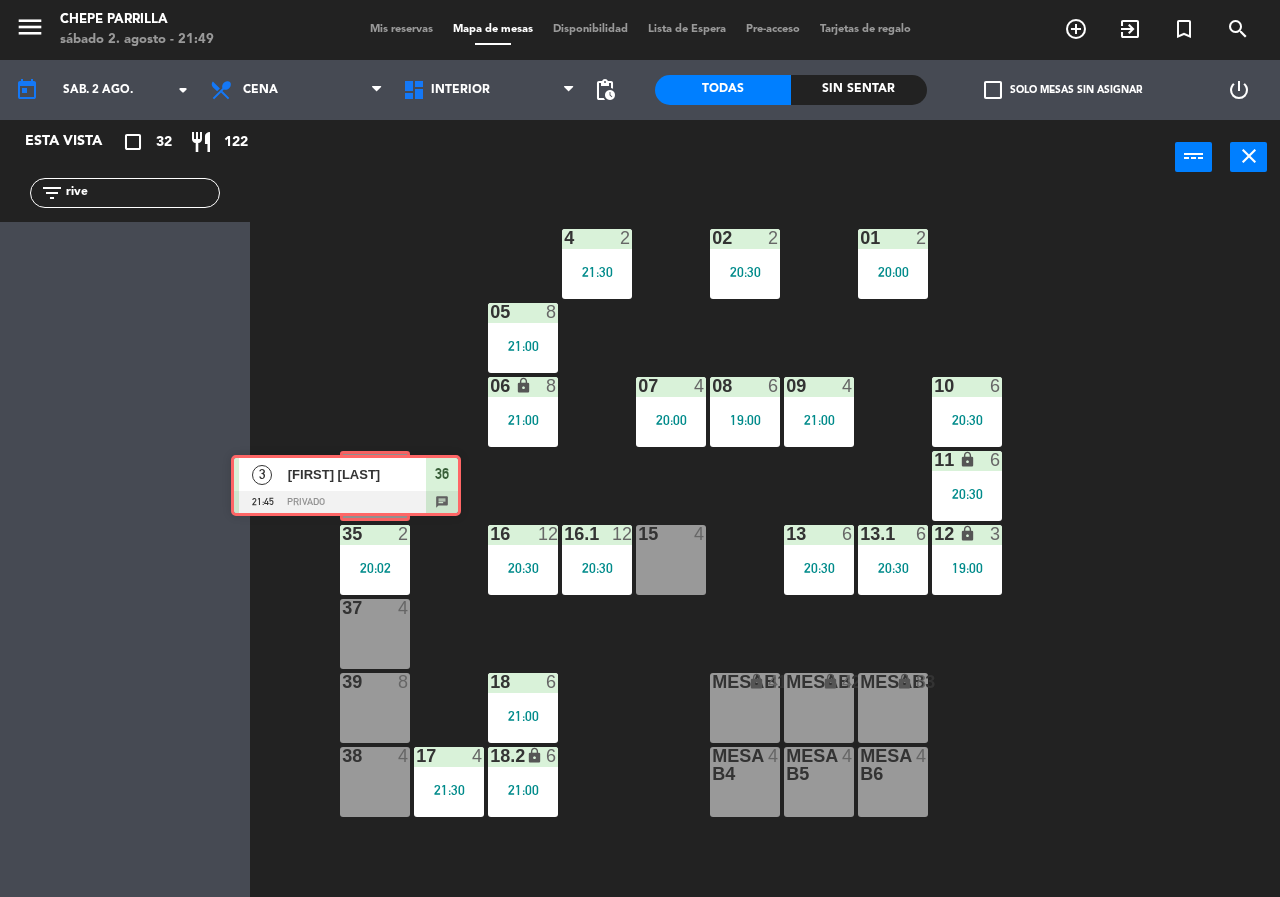 drag, startPoint x: 146, startPoint y: 263, endPoint x: 368, endPoint y: 485, distance: 313.9554 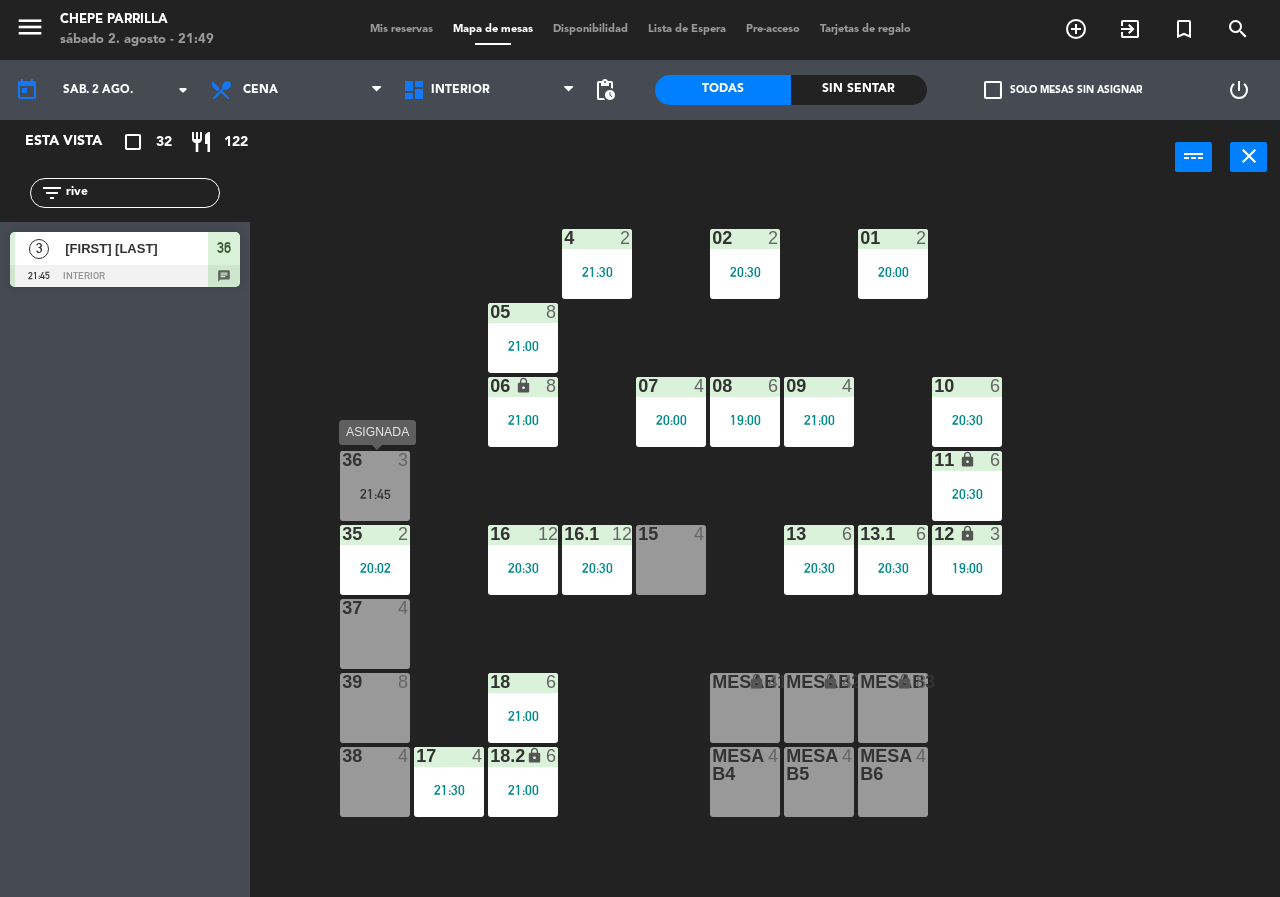 click on "[DAY]  3   [TIME]" at bounding box center (375, 486) 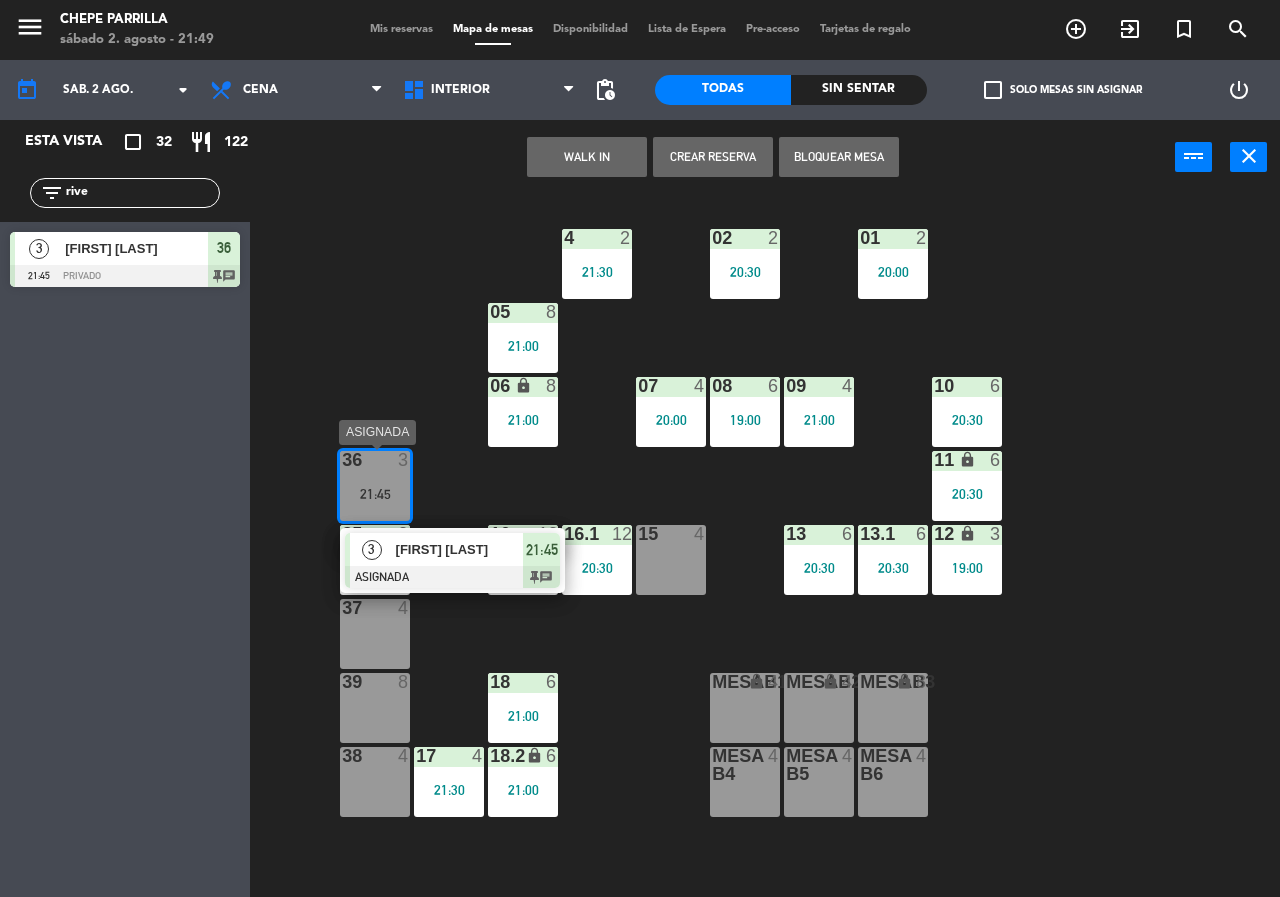 drag, startPoint x: 455, startPoint y: 556, endPoint x: 512, endPoint y: 532, distance: 61.846584 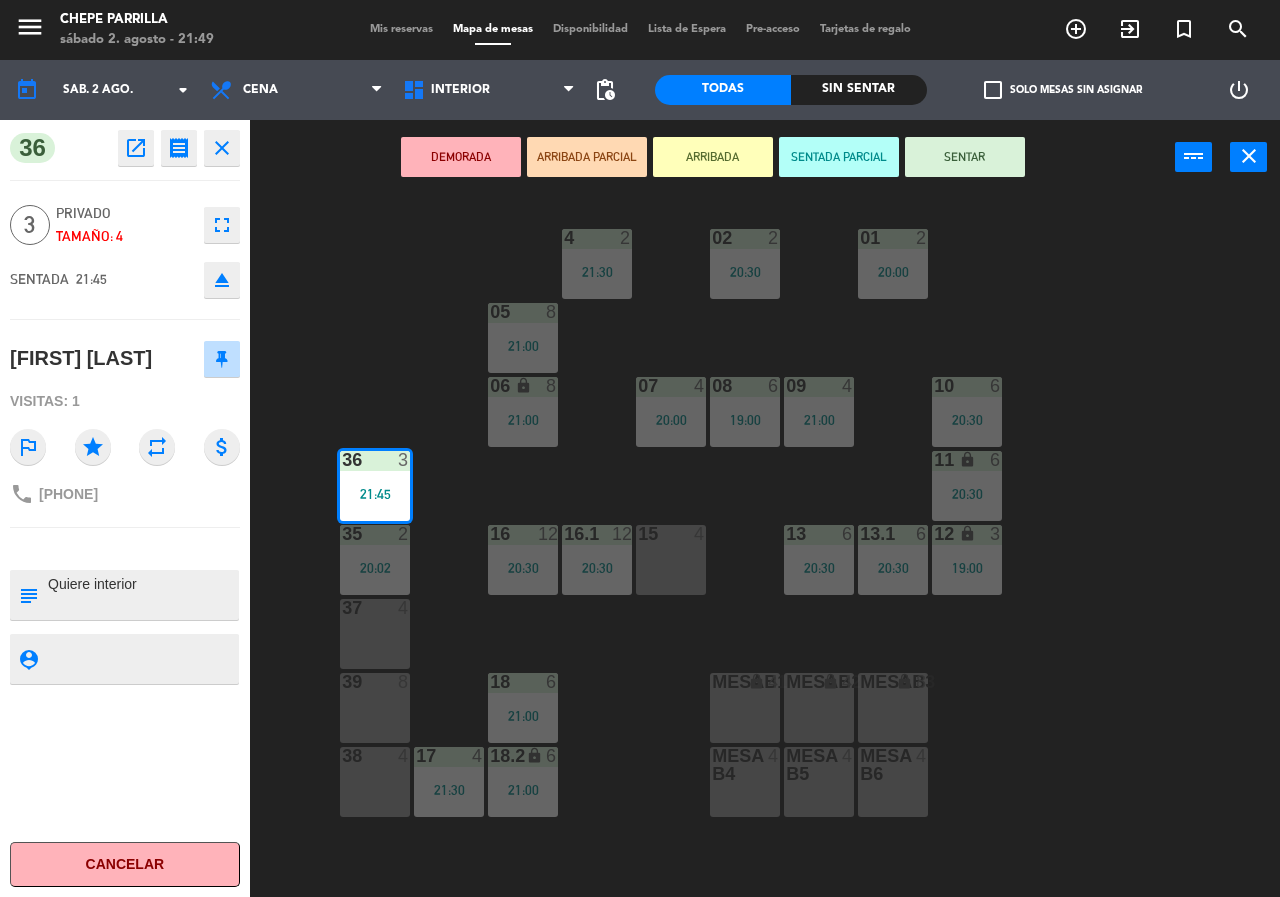 click on "SENTAR" at bounding box center [965, 157] 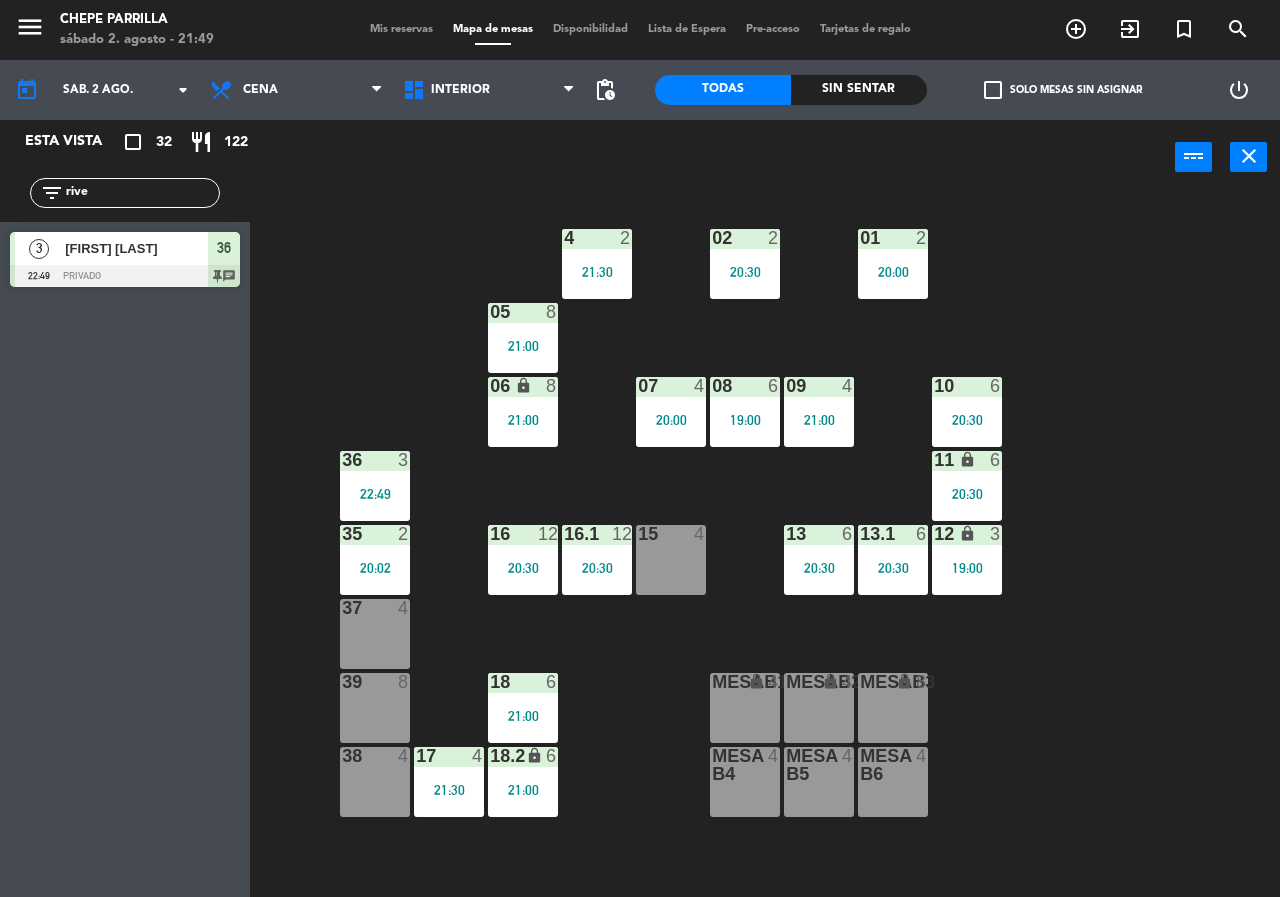 click on "20:02" at bounding box center [375, 568] 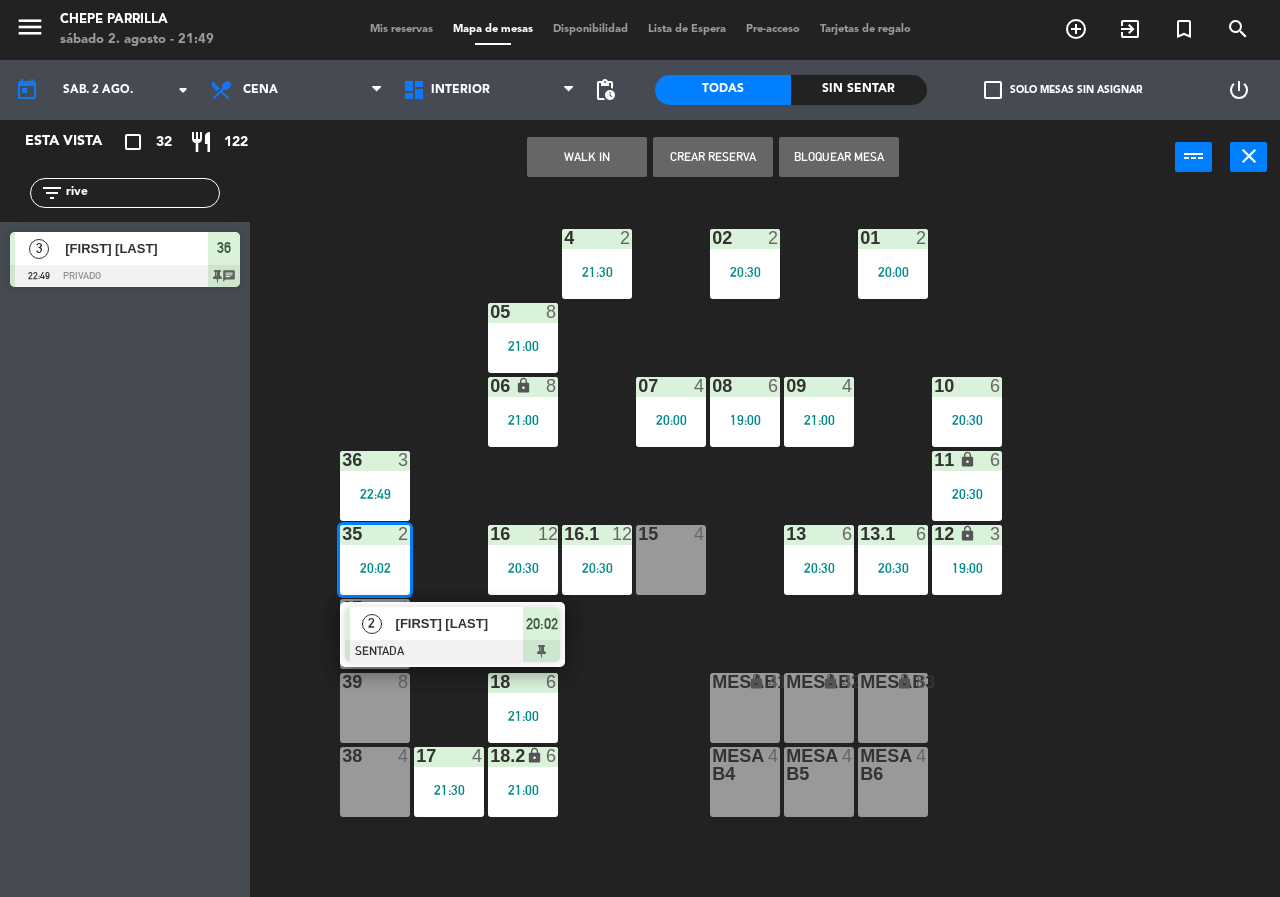 click on "[FIRST] [LAST]" at bounding box center [460, 623] 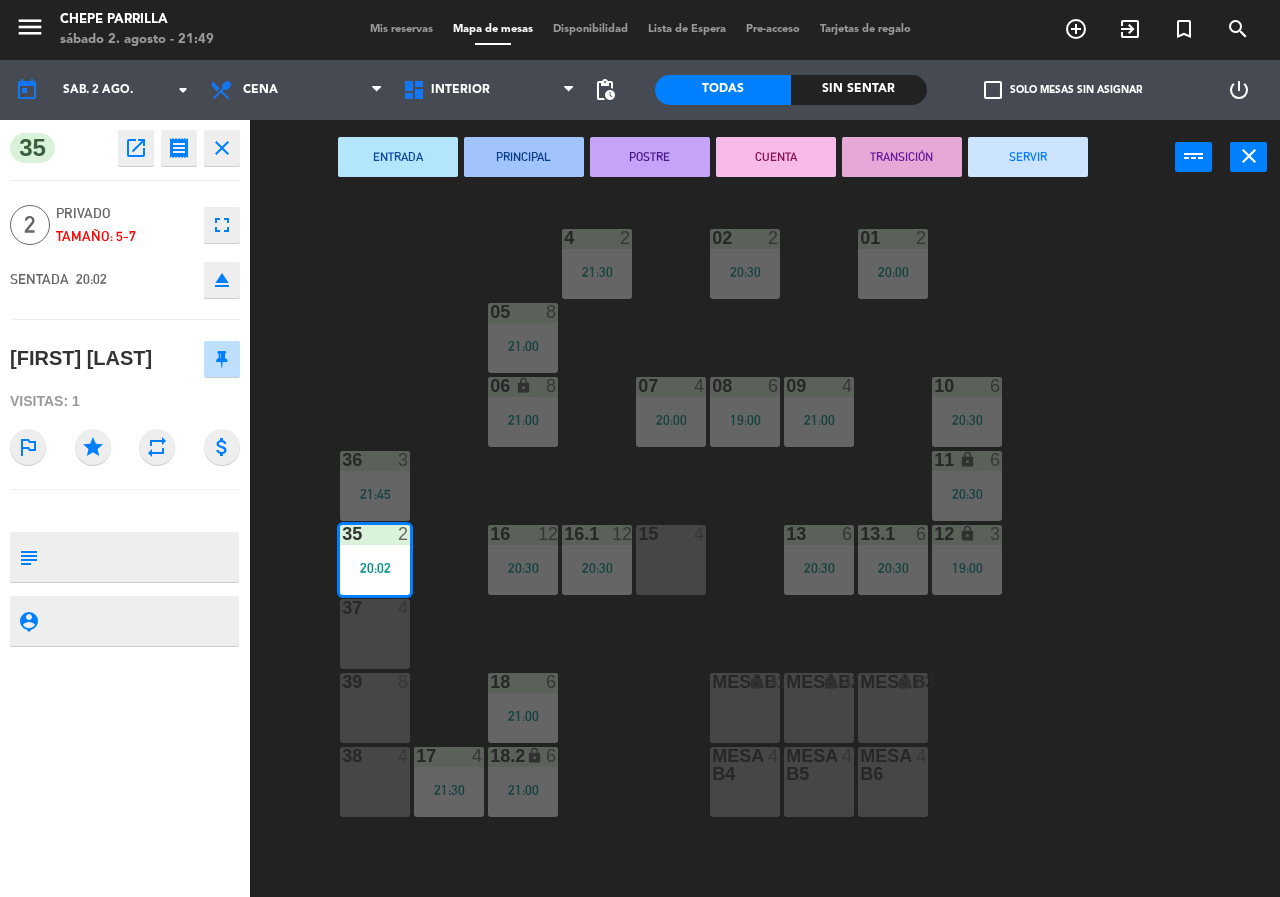 click on "SERVIR" at bounding box center (1028, 157) 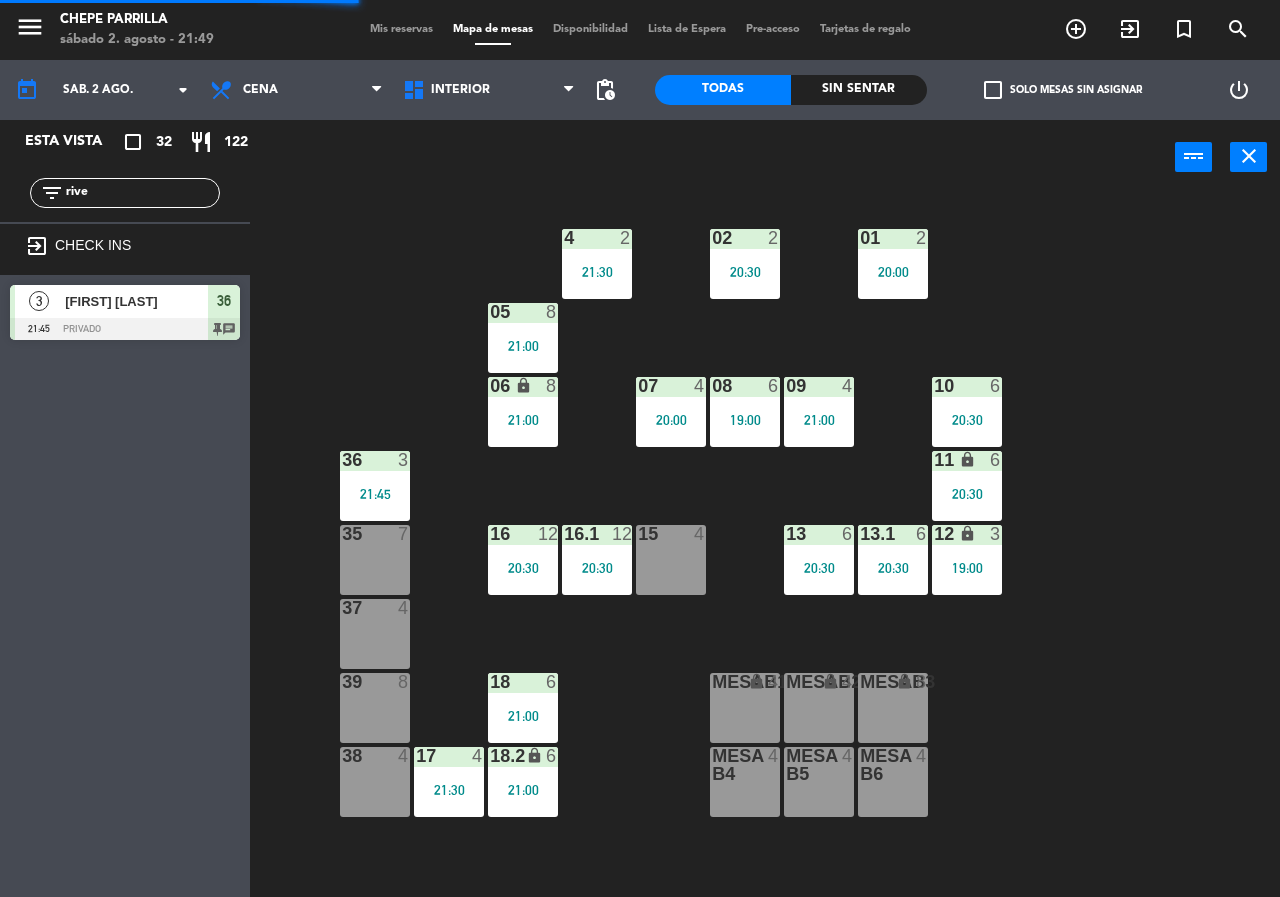 click on "21:45" at bounding box center [375, 494] 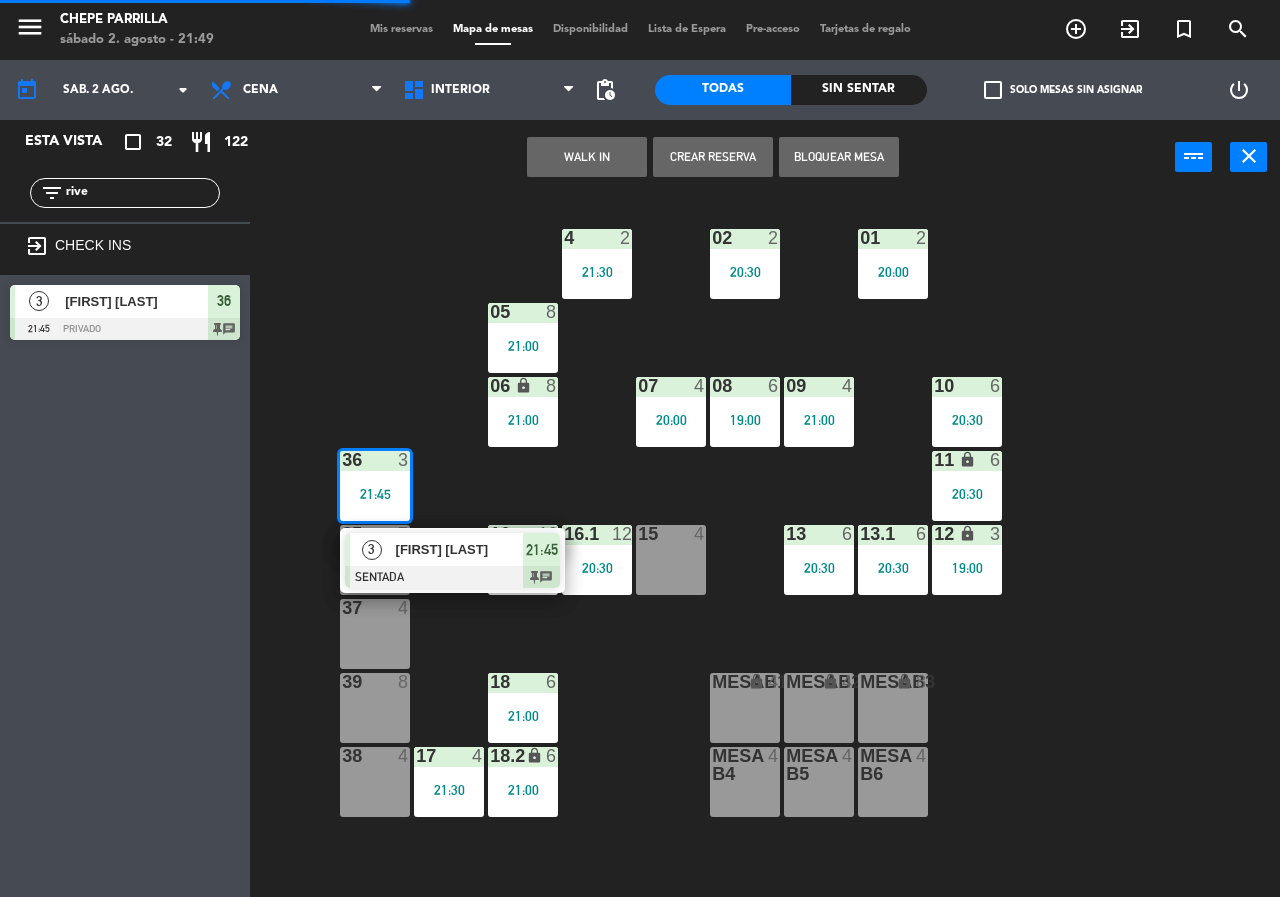 click on "3" at bounding box center [371, 549] 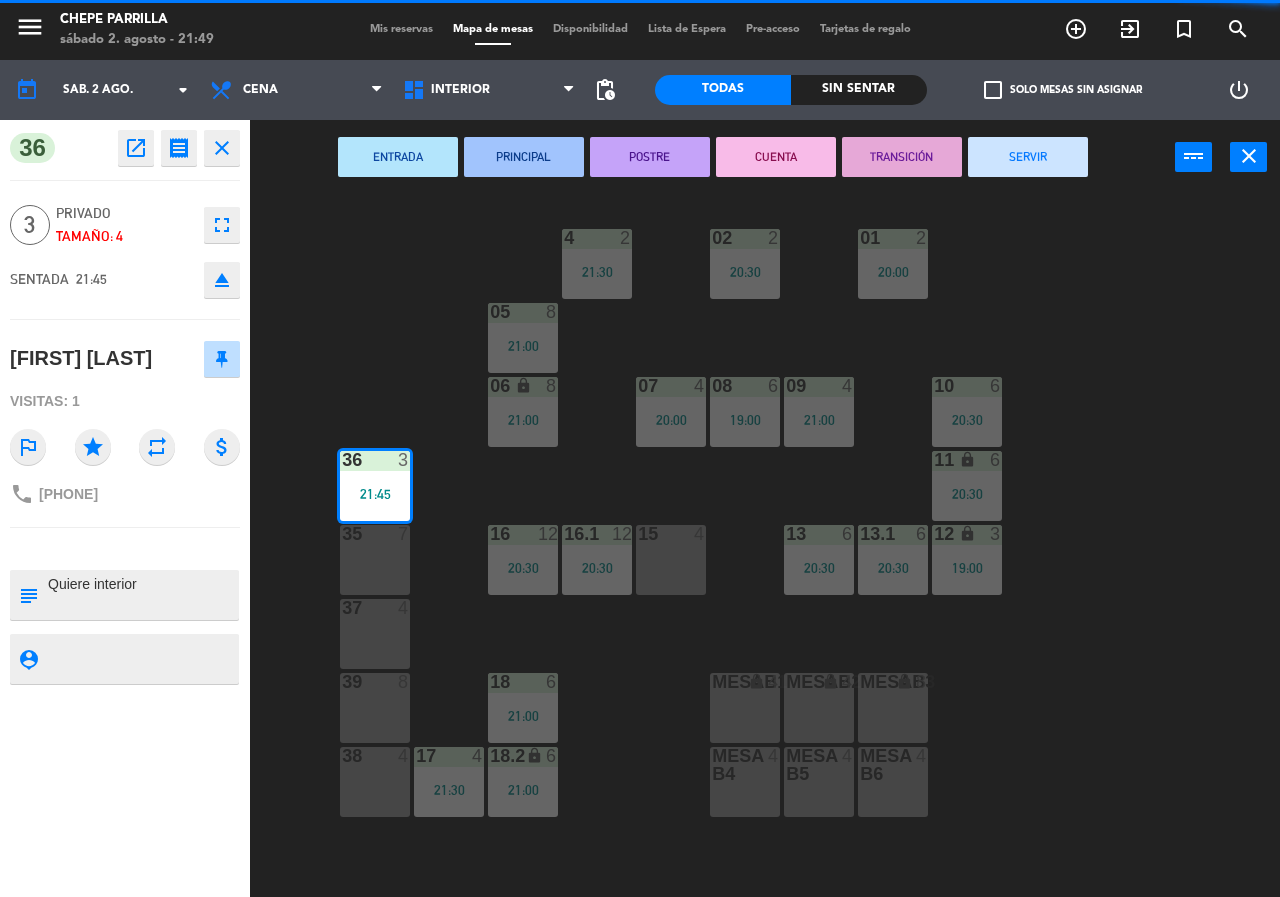 click on "35  7" at bounding box center [375, 560] 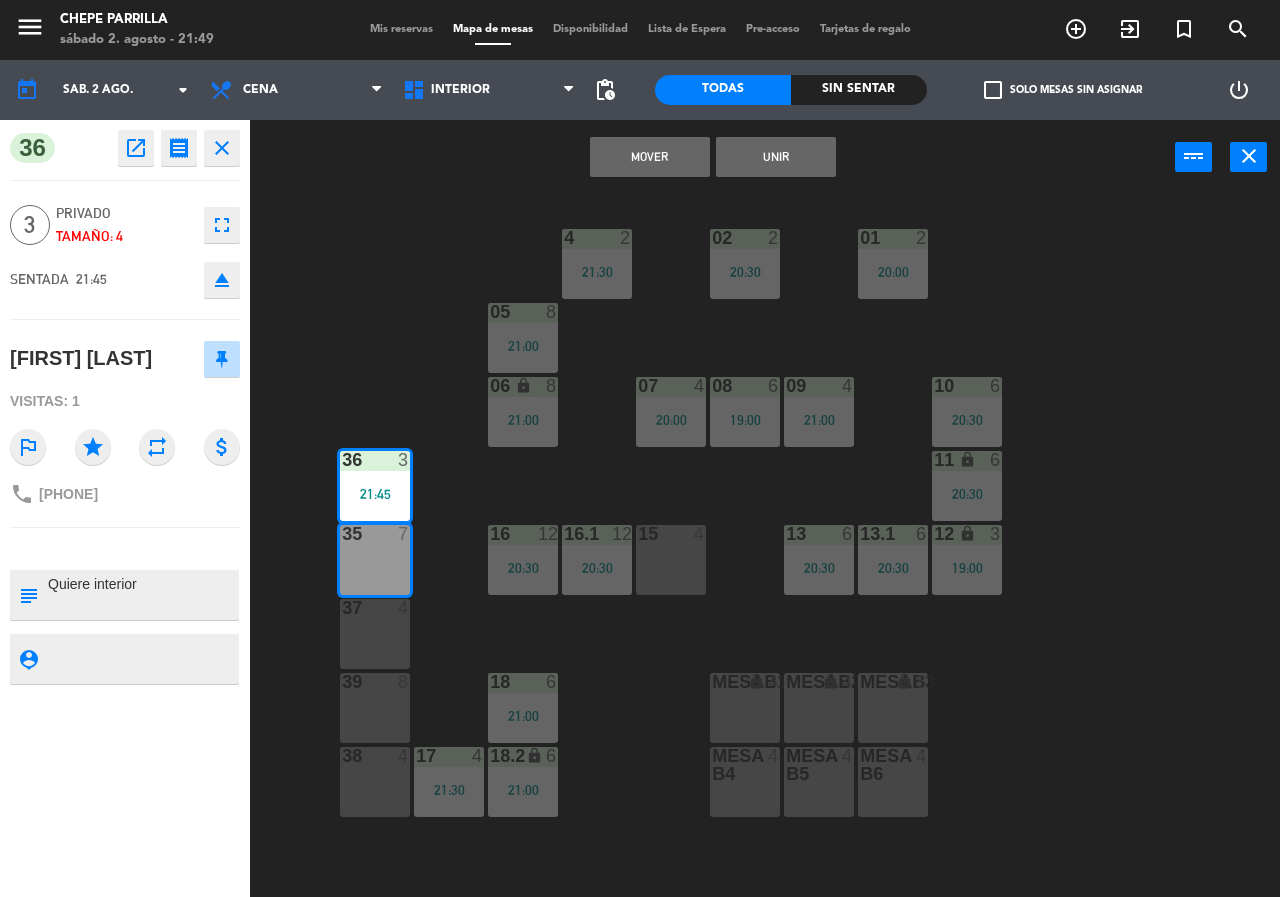 click on "Mover" at bounding box center [650, 157] 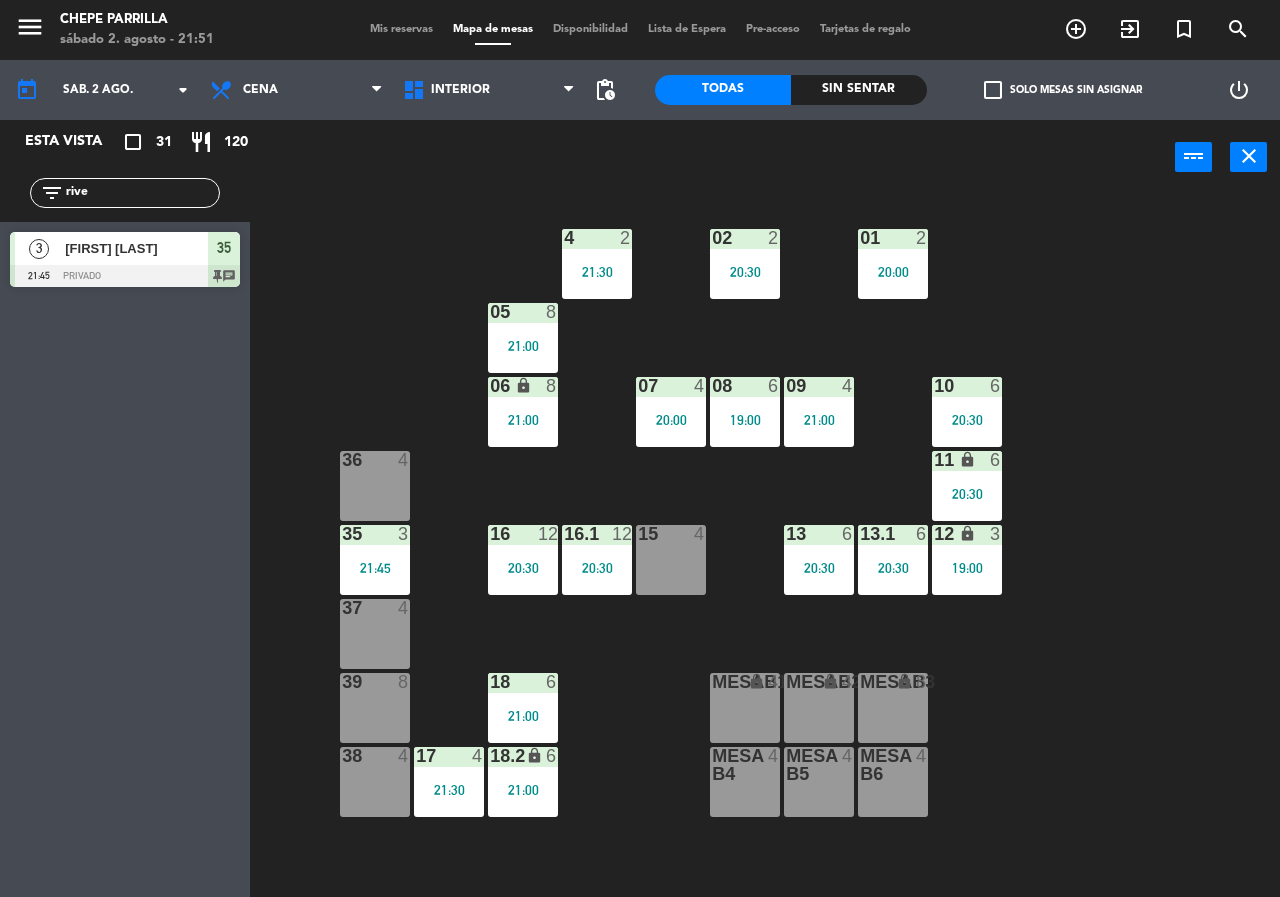 click on "rive" 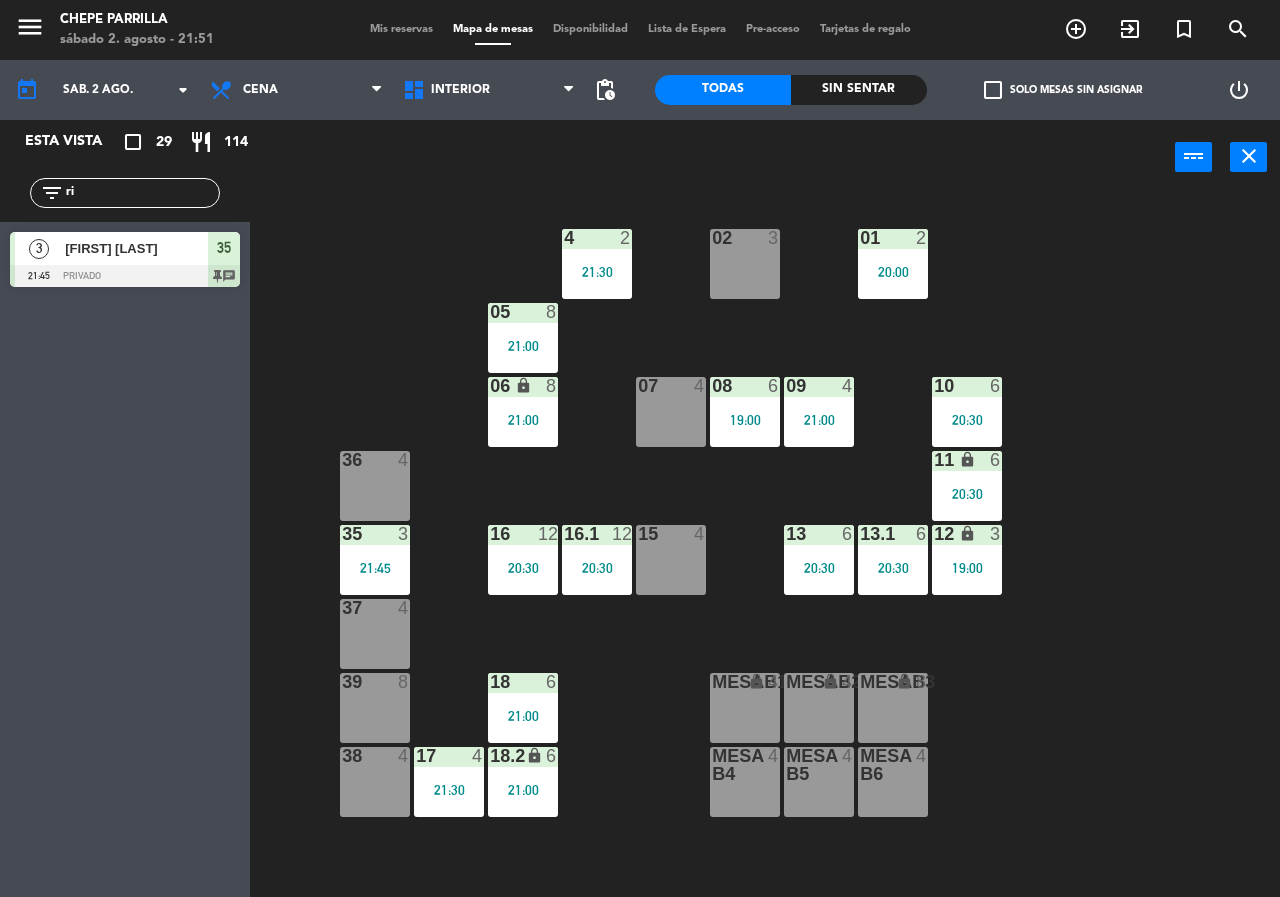 type on "r" 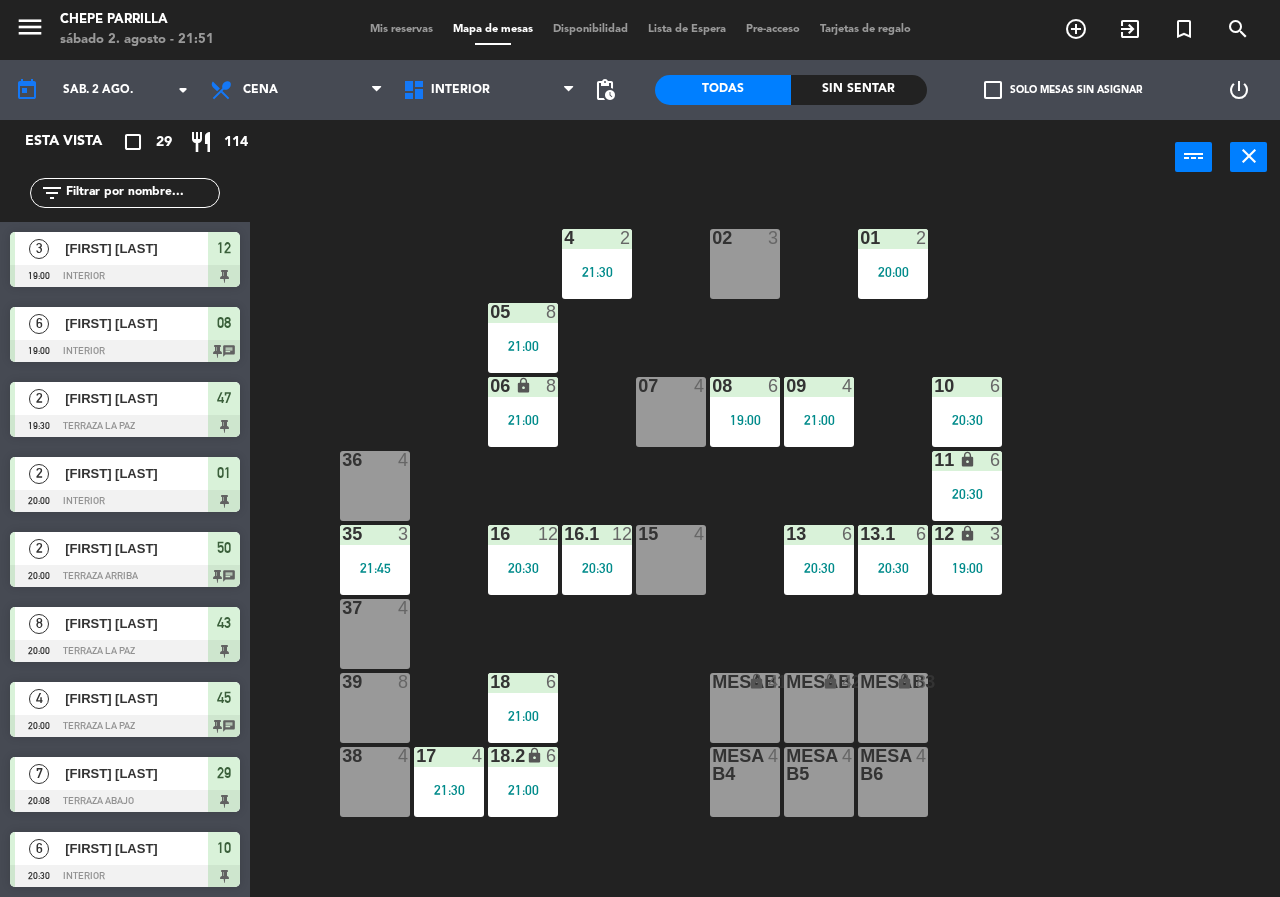 type 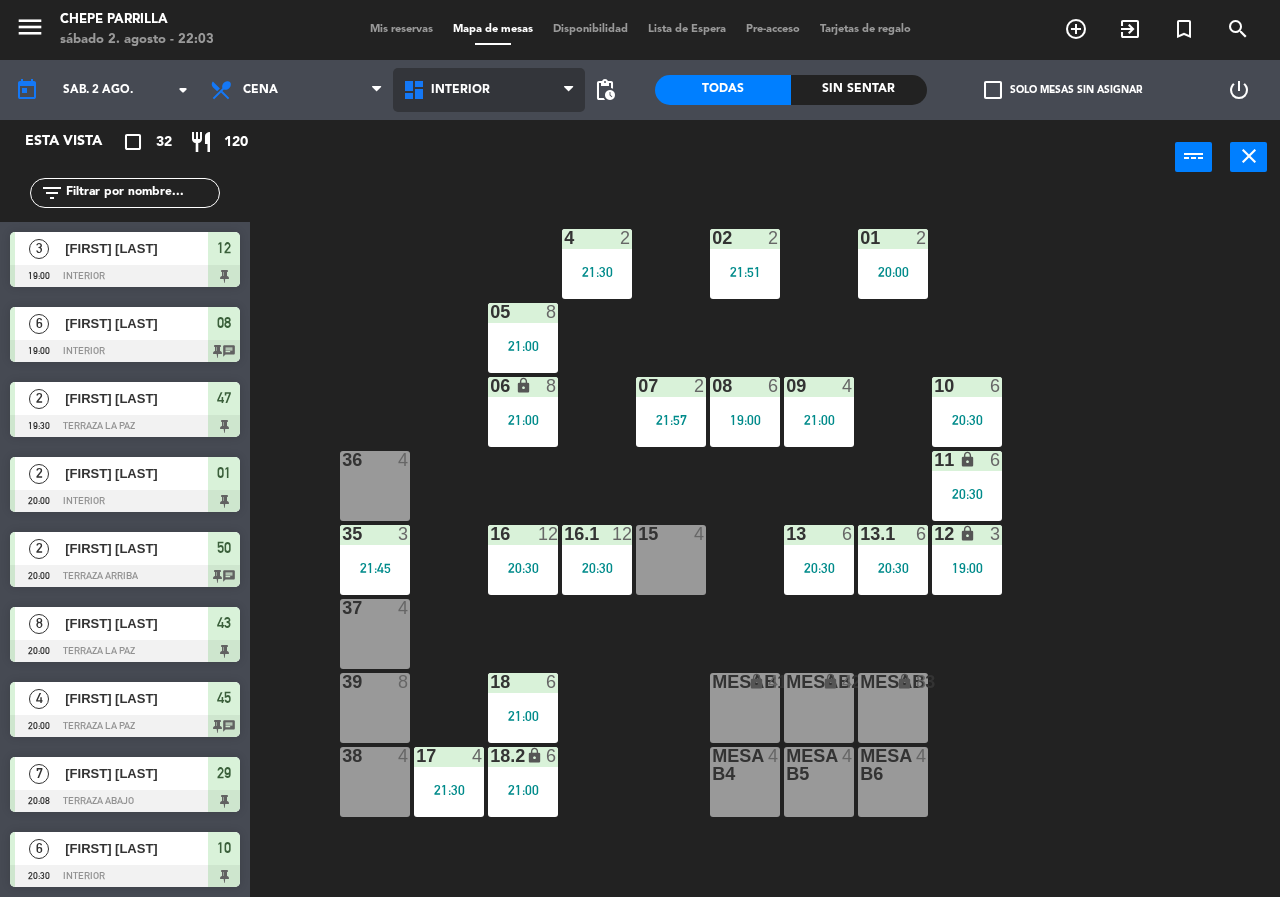 click on "Interior" at bounding box center [489, 90] 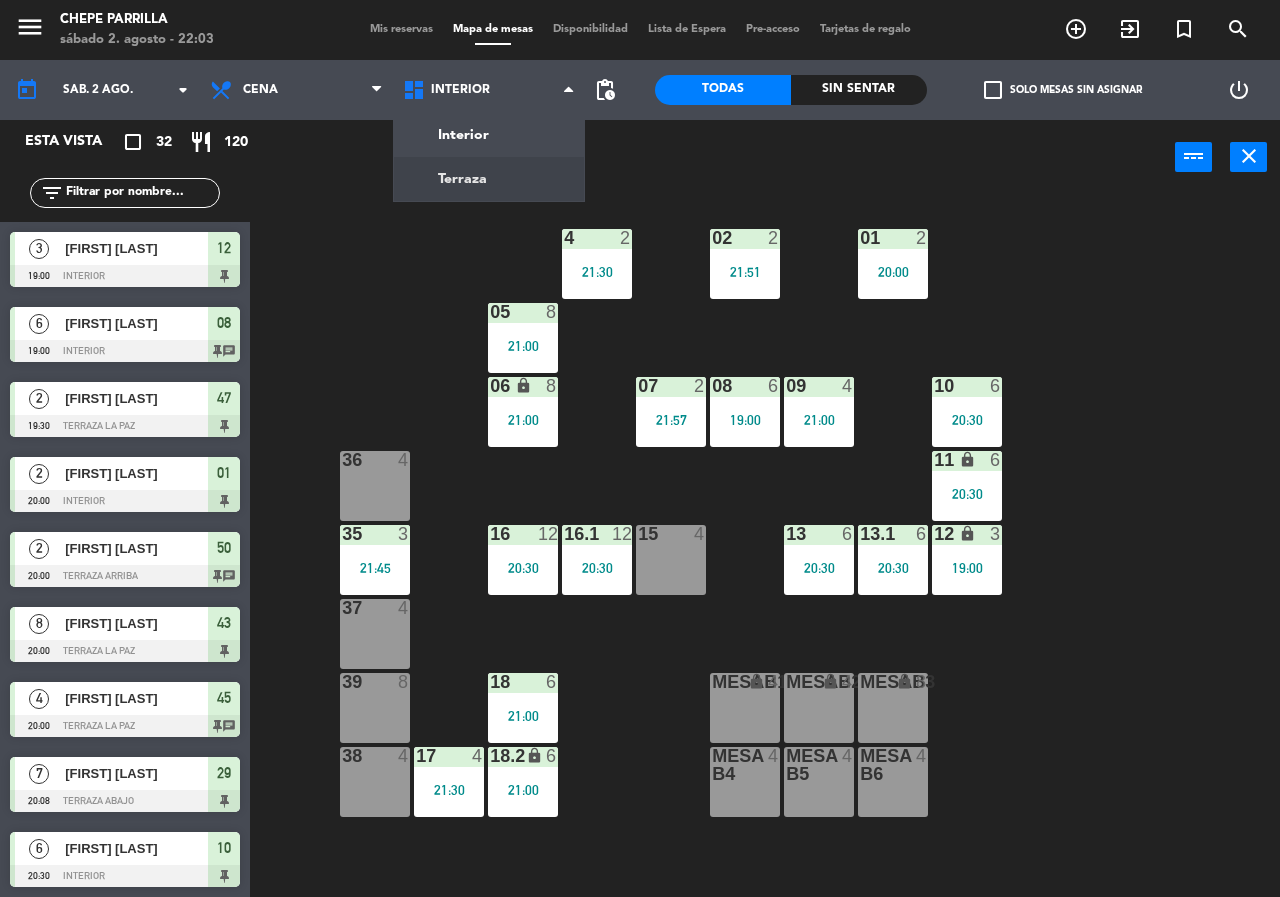 click on "menu  Chepe Parrilla   sábado 2. agosto - 22:03   Mis reservas   Mapa de mesas   Disponibilidad   Lista de Espera   Pre-acceso   Tarjetas de regalo  add_circle_outline exit_to_app turned_in_not search today    sáb. 2 ago. arrow_drop_down  Comida  Cena  Cena  Comida  Cena  Interior   Terraza   Interior   Interior   Terraza  pending_actions  Todas  Sin sentar  check_box_outline_blank   Solo mesas sin asignar   power_settings_new   Esta vista   crop_square  32  restaurant  120 filter_list  3   [FIRST] [LAST]   [TIME]   Interior  12  6   [FIRST] [LAST]    [TIME]   Interior  08 chat  2   [FIRST] [LAST]   [TIME]   Terraza La Paz  47  2   [FIRST] [LAST]   [TIME]   Interior  01  2   [FIRST] [LAST]    [TIME]   Terraza Arriba  50 chat  8   [FIRST] [LAST]   [TIME]   Terraza La Paz  43  4   [FIRST] [LAST]   [TIME]   Terraza La Paz  45 chat  7   [FIRST] [LAST]   [TIME]   Terraza Abajo  29  6   [FIRST] [LAST]   [TIME]   Interior  10  4   [FIRST] [LAST]   [TIME]   Terraza Arriba  52 chat  6   [FIRST] [LAST]   [TIME]   Interior  13" 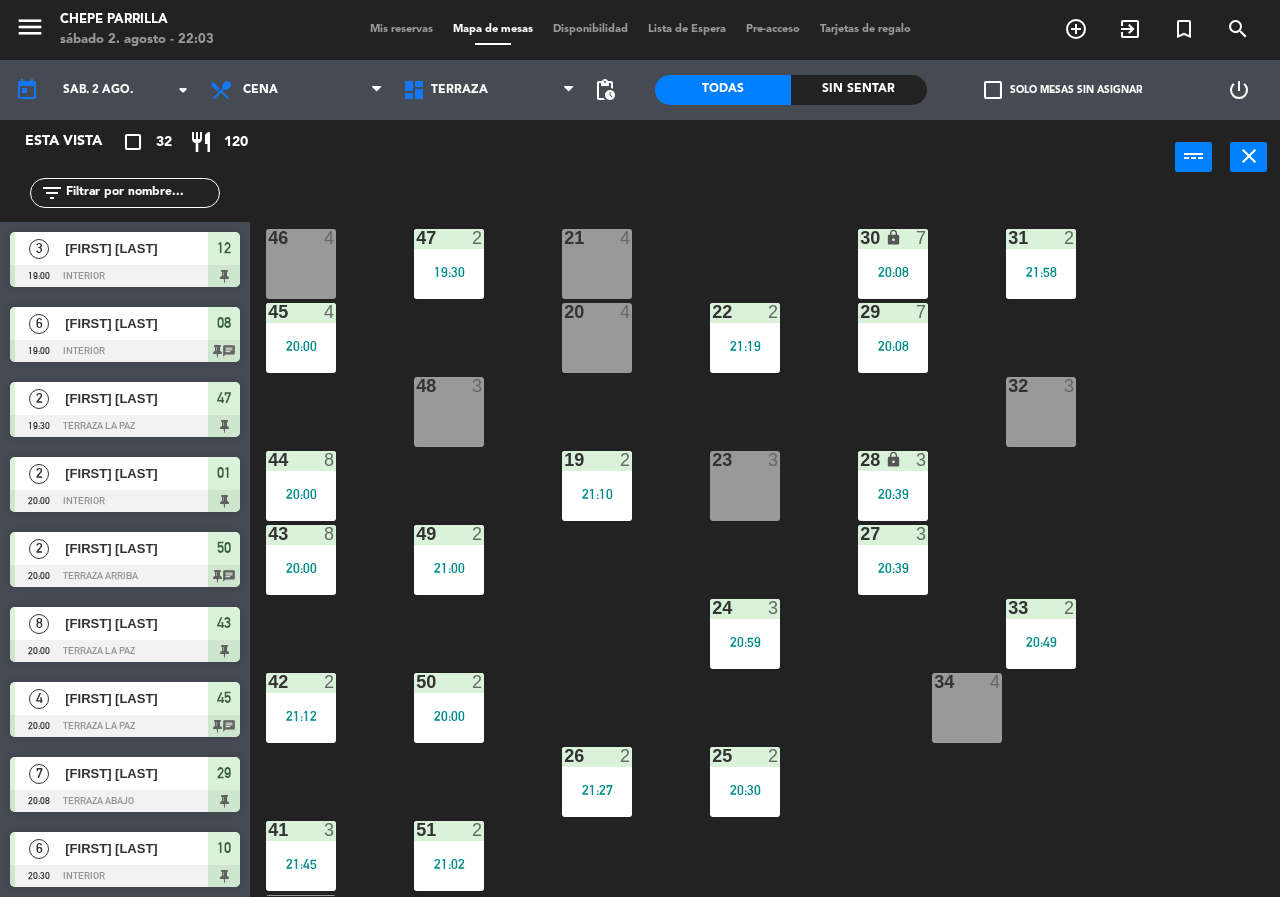 click on "34  4" at bounding box center [967, 708] 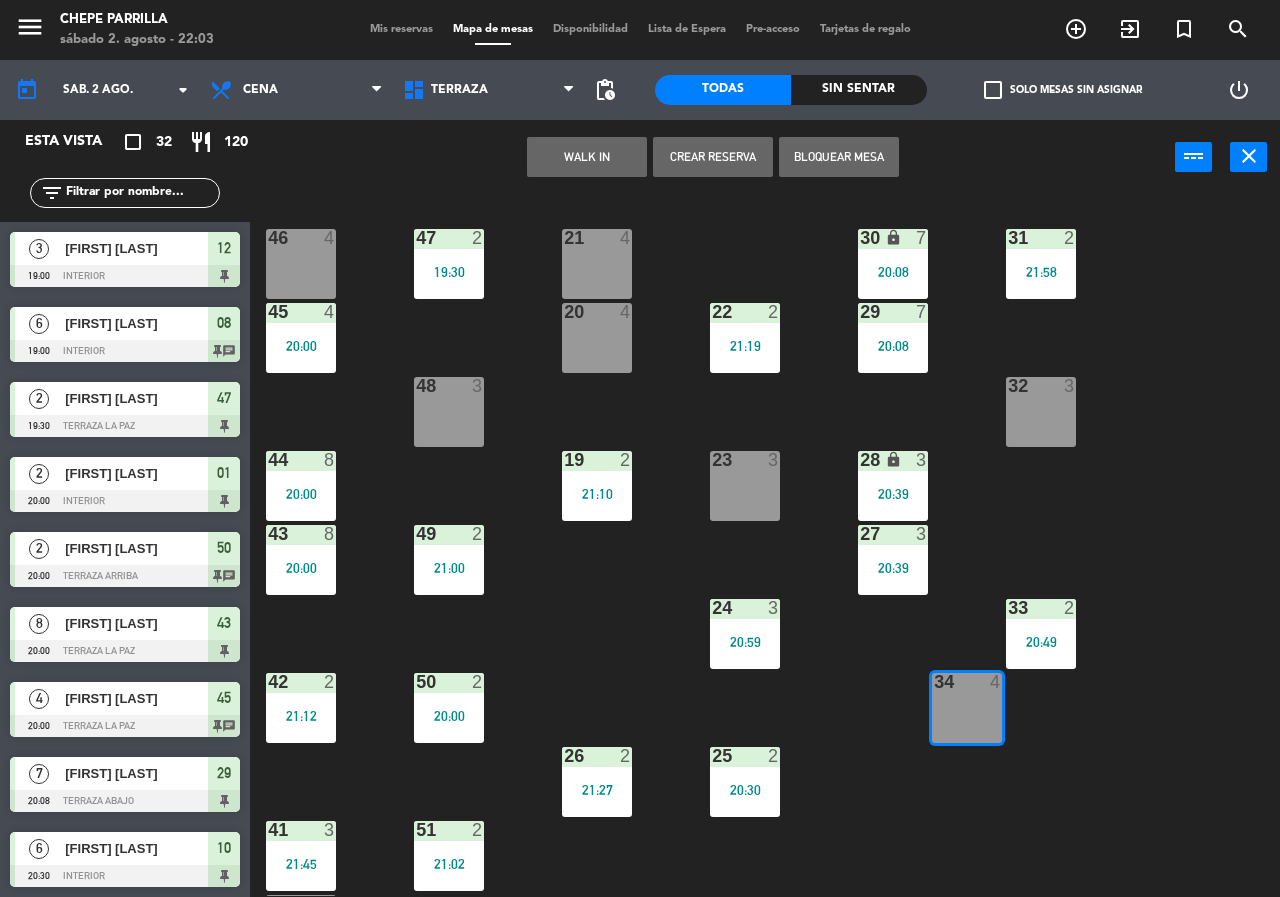 click on "Crear Reserva" at bounding box center [713, 157] 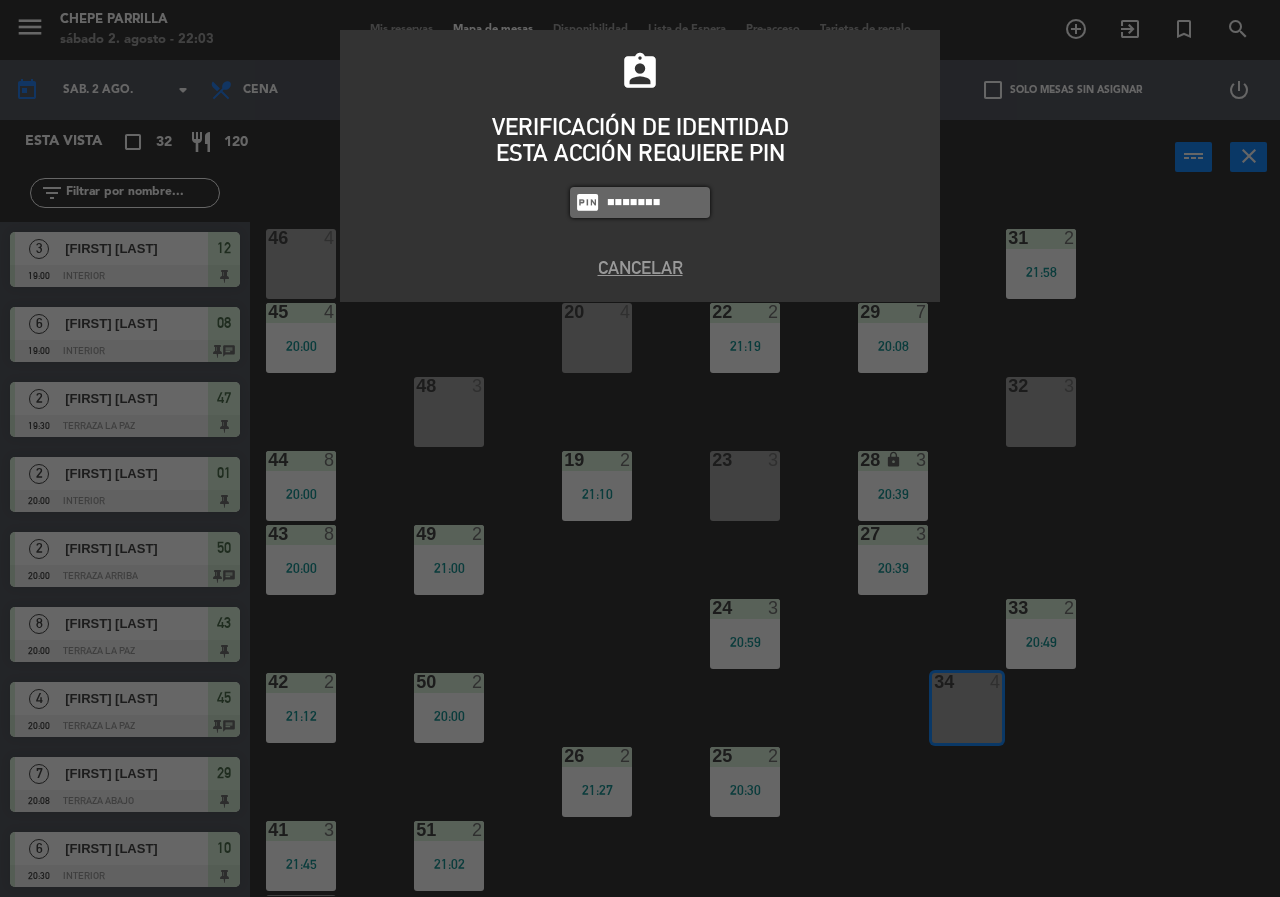 type on "8663" 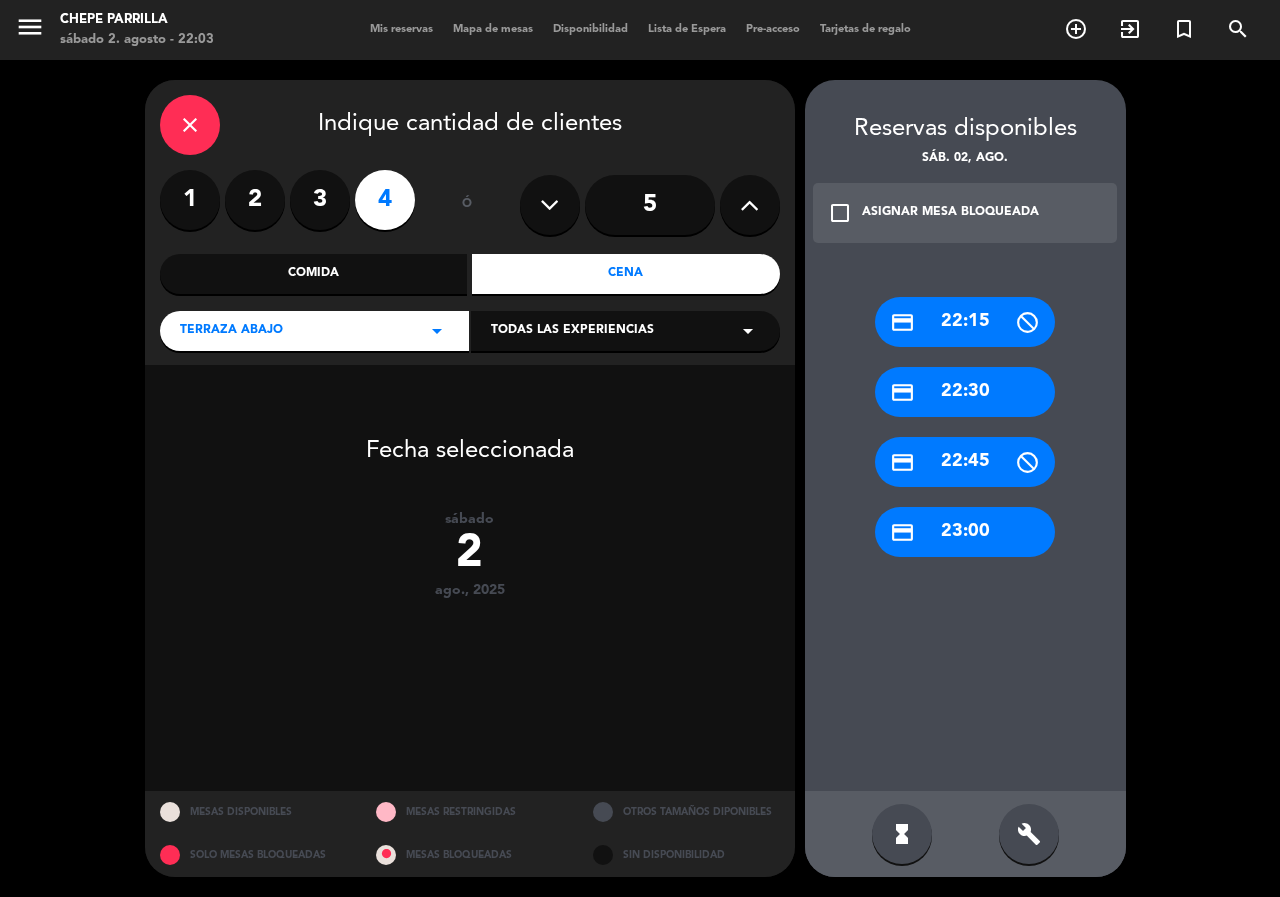 click on "3" at bounding box center (320, 200) 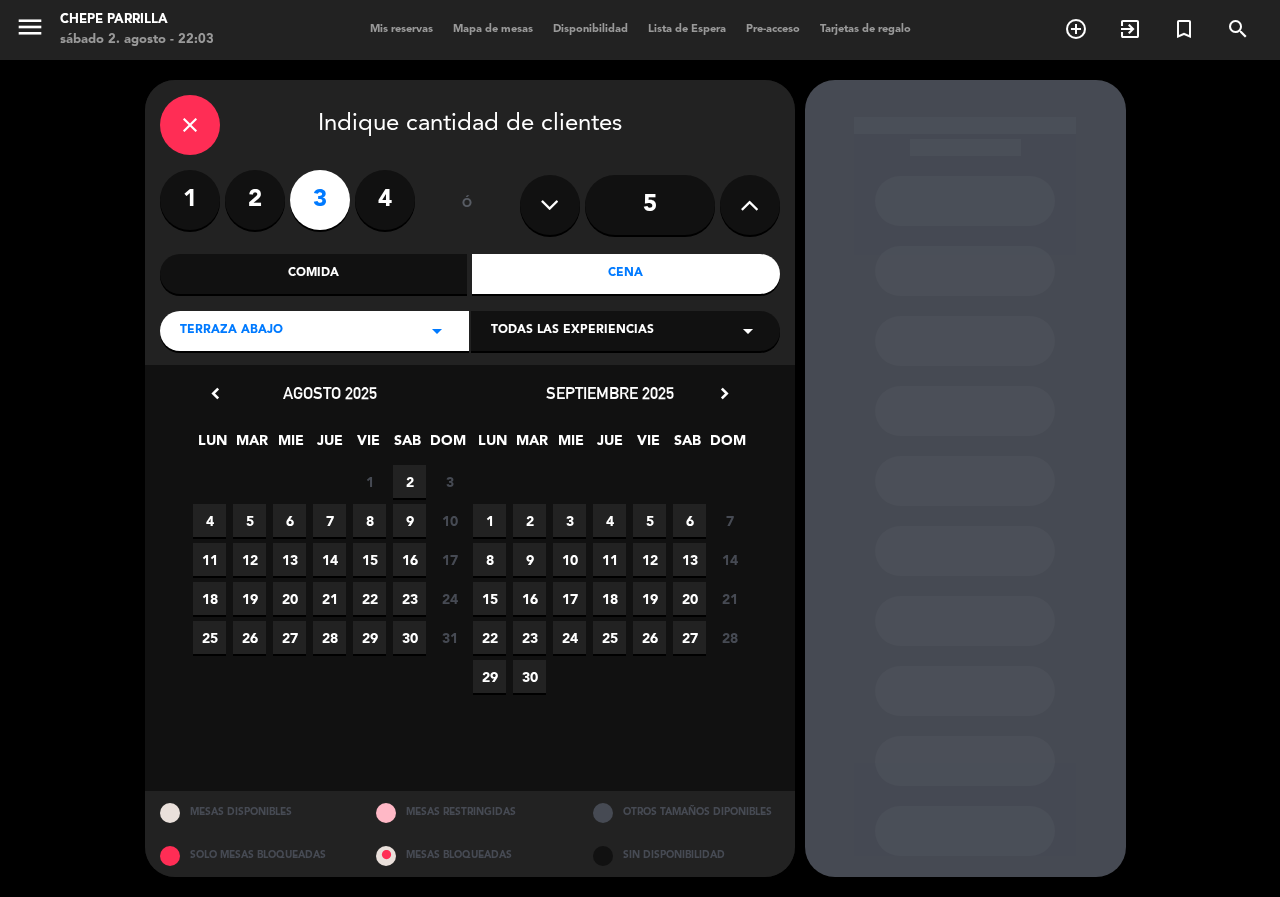 click on "2" at bounding box center [409, 481] 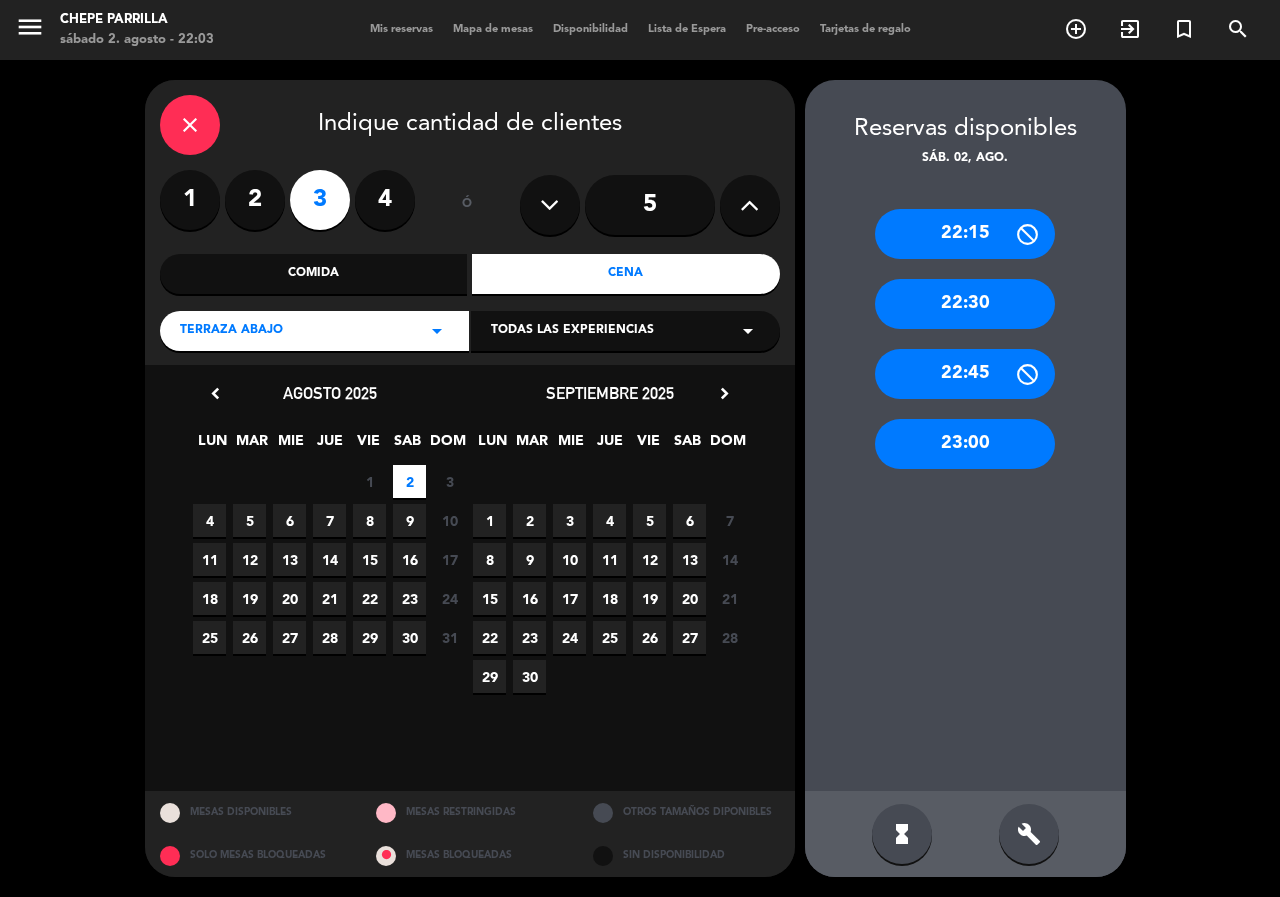 drag, startPoint x: 923, startPoint y: 237, endPoint x: 644, endPoint y: 391, distance: 318.68008 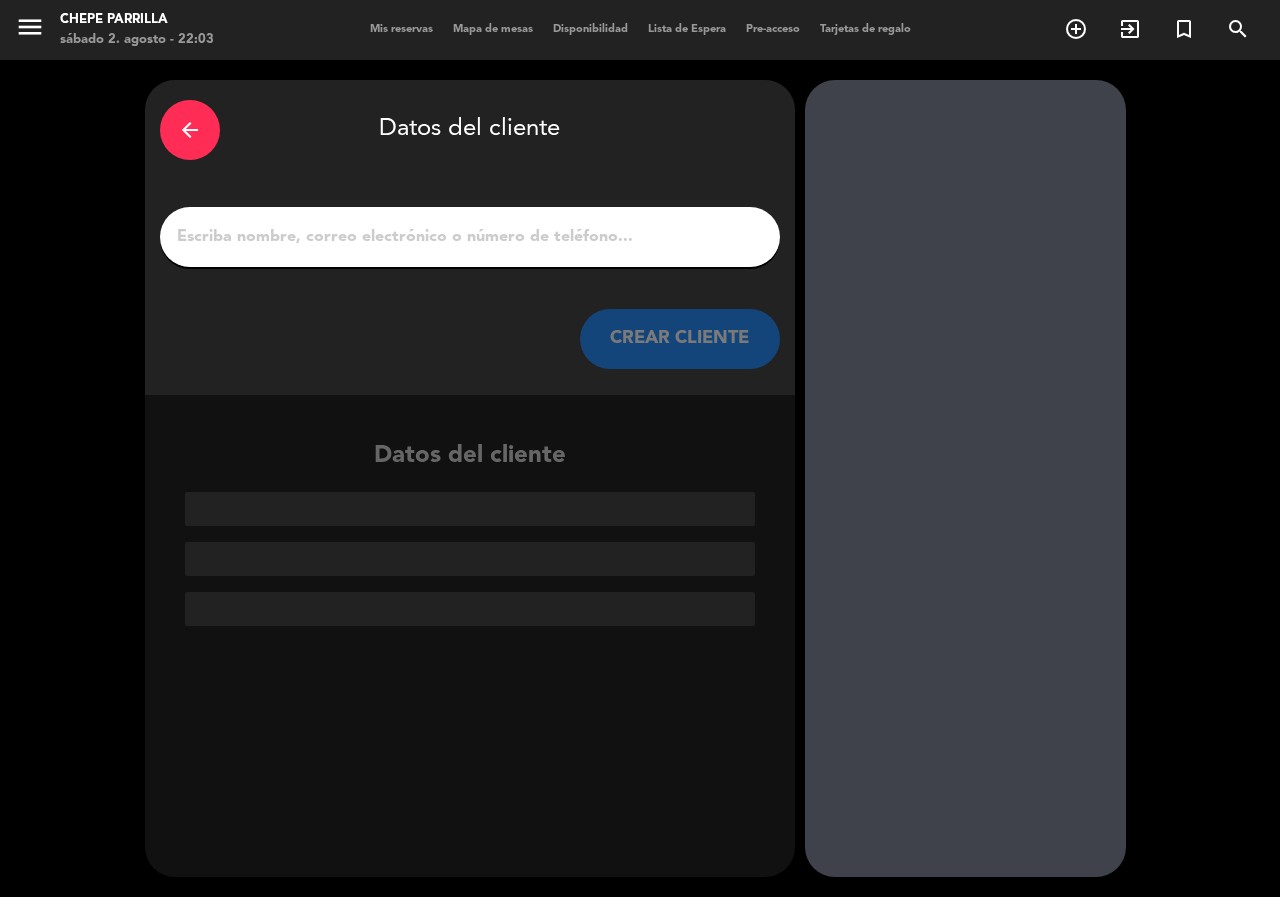 click on "1" at bounding box center (470, 237) 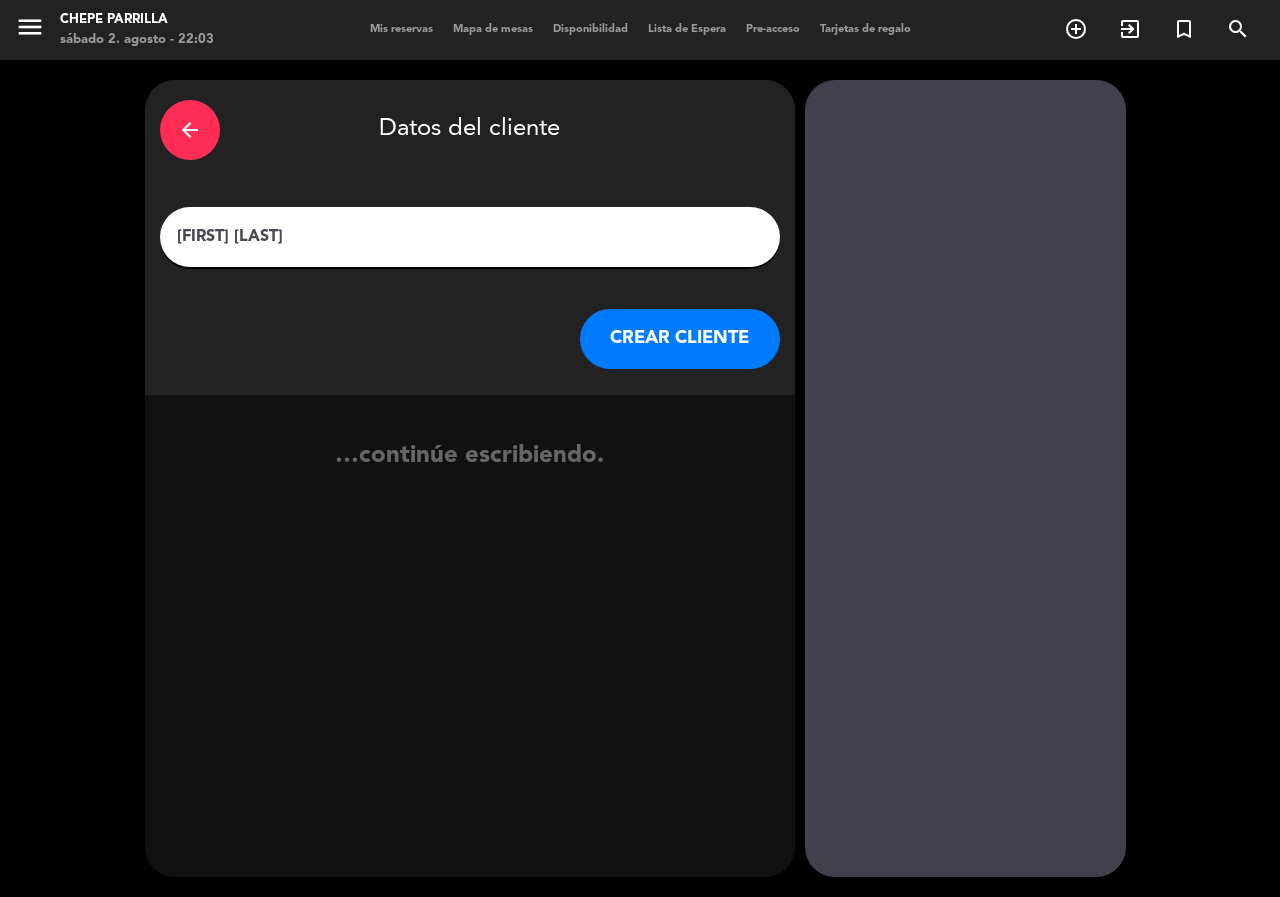 type on "[FIRST] [LAST]" 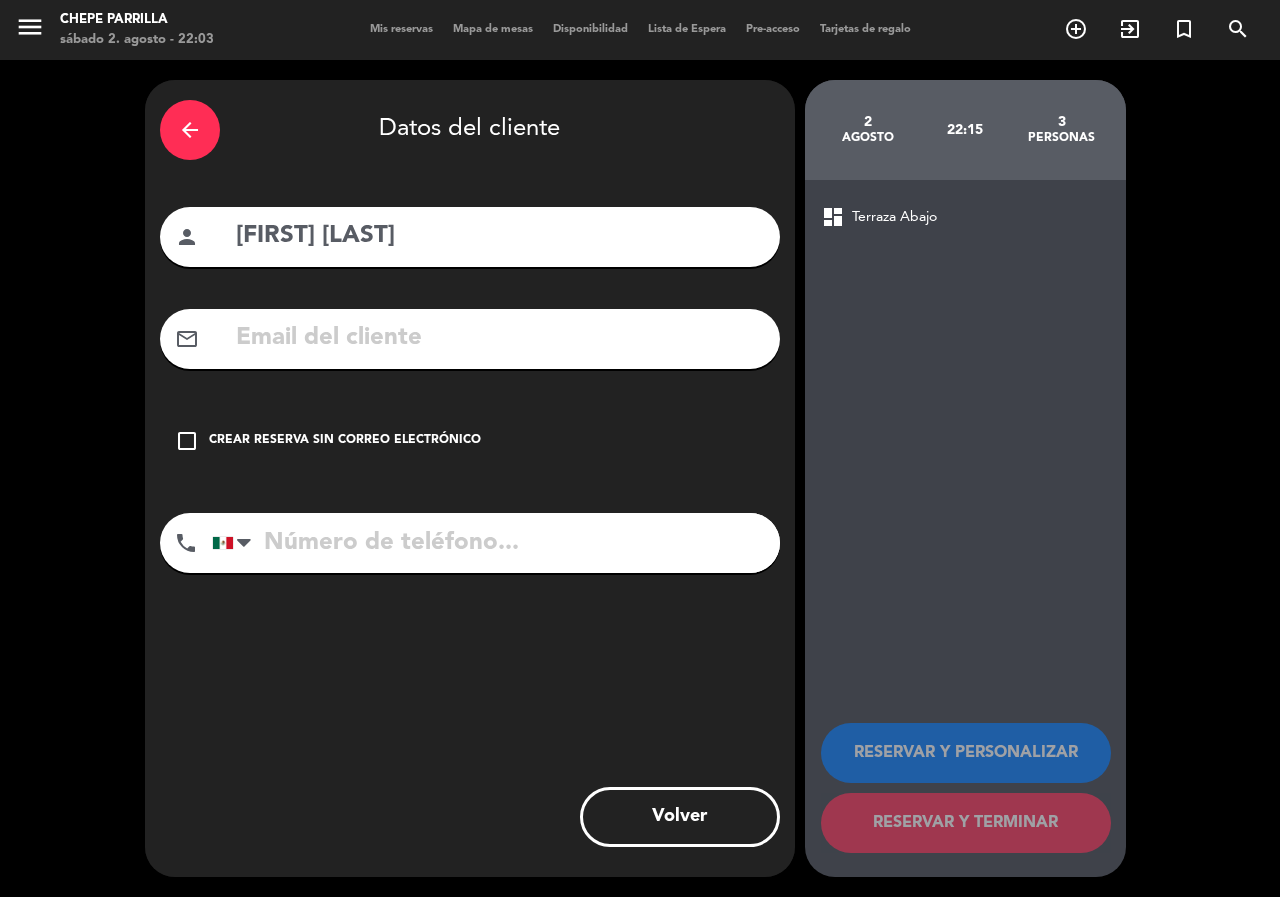 click on "check_box_outline_blank" at bounding box center [187, 441] 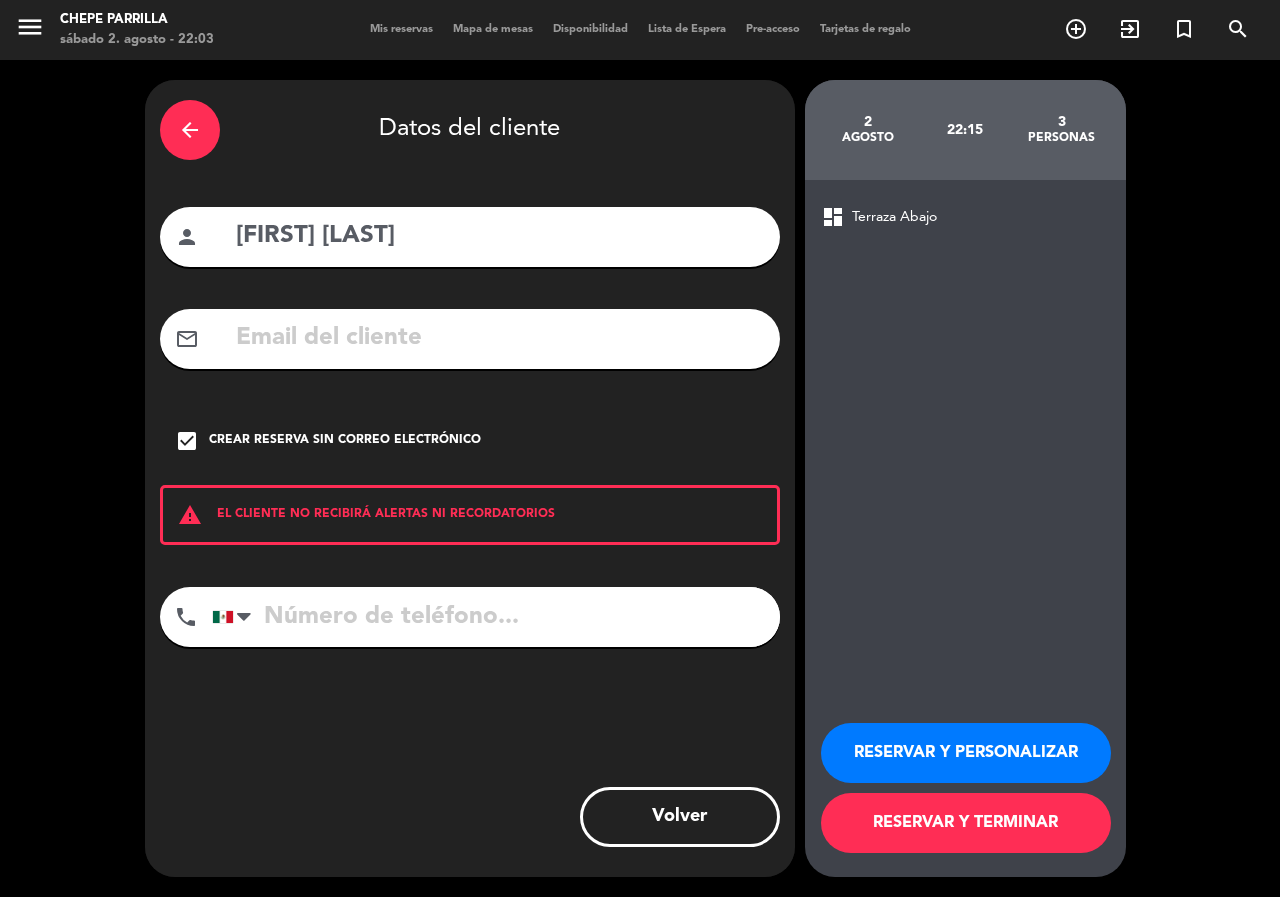 click on "arrow_back   Datos del cliente  person [FIRST] [LAST] mail_outline  check_box   Crear reserva sin correo electrónico  warning  EL CLIENTE NO RECIBIRÁ ALERTAS NI RECORDATORIOS  phone United States +1 United Kingdom +44 Peru (Perú) +51 Argentina +54 Brazil (Brasil) +55 Afghanistan (‫افغانستان‬‎) +93 Albania (Shqipëri) +355 Algeria (‫الجزائر‬‎) +213 American Samoa +1684 Andorra +376 Angola +244 Anguilla +1264 Antigua and Barbuda +1268 Argentina +54 Armenia (Հայաստան) +374 Aruba +297 Australia +61 Austria (Österreich) +43 Azerbaijan (Azərbaycan) +994 Bahamas +1242 Bahrain (‫البحرين‬‎) +973 Bangladesh (বাংলাদেশ) +880 Barbados +1246 Belarus (Беларусь) +375 Belgium (België) +32 Belize +501 Benin (Bénin) +229 Bermuda +1441 Bhutan (འབྲུག) +975 Bolivia +591 Bosnia and Herzegovina (Босна и Херцеговина) +387 Botswana +267 Brazil (Brasil) +55 British Indian Ocean Territory +246 British Virgin Islands +1284 Brunei" at bounding box center [470, 478] 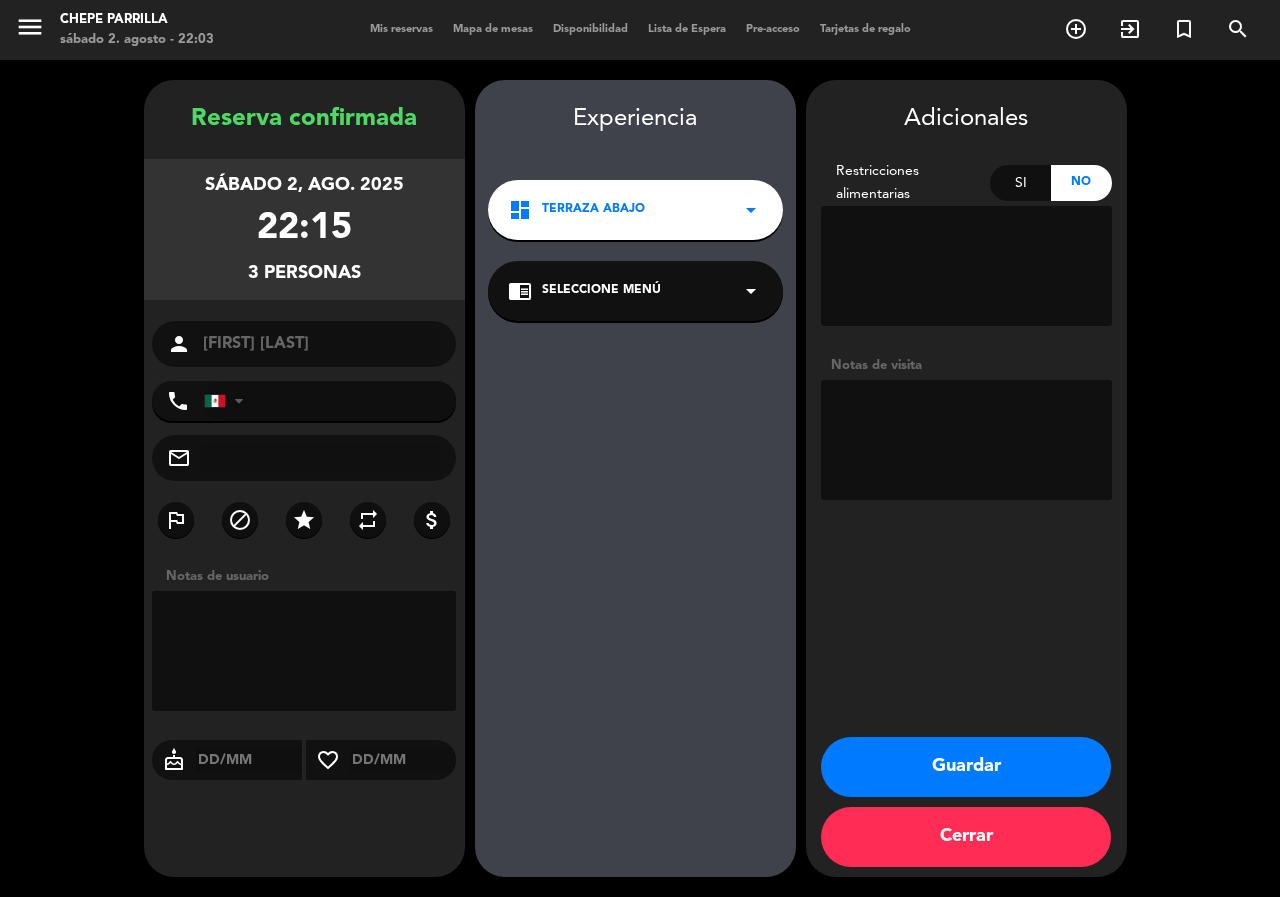 click at bounding box center (966, 440) 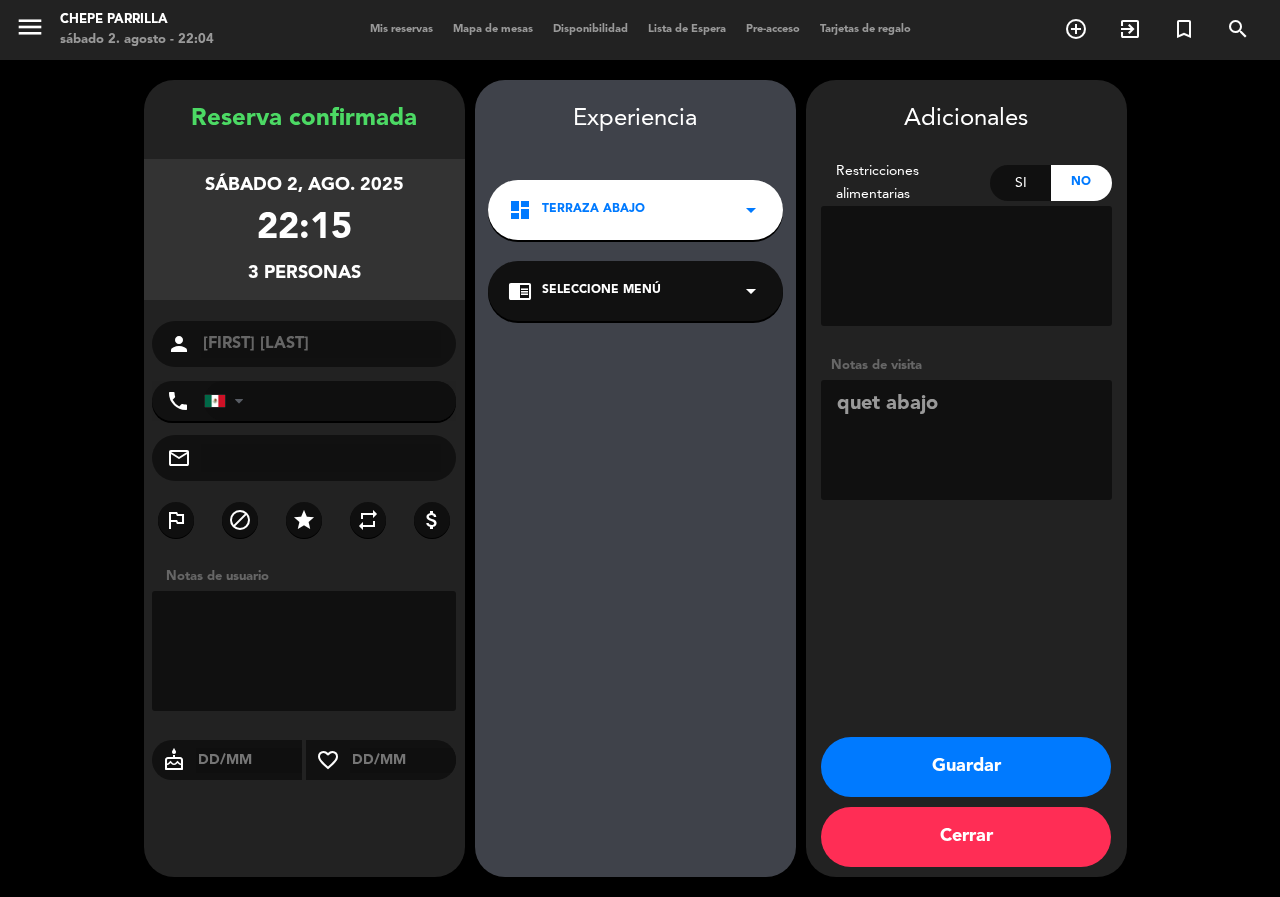 type on "quet abajo" 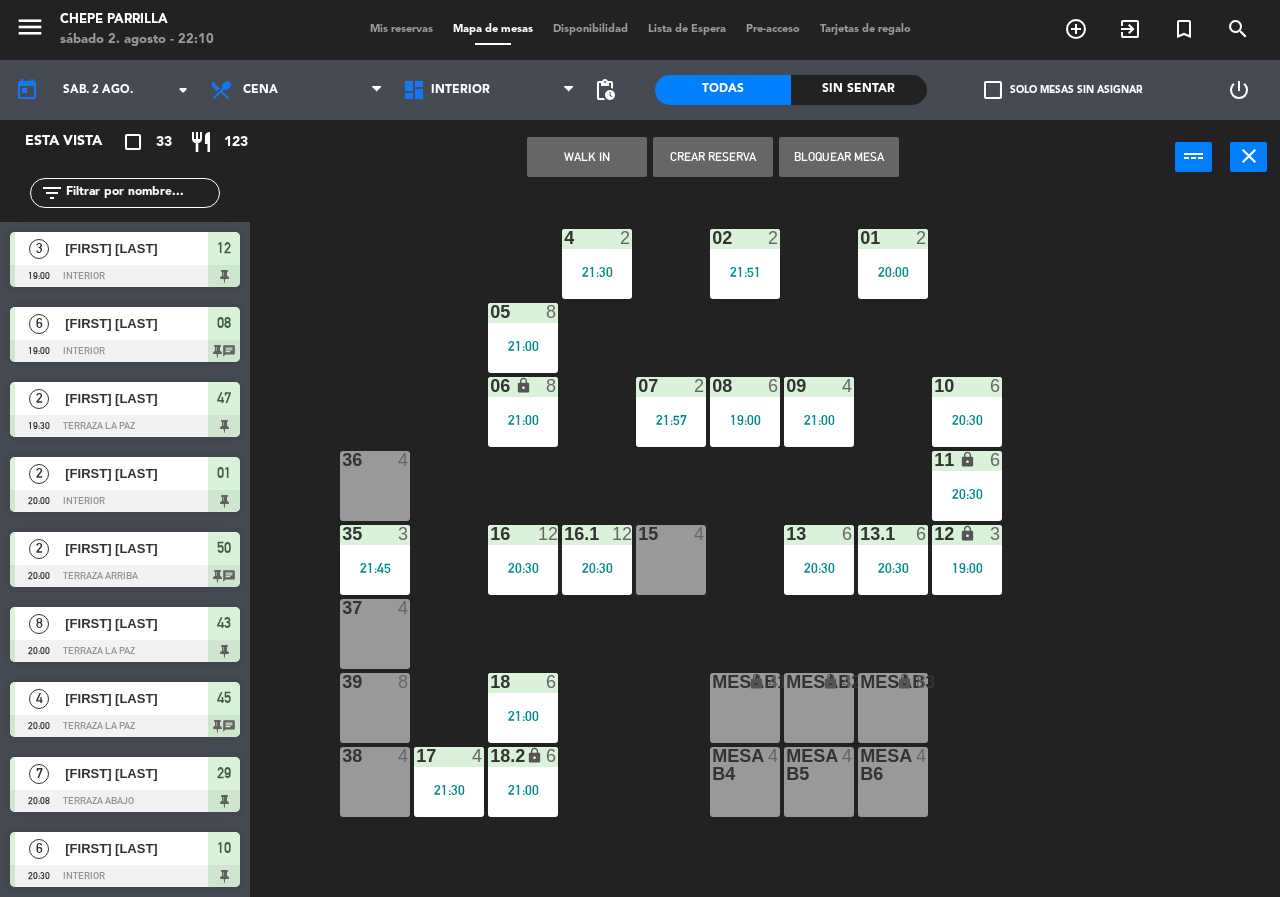 click on "02  2   21:51  4  2   21:30  01  2   20:00  05  8   21:00  06 lock  8   21:00  07  2   21:57  09  4   21:00  10  6   20:30  08  6   19:00  11 lock  6   20:30  36  4  16  12   20:30  15  4  13  6   20:30  12 lock  3   19:00  16.1  12   20:30  13.1  6   20:30  35  3   21:45  37  4  18  6   21:00  MesaB1 lock  4  MESAB2 lock  4  MESAB3 lock  8  39  8  18.2 lock  6   21:00  17  4   21:30  MESA B4  4  MESA B5  4  MESA B6  4  38  4" 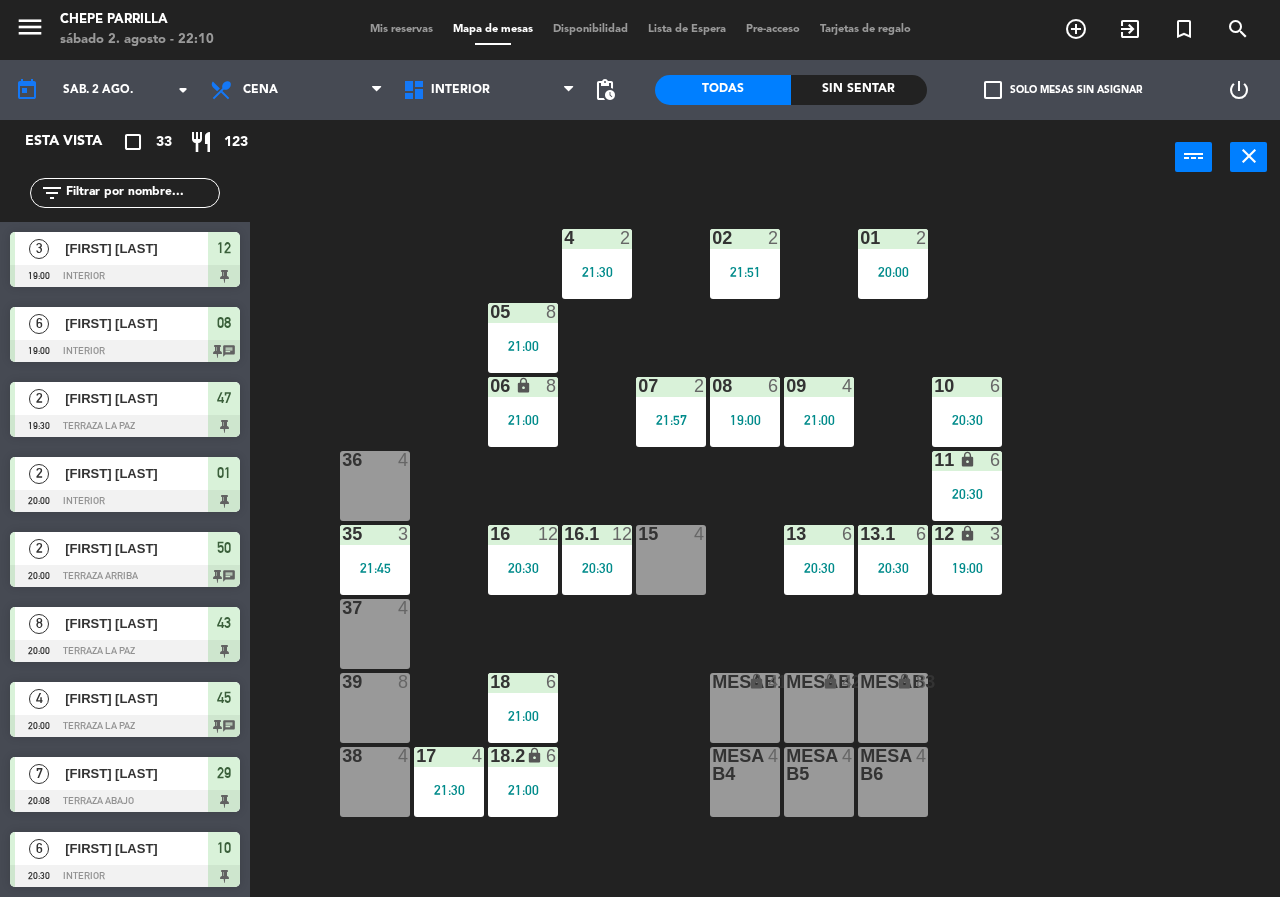 click on "Sin sentar" 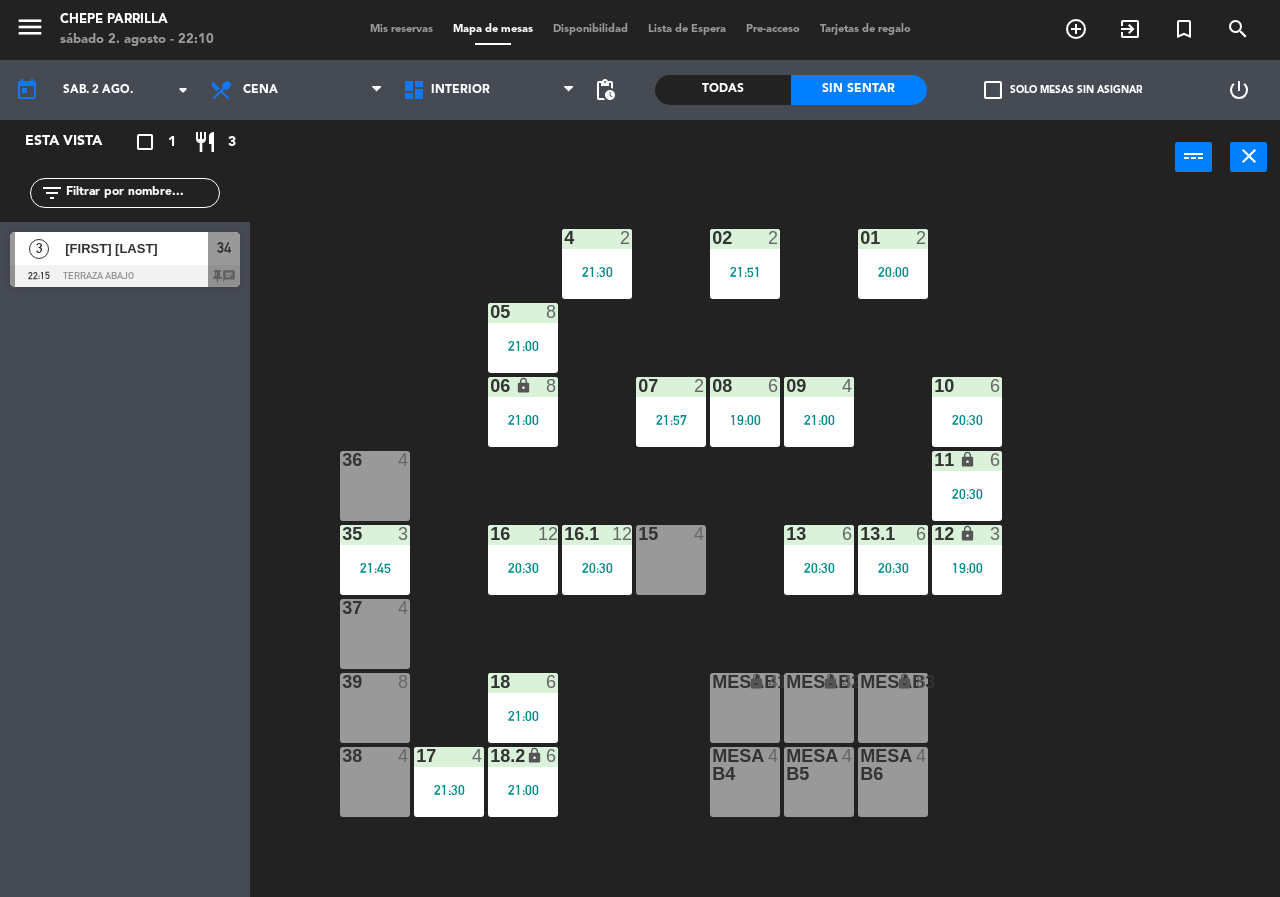 click on "02  2   21:51  4  2   21:30  01  2   20:00  05  8   21:00  06 lock  8   21:00  07  2   21:57  09  4   21:00  10  6   20:30  08  6   19:00  11 lock  6   20:30  36  4  16  12   20:30  15  4  13  6   20:30  12 lock  3   19:00  16.1  12   20:30  13.1  6   20:30  35  3   21:45  37  4  18  6   21:00  MesaB1 lock  4  MESAB2 lock  4  MESAB3 lock  8  39  8  18.2 lock  6   21:00  17  4   21:30  MESA B4  4  MESA B5  4  MESA B6  4  38  4" 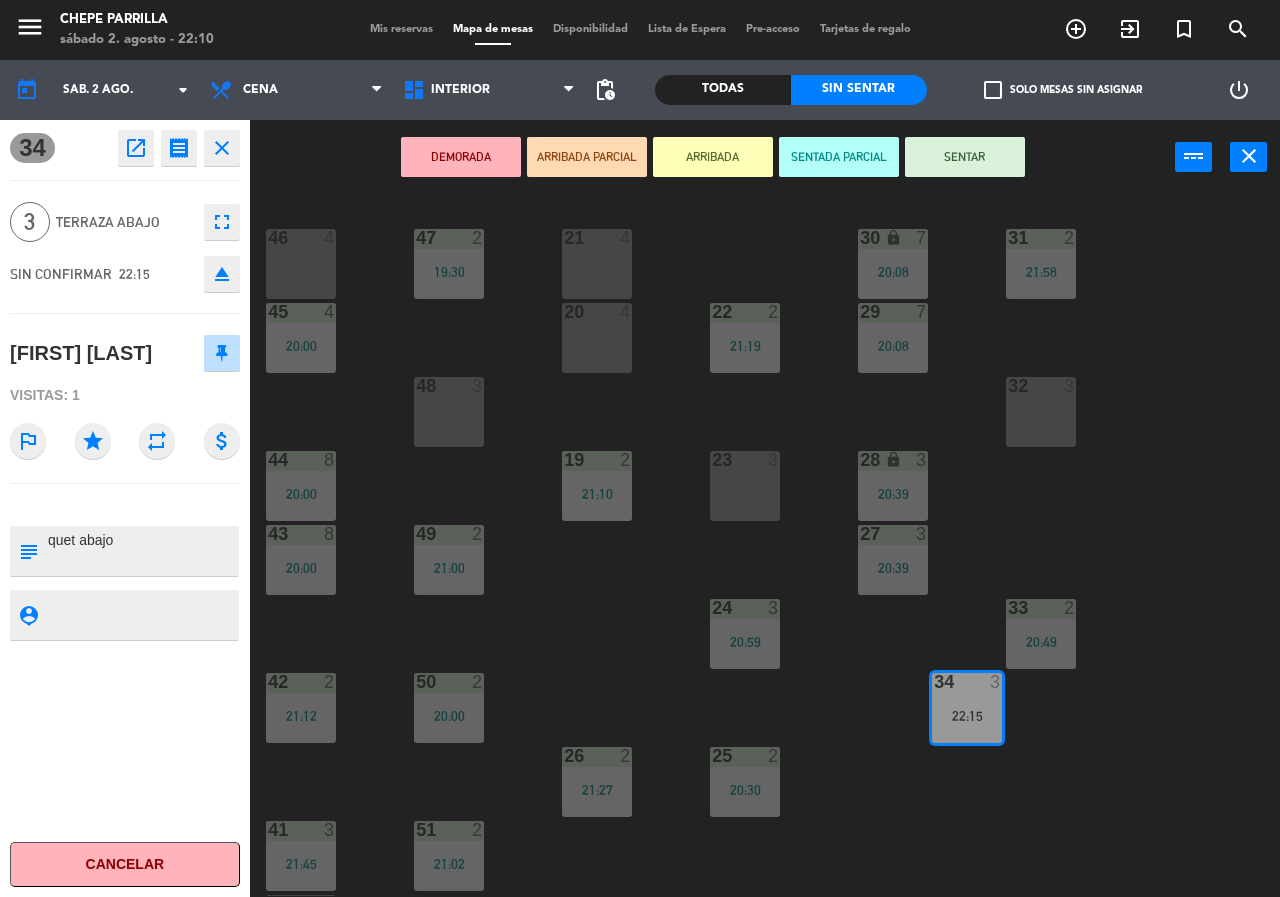 drag, startPoint x: 612, startPoint y: 627, endPoint x: 609, endPoint y: 608, distance: 19.235384 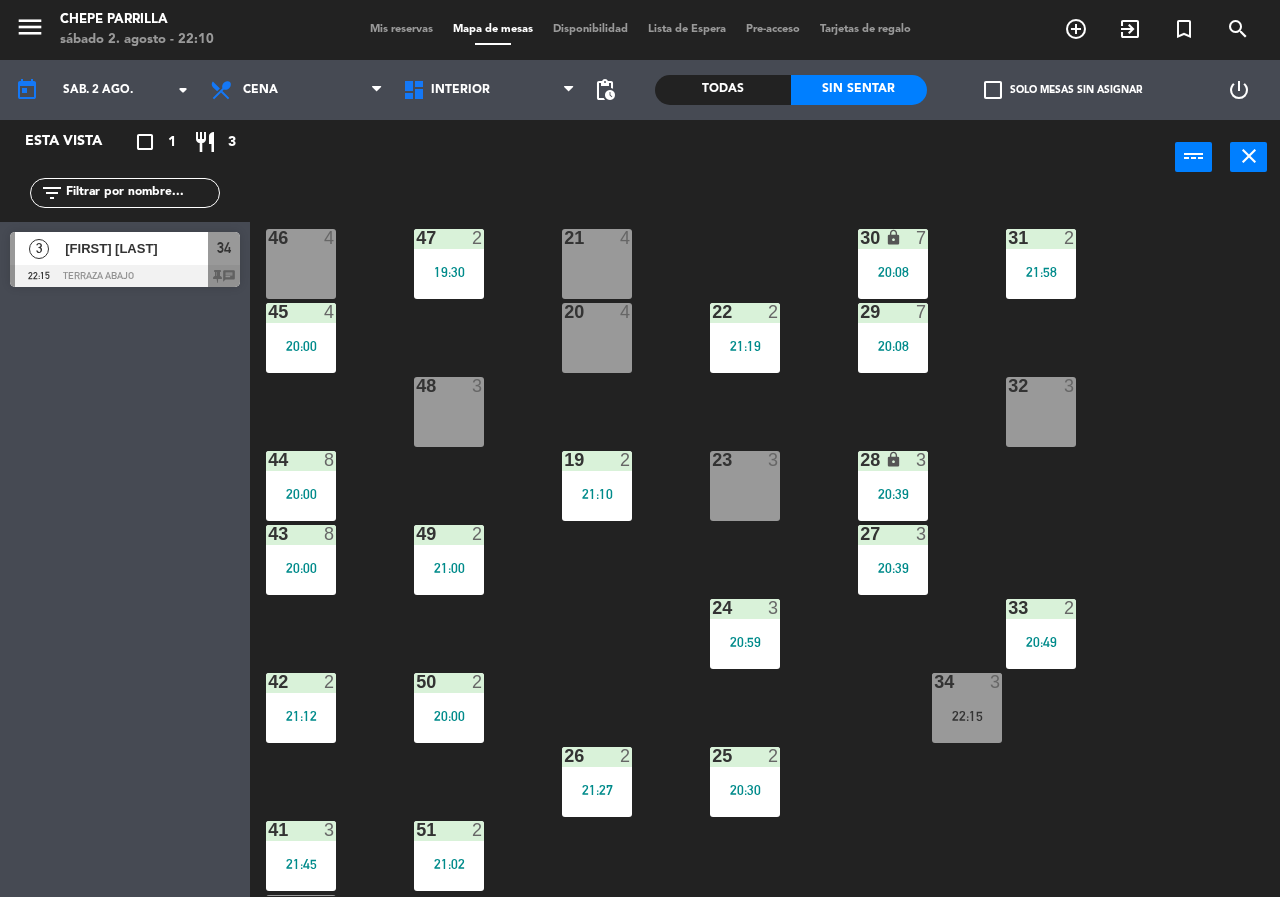 click on "Mis reservas" at bounding box center (401, 29) 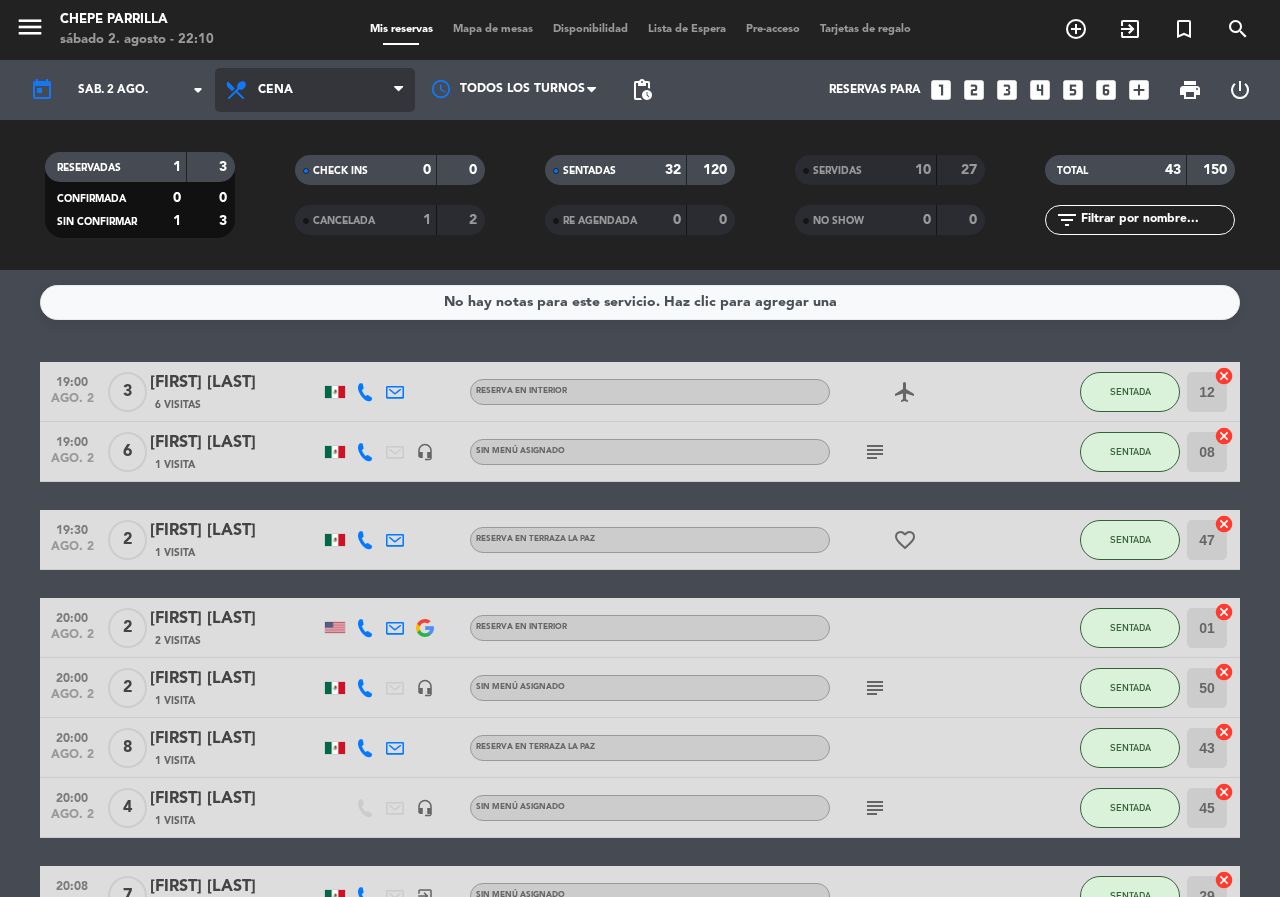 drag, startPoint x: 317, startPoint y: 100, endPoint x: 305, endPoint y: 104, distance: 12.649111 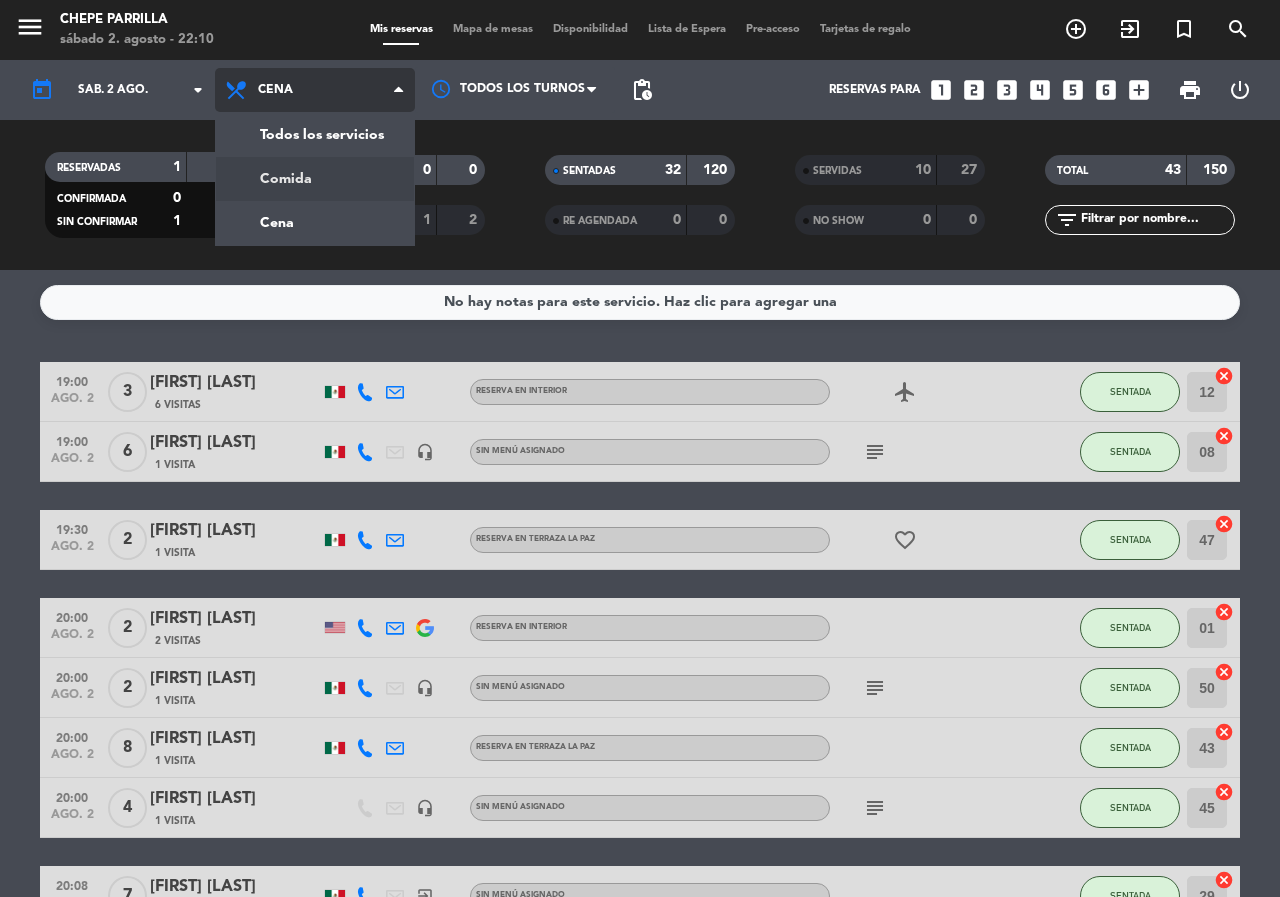 click on "menu  Chepe Parrilla   sábado 2. agosto - 22:10   Mis reservas   Mapa de mesas   Disponibilidad   Lista de Espera   Pre-acceso   Tarjetas de regalo  add_circle_outline exit_to_app turned_in_not search today    sáb. 2 ago. arrow_drop_down  Todos los servicios  Comida  Cena  Cena  Todos los servicios  Comida  Cena Todos los turnos pending_actions  Reservas para   looks_one   looks_two   looks_3   looks_4   looks_5   looks_6   add_box  print  power_settings_new   RESERVADAS   1   3   CONFIRMADA   0   0   SIN CONFIRMAR   1   3   CHECK INS   0   0   CANCELADA   1   2   SENTADAS   32   120   RE AGENDADA   0   0   SERVIDAS   10   27   NO SHOW   0   0   TOTAL   43   150  filter_list" 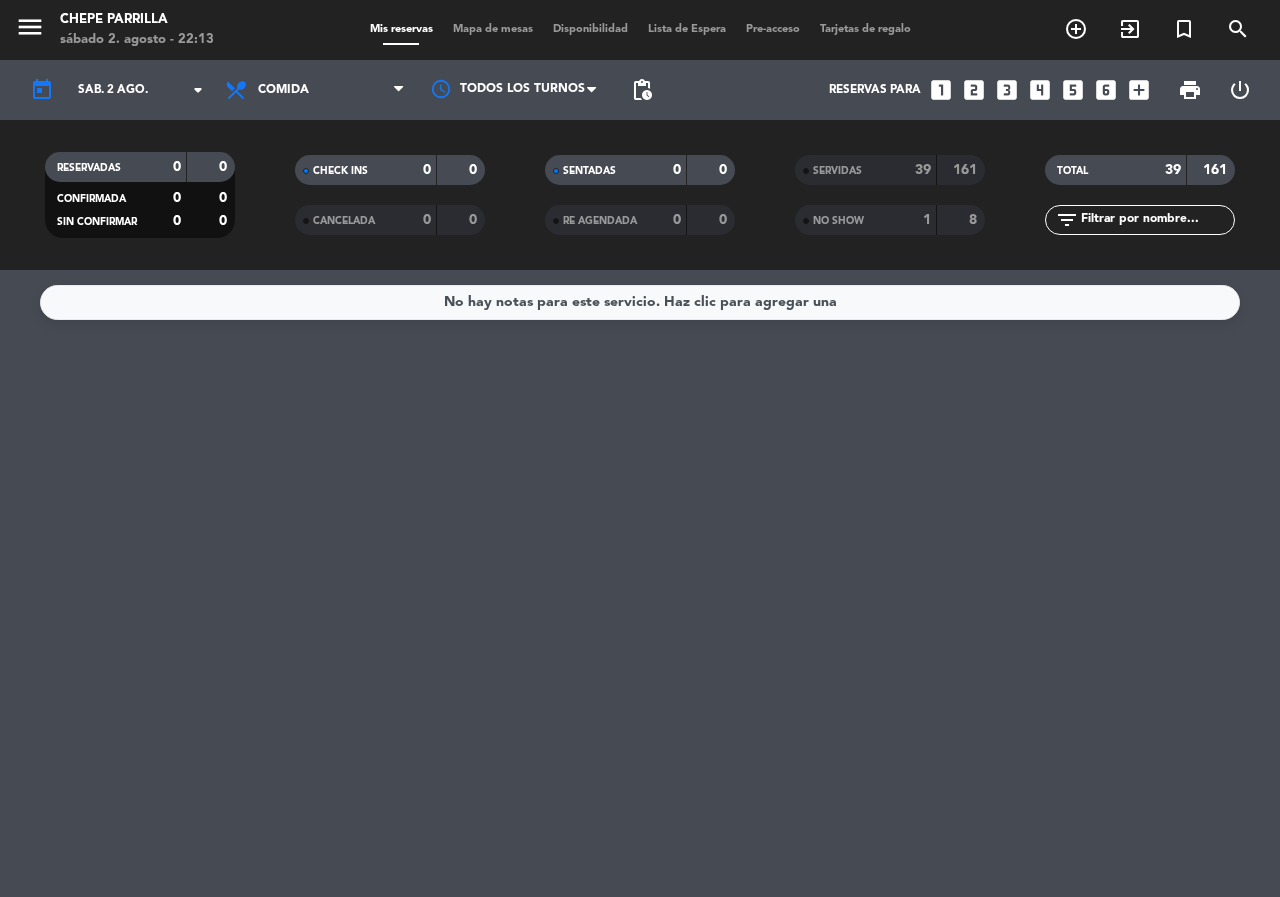 click on "Mapa de mesas" at bounding box center [493, 29] 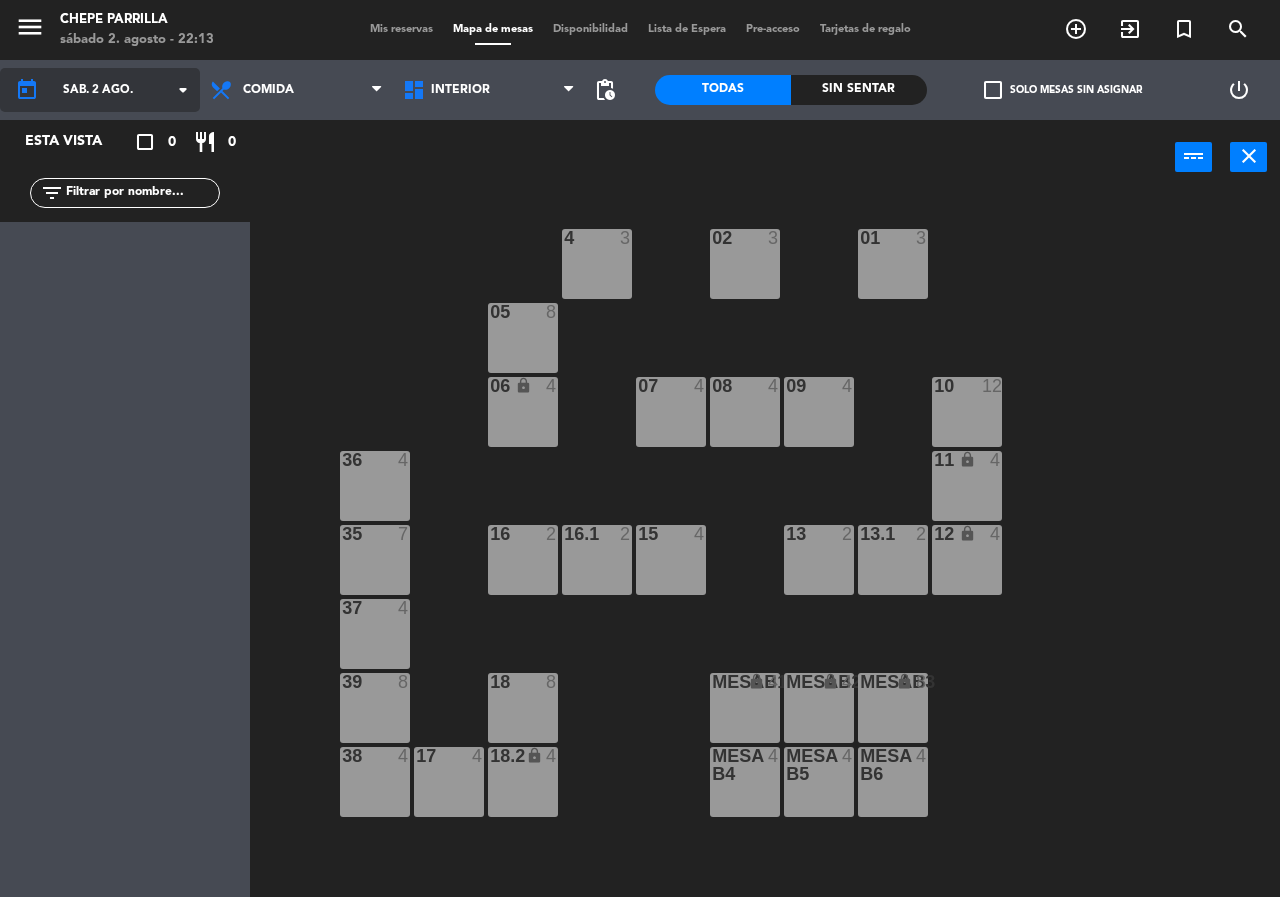 click on "sáb. 2 ago." 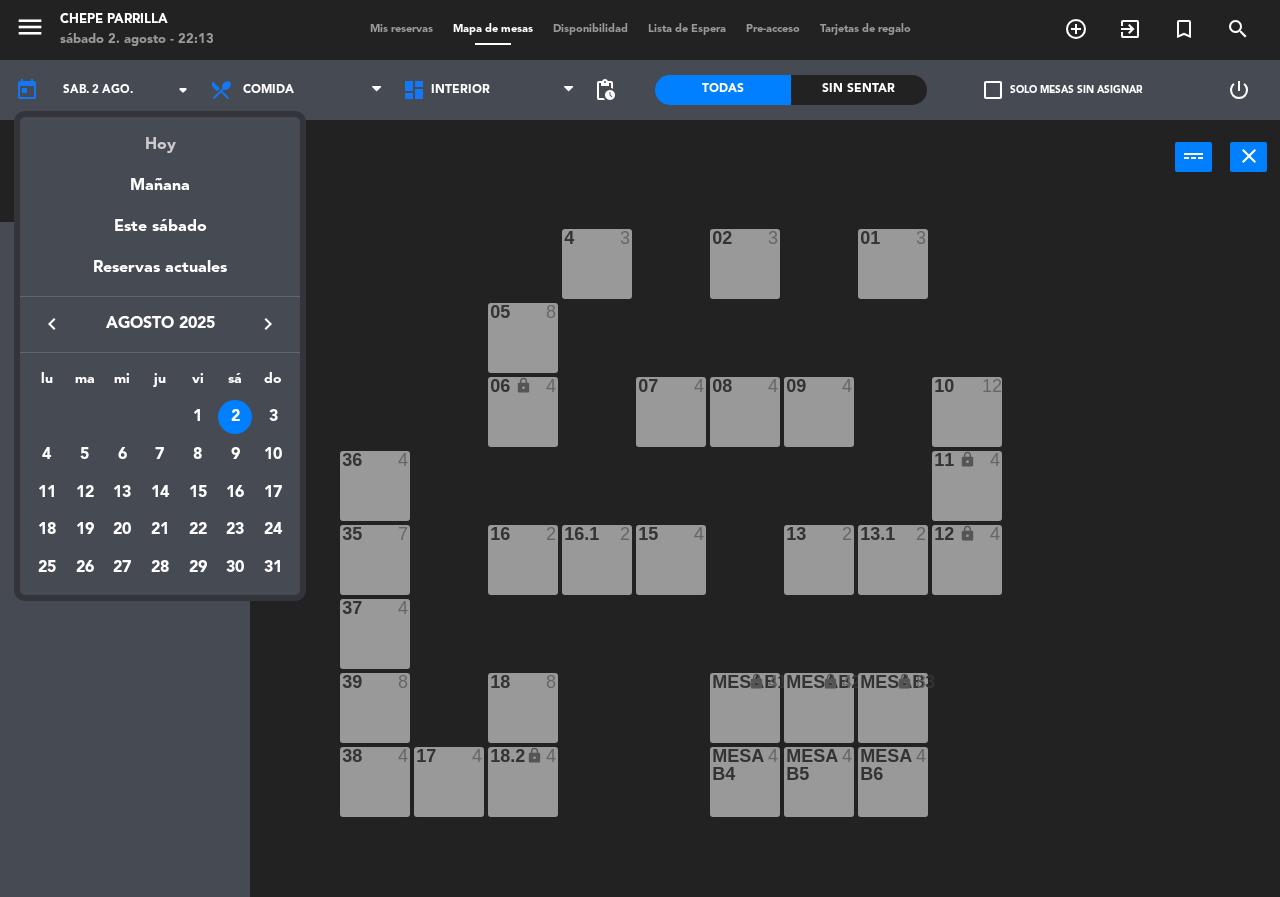 click on "Hoy" at bounding box center [160, 137] 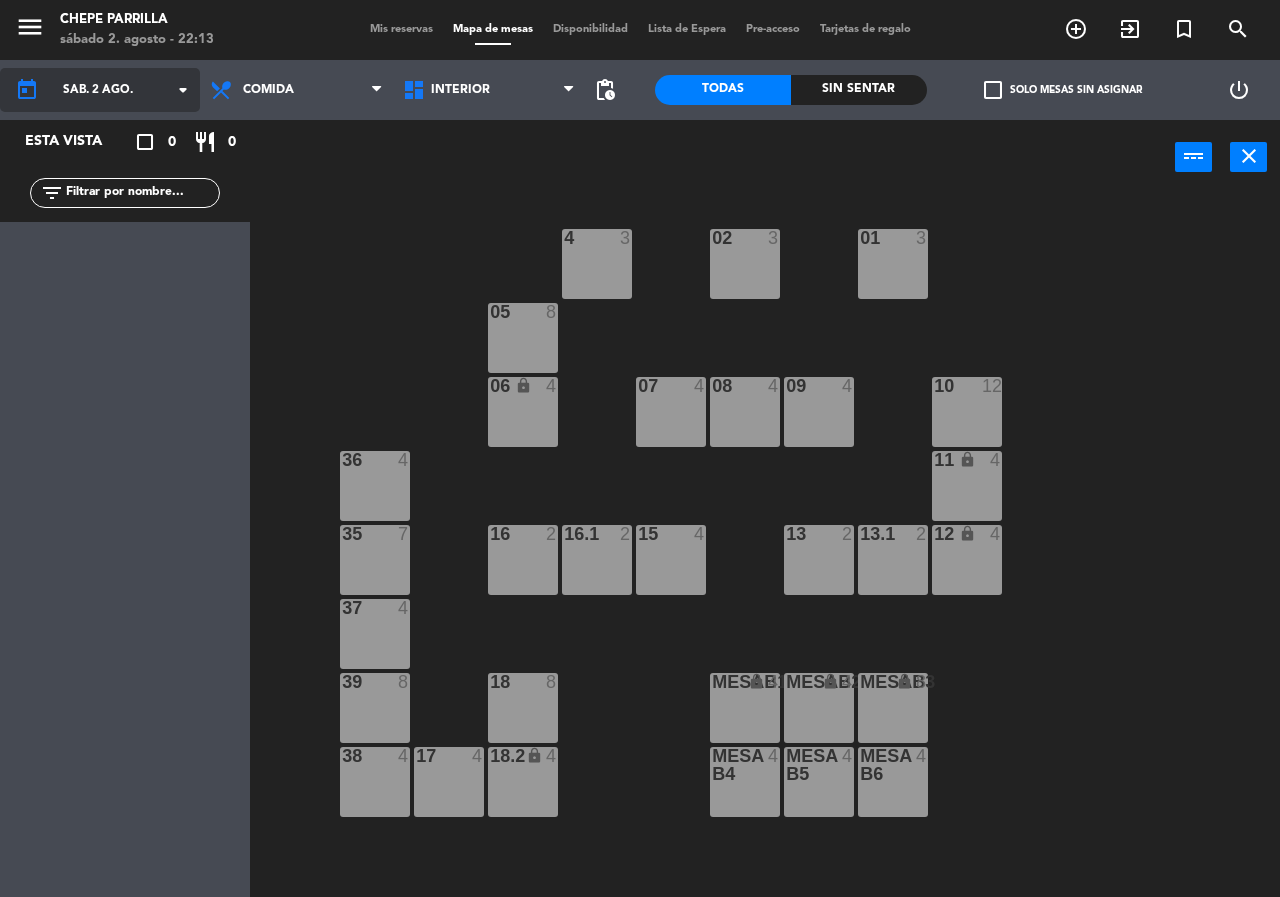 click on "sáb. 2 ago." 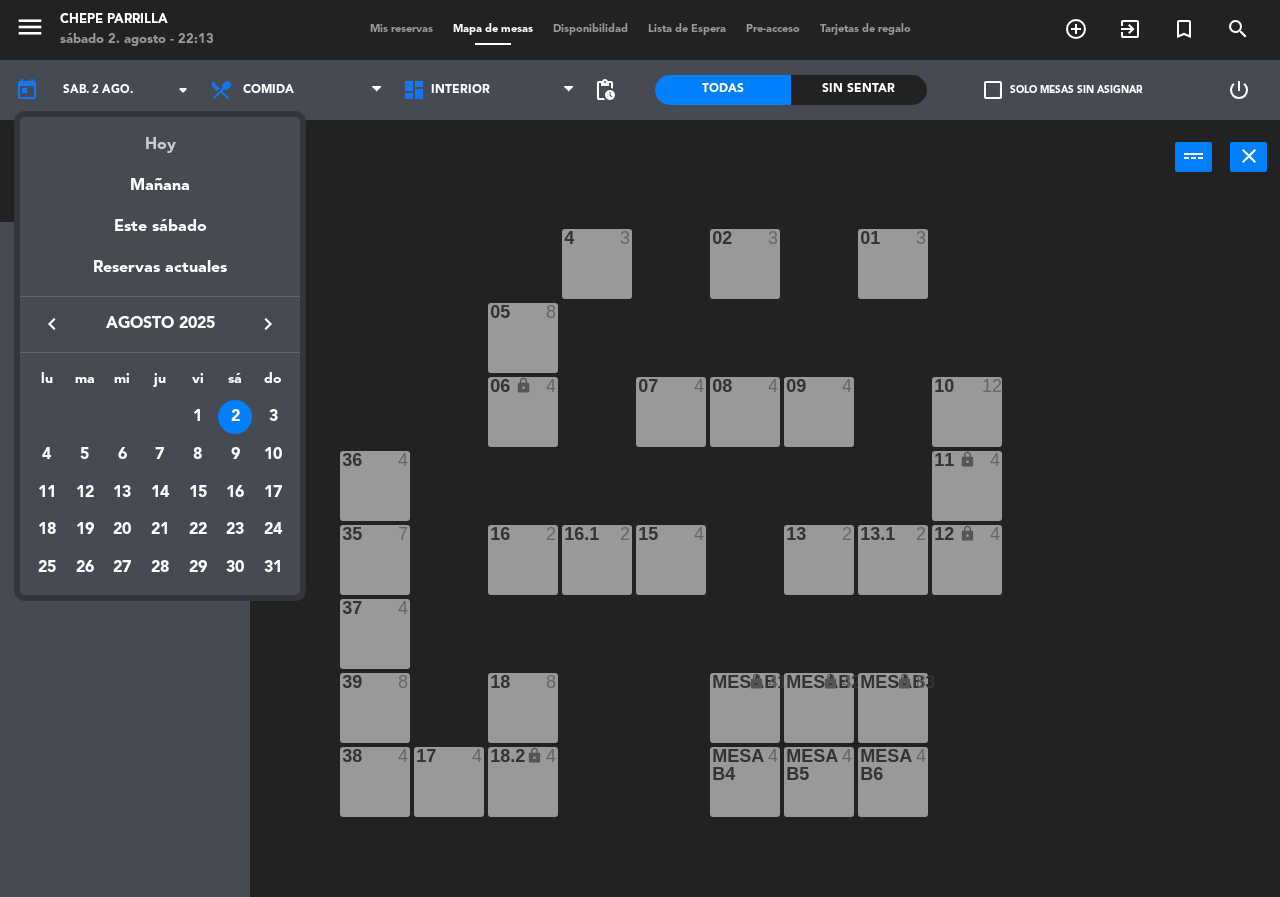 click on "Hoy" at bounding box center (160, 137) 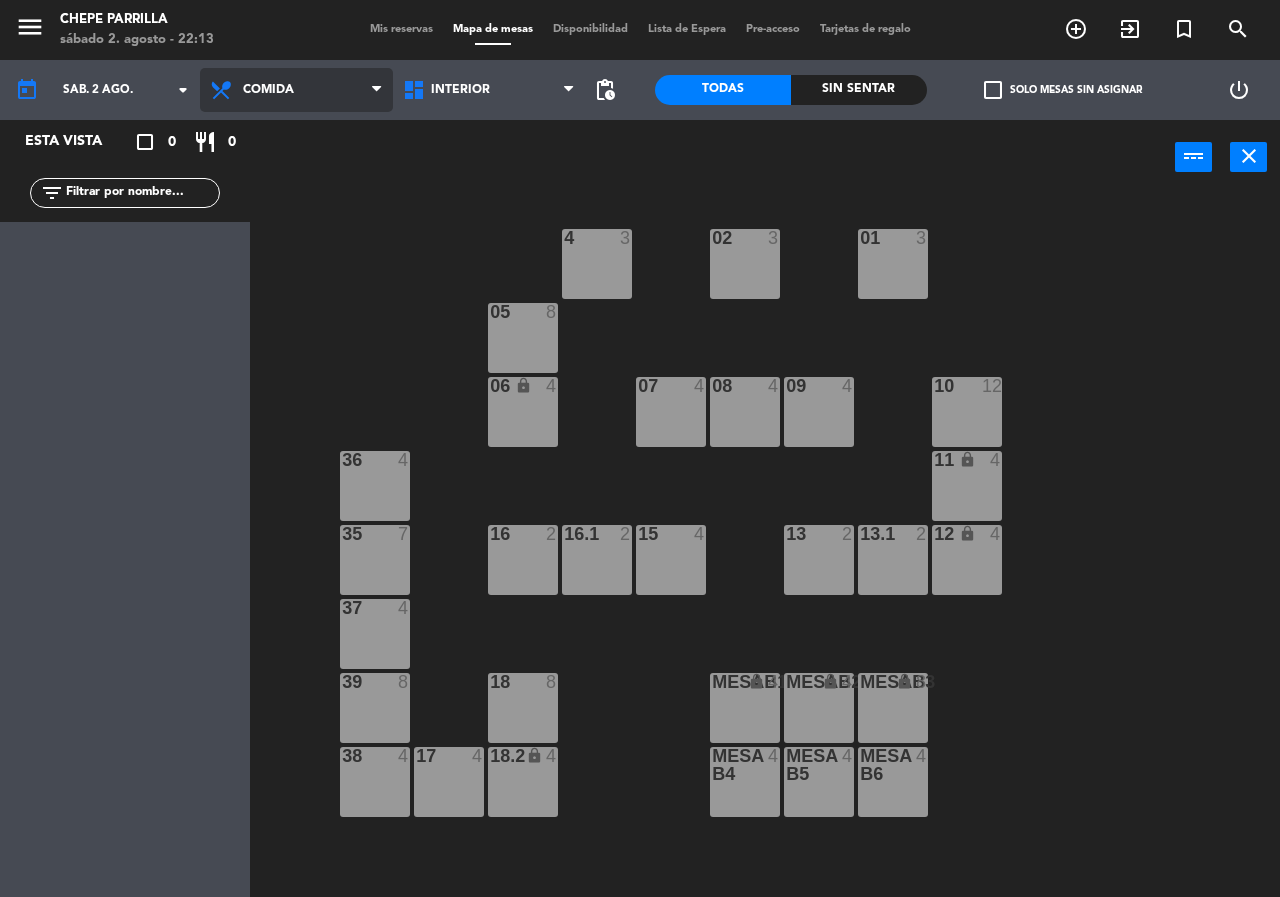 click on "Comida" at bounding box center [296, 90] 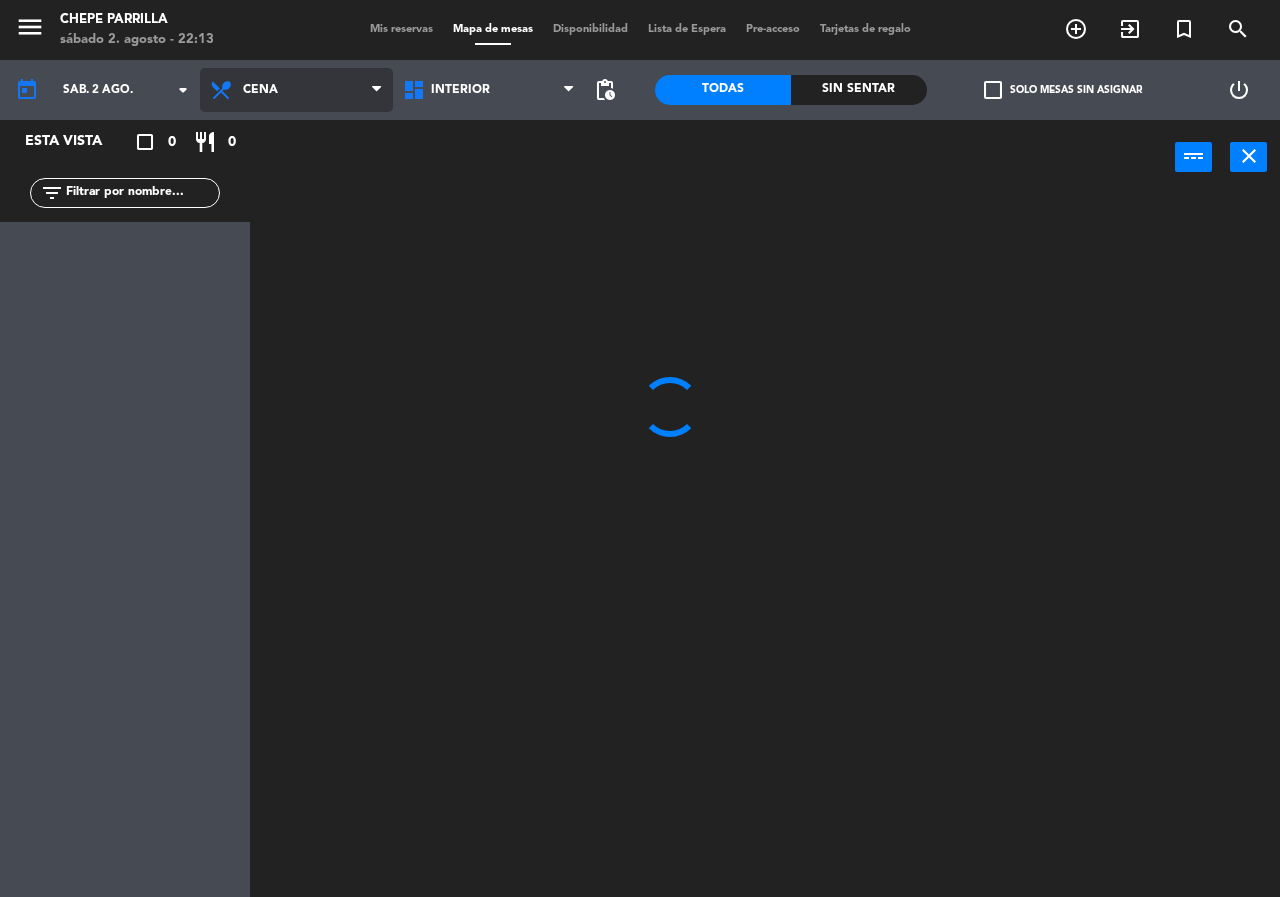 click on "menu  Chepe Parrilla   sábado 2. agosto - 22:13   Mis reservas   Mapa de mesas   Disponibilidad   Lista de Espera   Pre-acceso   Tarjetas de regalo  add_circle_outline exit_to_app turned_in_not search today    sáb. 2 ago. arrow_drop_down  Comida  Cena  Cena  Comida  Cena  Interior   Terraza   Interior   Interior   Terraza  pending_actions  Todas  Sin sentar  check_box_outline_blank   Solo mesas sin asignar   power_settings_new   Esta vista   crop_square  0  restaurant  0 filter_list power_input close" 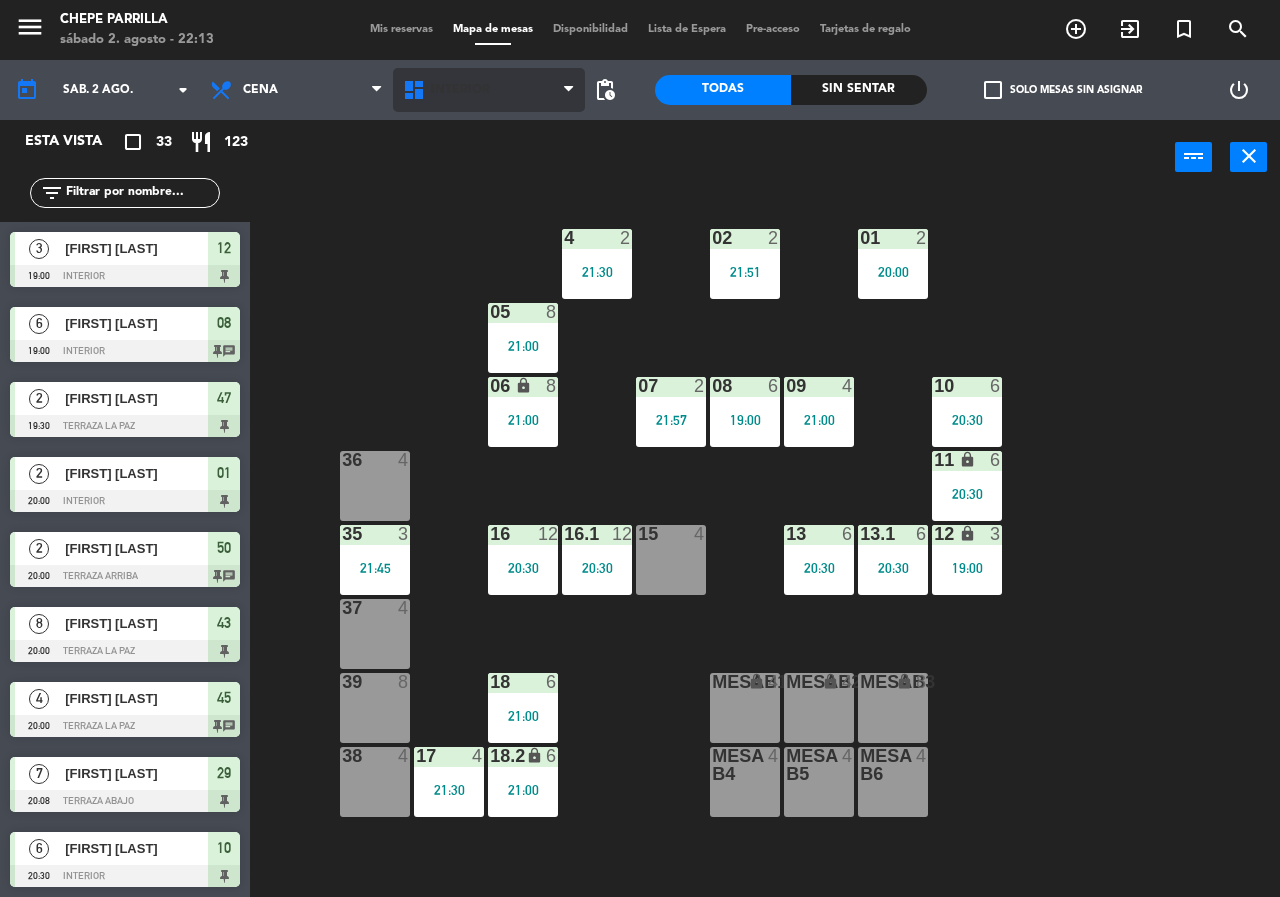 click on "Interior" at bounding box center (489, 90) 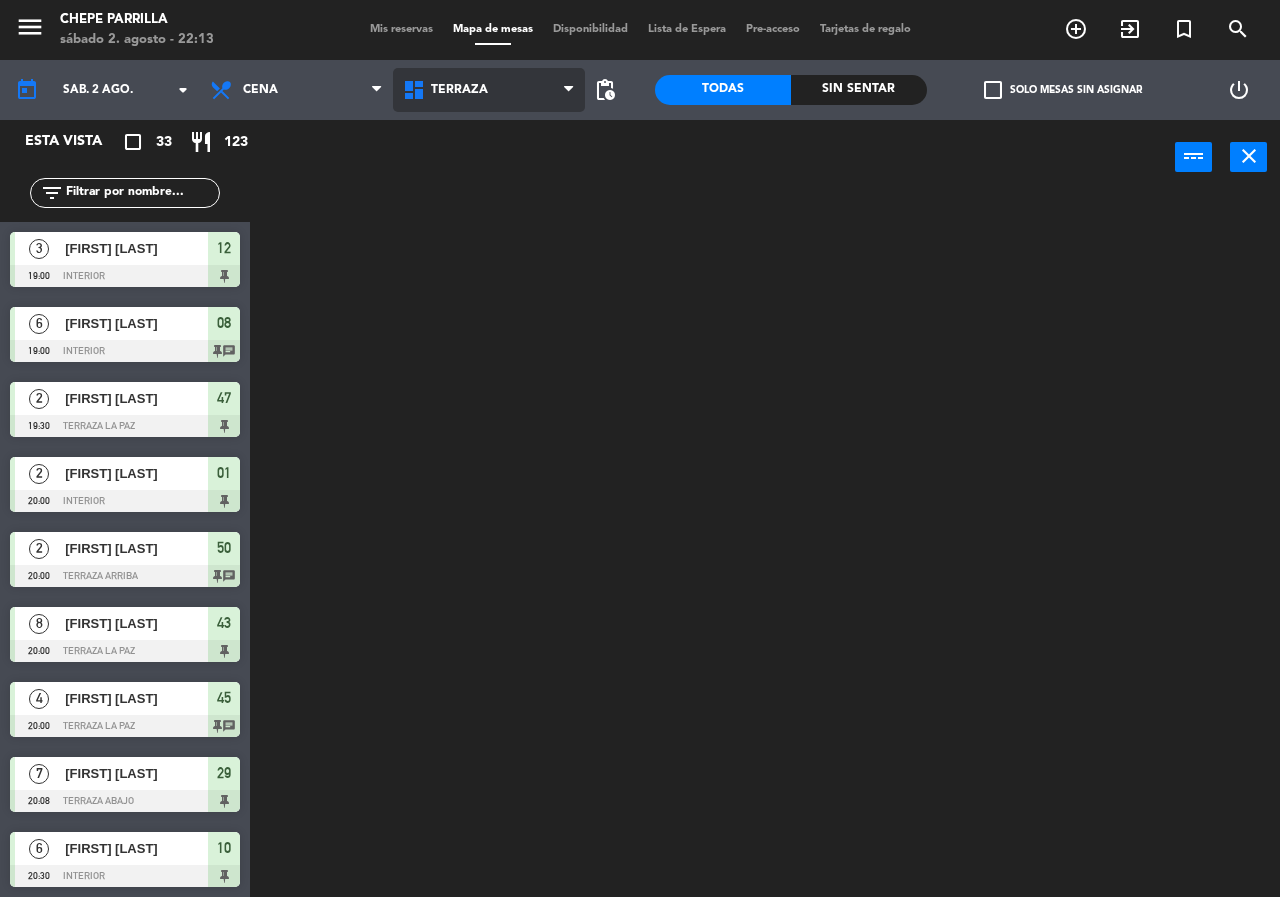 click on "menu  Chepe Parrilla   sábado 2. agosto - 22:13   Mis reservas   Mapa de mesas   Disponibilidad   Lista de Espera   Pre-acceso   Tarjetas de regalo  add_circle_outline exit_to_app turned_in_not search today    sáb. 2 ago. arrow_drop_down  Comida  Cena  Cena  Comida  Cena  Interior   Terraza   Terraza   Interior   Terraza  pending_actions  Todas  Sin sentar  check_box_outline_blank   Solo mesas sin asignar   power_settings_new   Esta vista   crop_square  33  restaurant  123 filter_list  3   [FIRST] [LAST]   [TIME]   Interior  12  6   [FIRST] [LAST]    [TIME]   Interior  08 chat  2   [FIRST] [LAST]   [TIME]   Terraza La Paz  47  2   [FIRST] [LAST]   [TIME]   Interior  01  2   [FIRST] [LAST]    [TIME]   Terraza Arriba  50 chat  8   [FIRST] [LAST]   [TIME]   Terraza La Paz  43  4   [FIRST] [LAST]   [TIME]   Terraza La Paz  45 chat  7   [FIRST] [LAST]   [TIME]   Terraza Abajo  29  6   [FIRST] [LAST]   [TIME]   Interior  10  4   [FIRST] [LAST]   [TIME]   Terraza Arriba  52 chat  6   [FIRST] [LAST]   [TIME]   Interior  13  4" 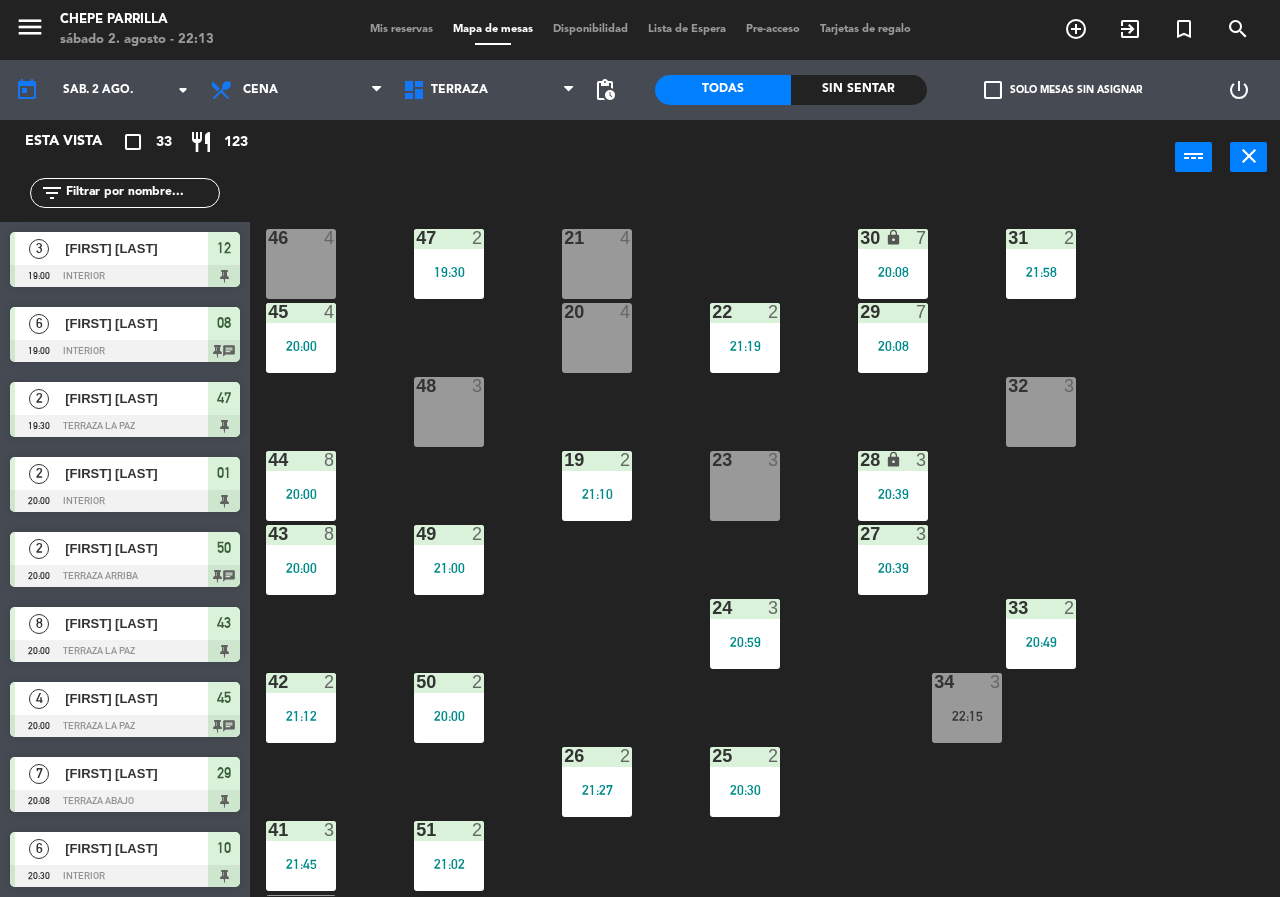 click on "47  2" at bounding box center (449, 239) 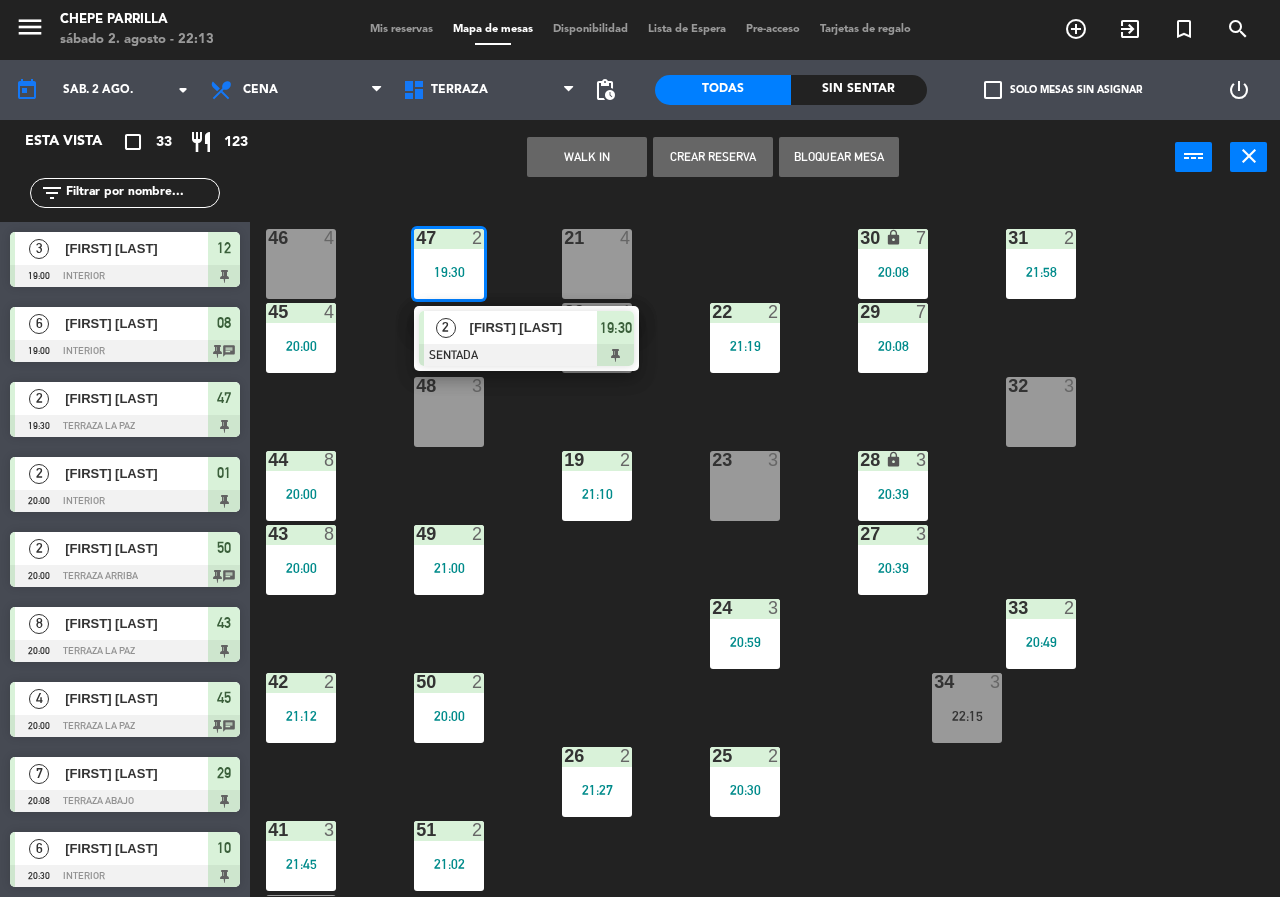 click on "[FIRST] [LAST]" at bounding box center [534, 327] 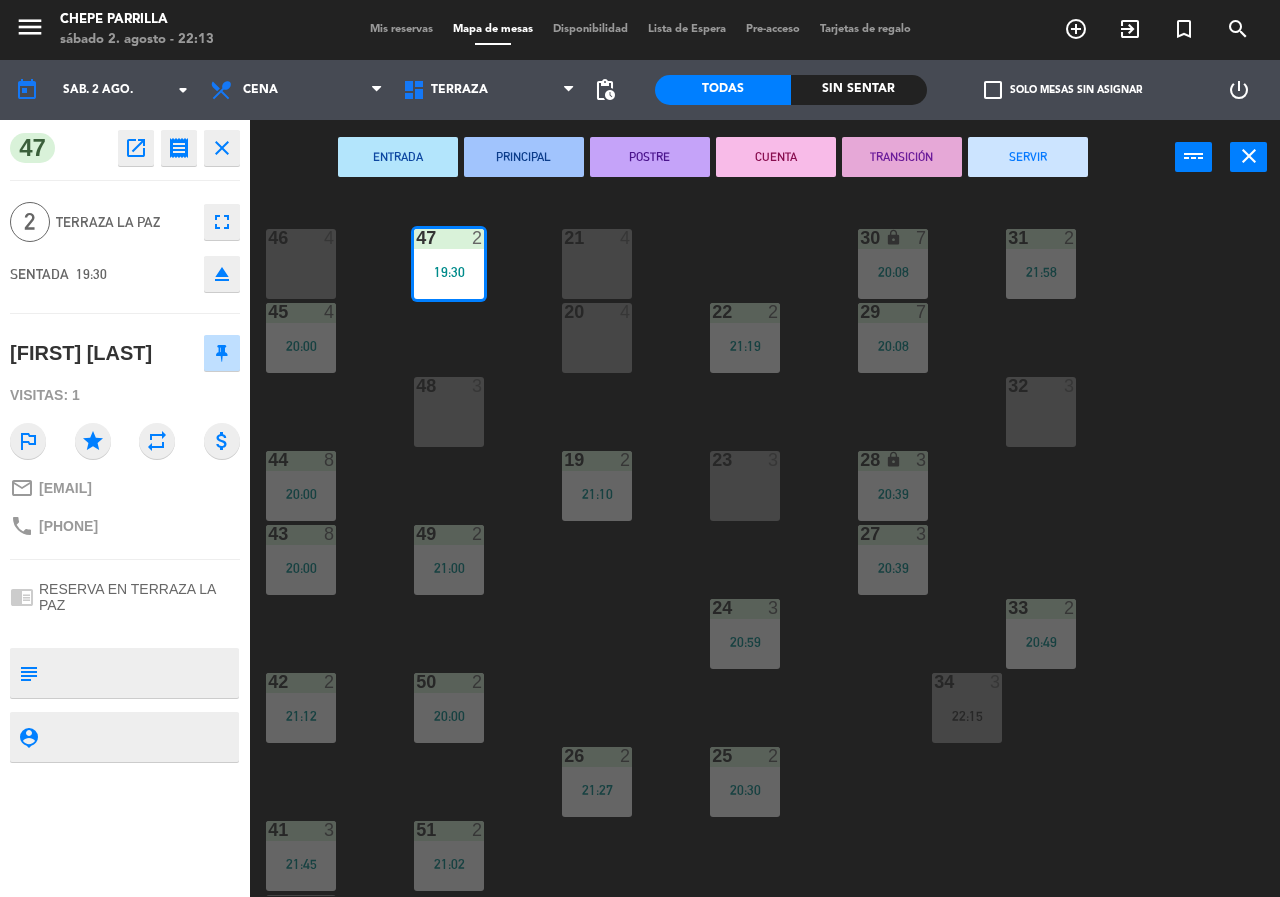 click on "SERVIR" at bounding box center (1028, 157) 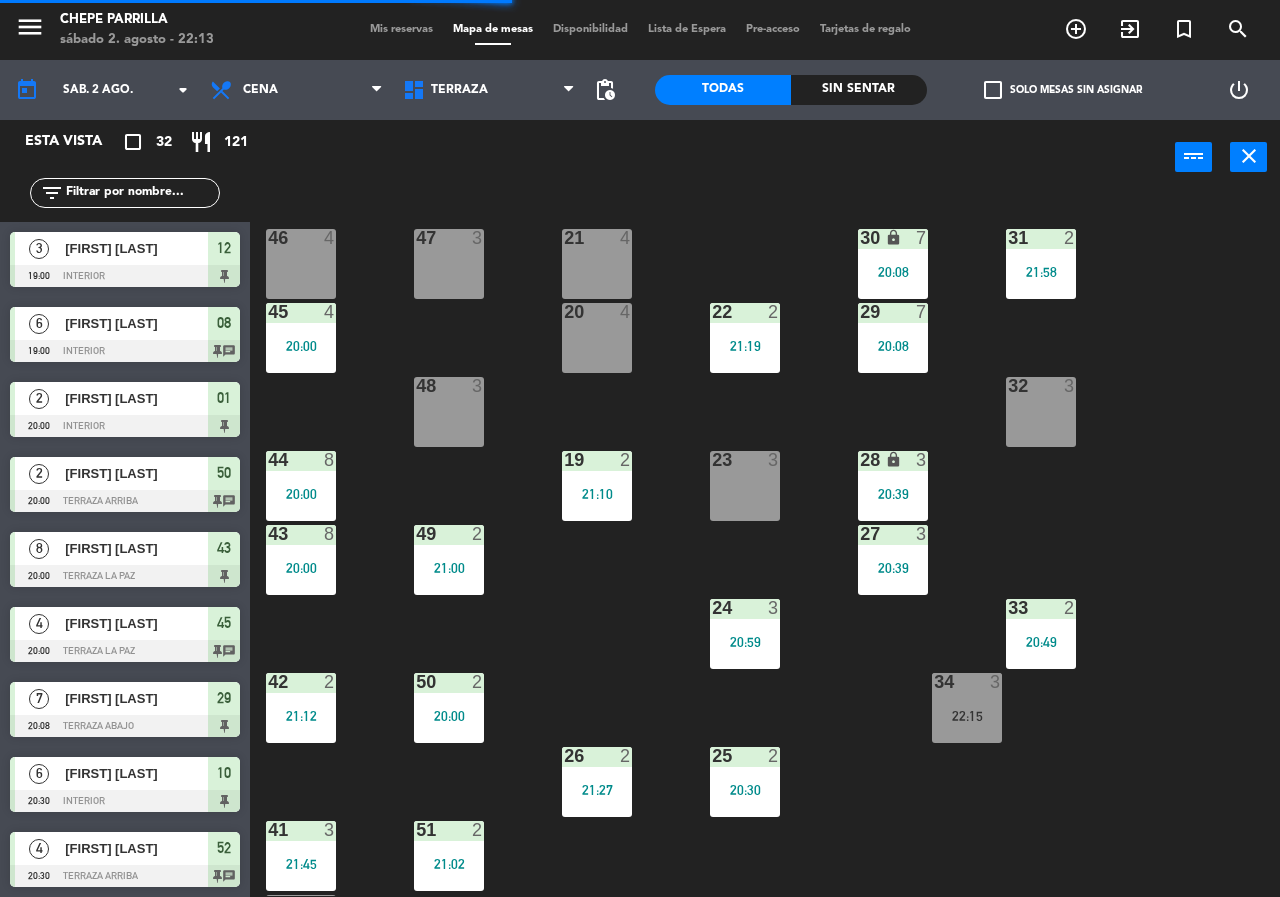 click on "[DAY]  4   [TIME]" at bounding box center (449, 560) 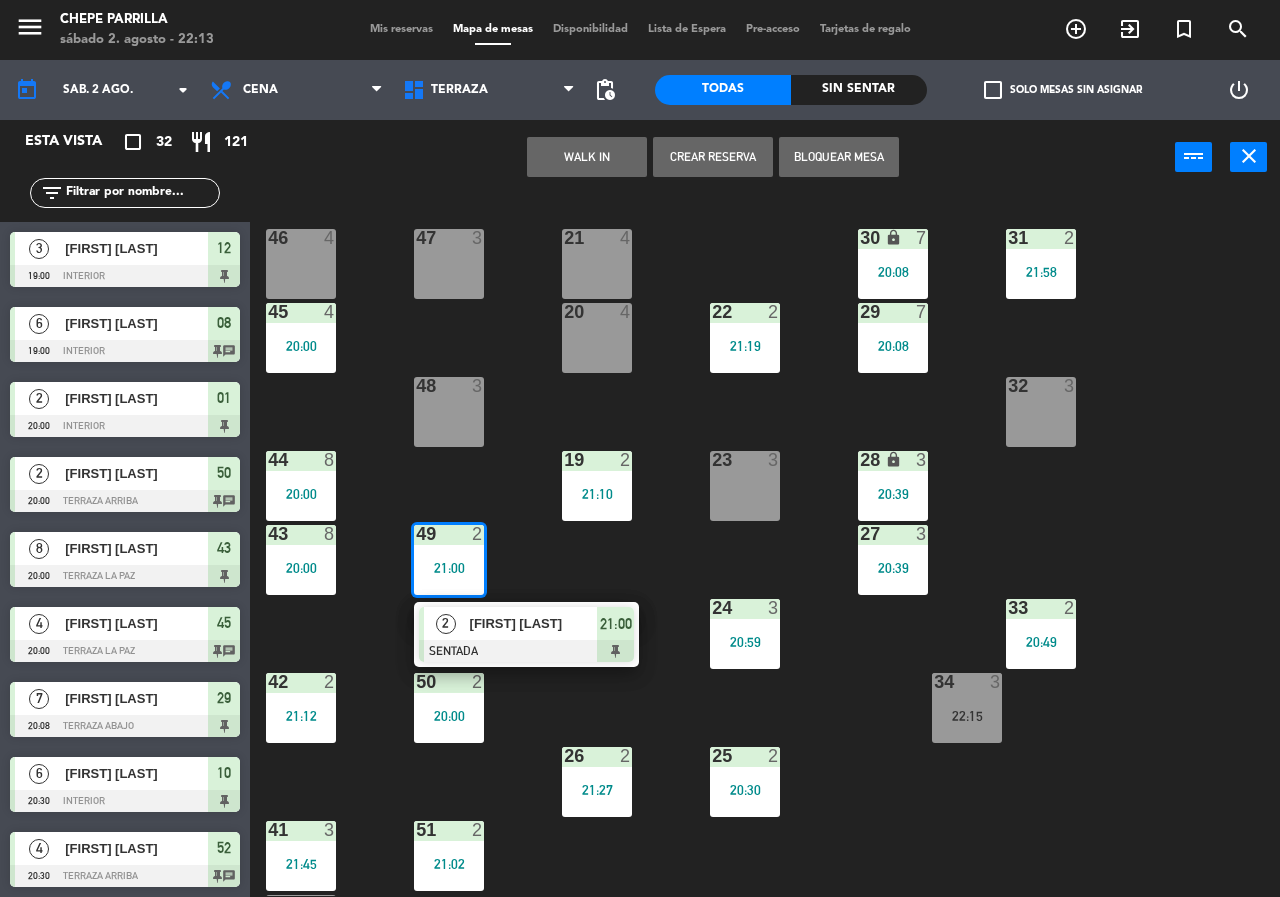 click on "[FIRST] [LAST]" at bounding box center [534, 623] 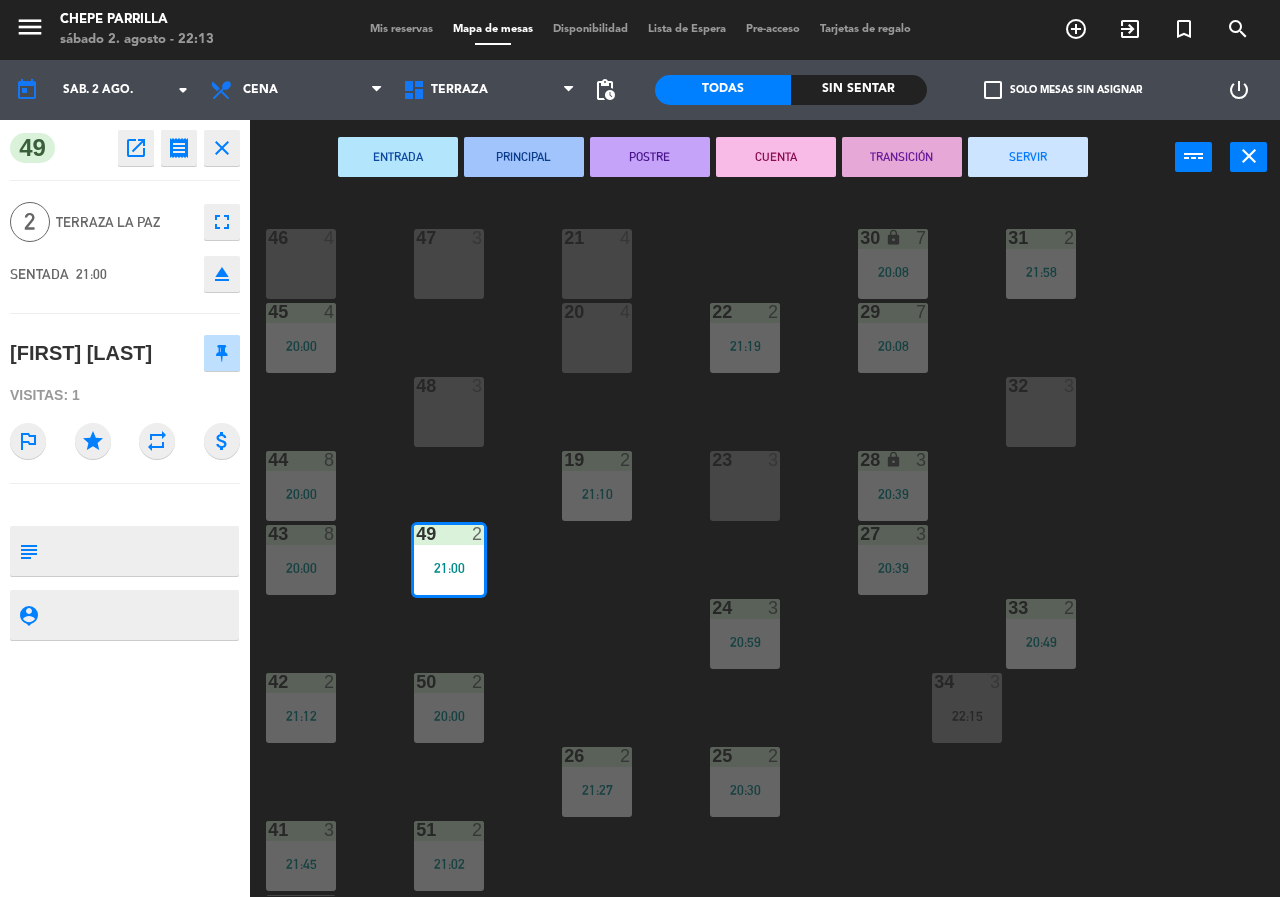 click on "SERVIR" at bounding box center [1028, 157] 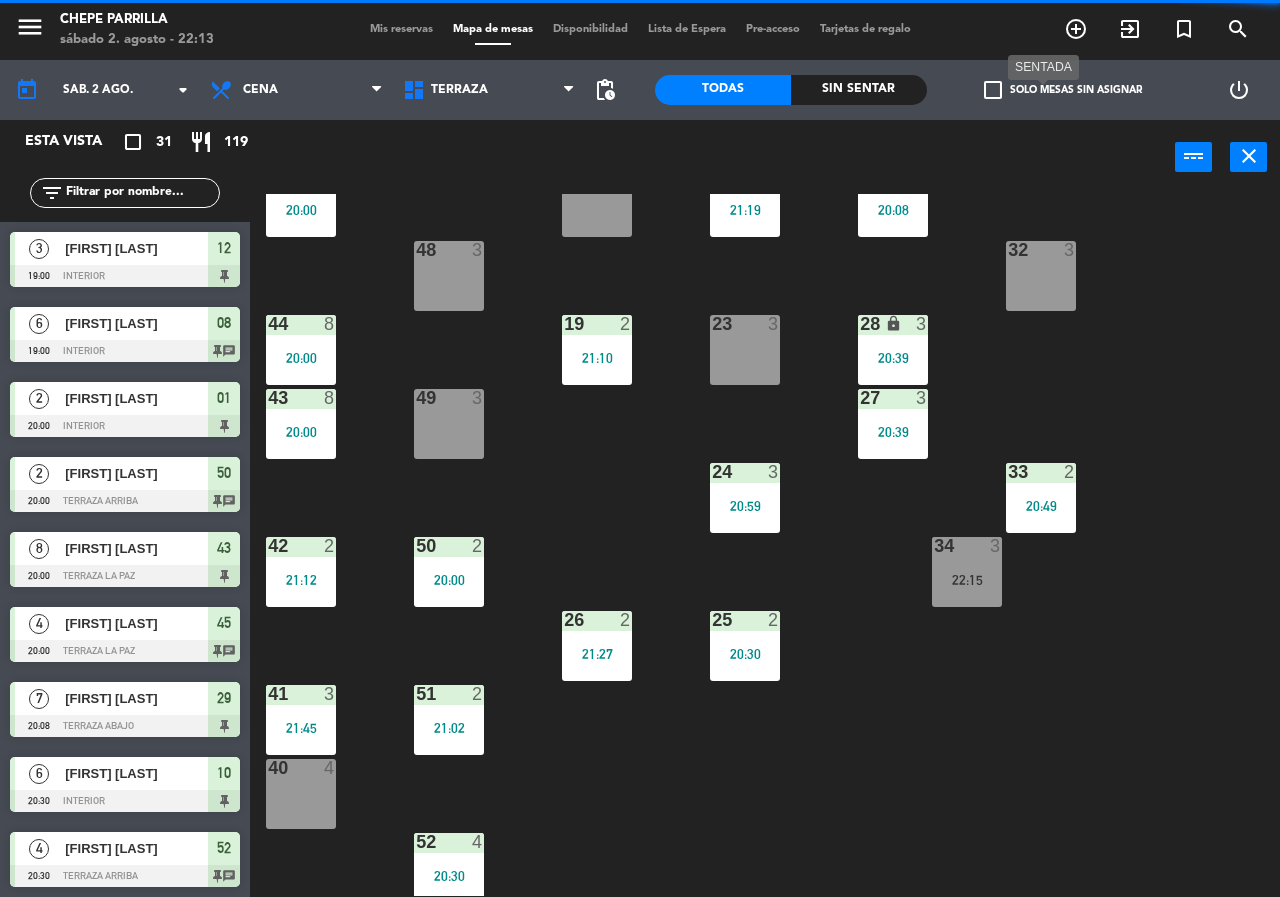 scroll, scrollTop: 143, scrollLeft: 0, axis: vertical 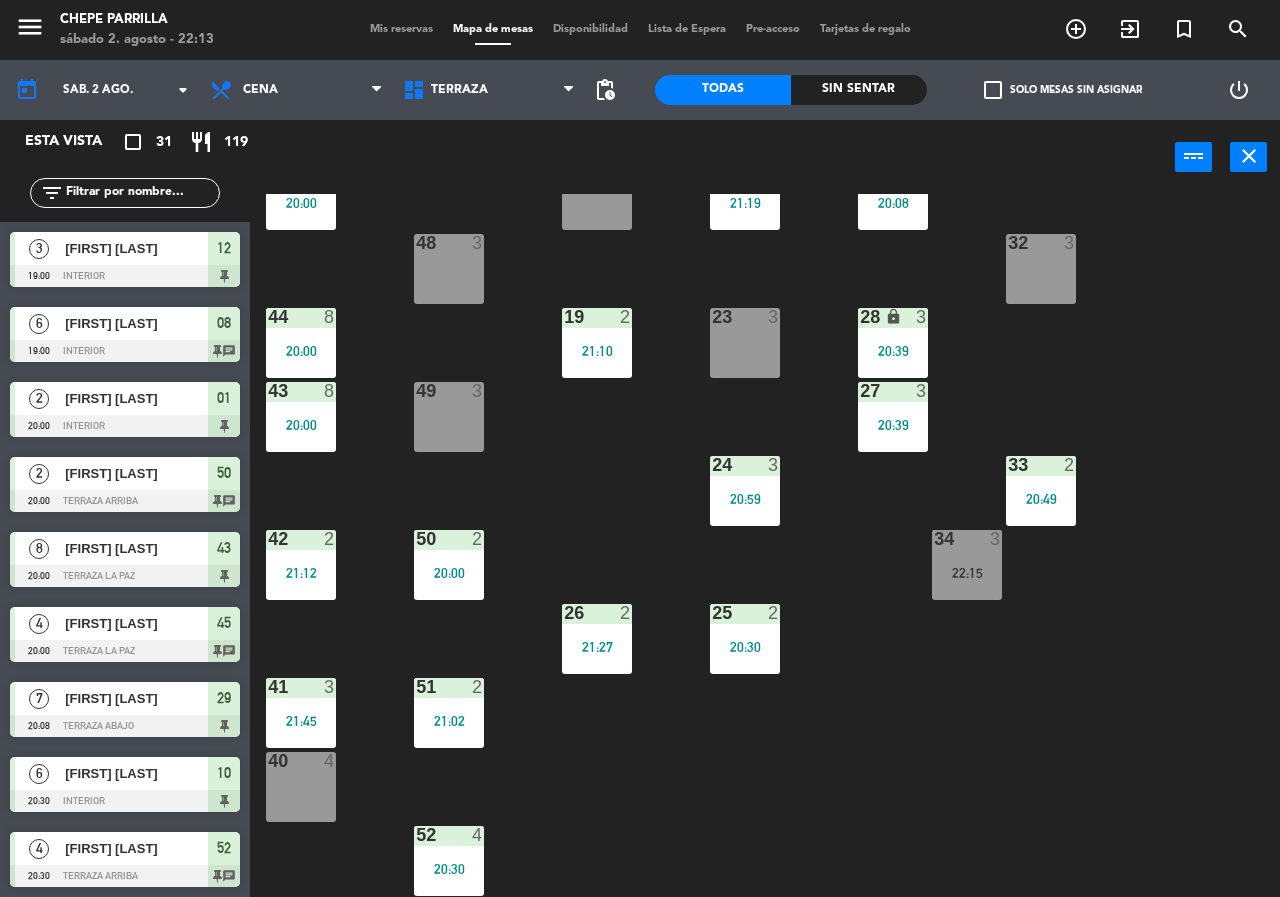 click on "[DAY]  2   [TIME]" at bounding box center [449, 713] 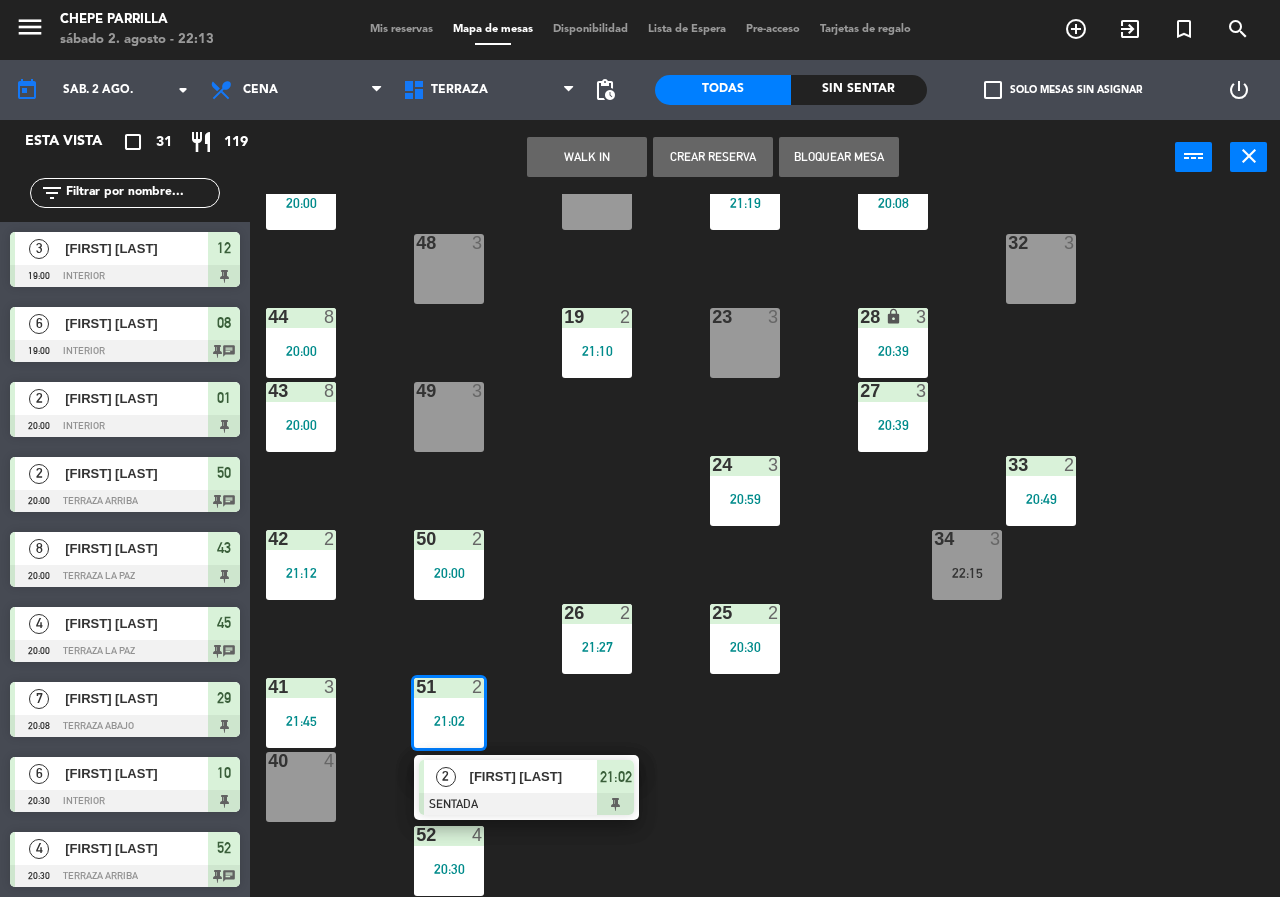 click on "[FIRST] [LAST]" at bounding box center [533, 776] 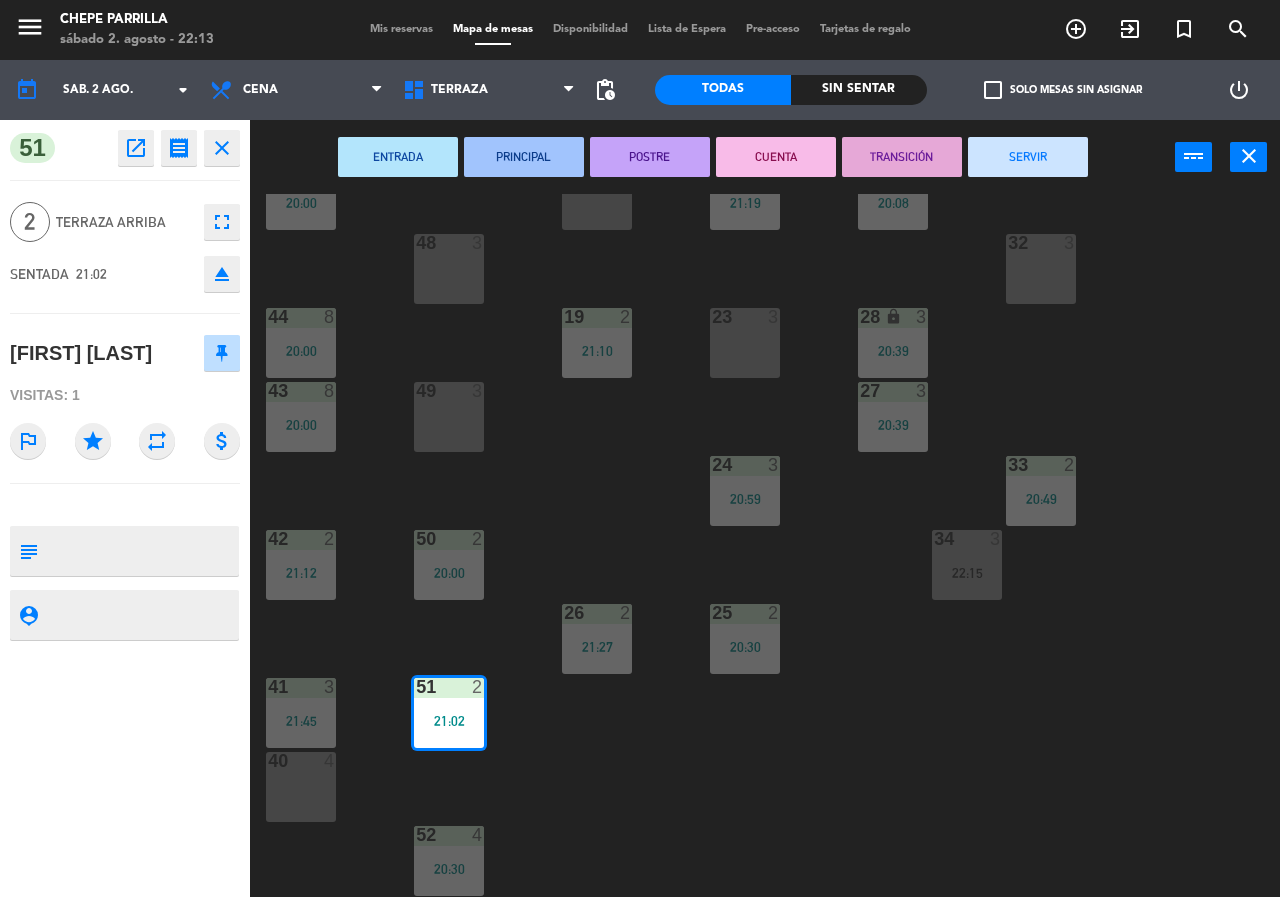 click on "SERVIR" at bounding box center [1028, 157] 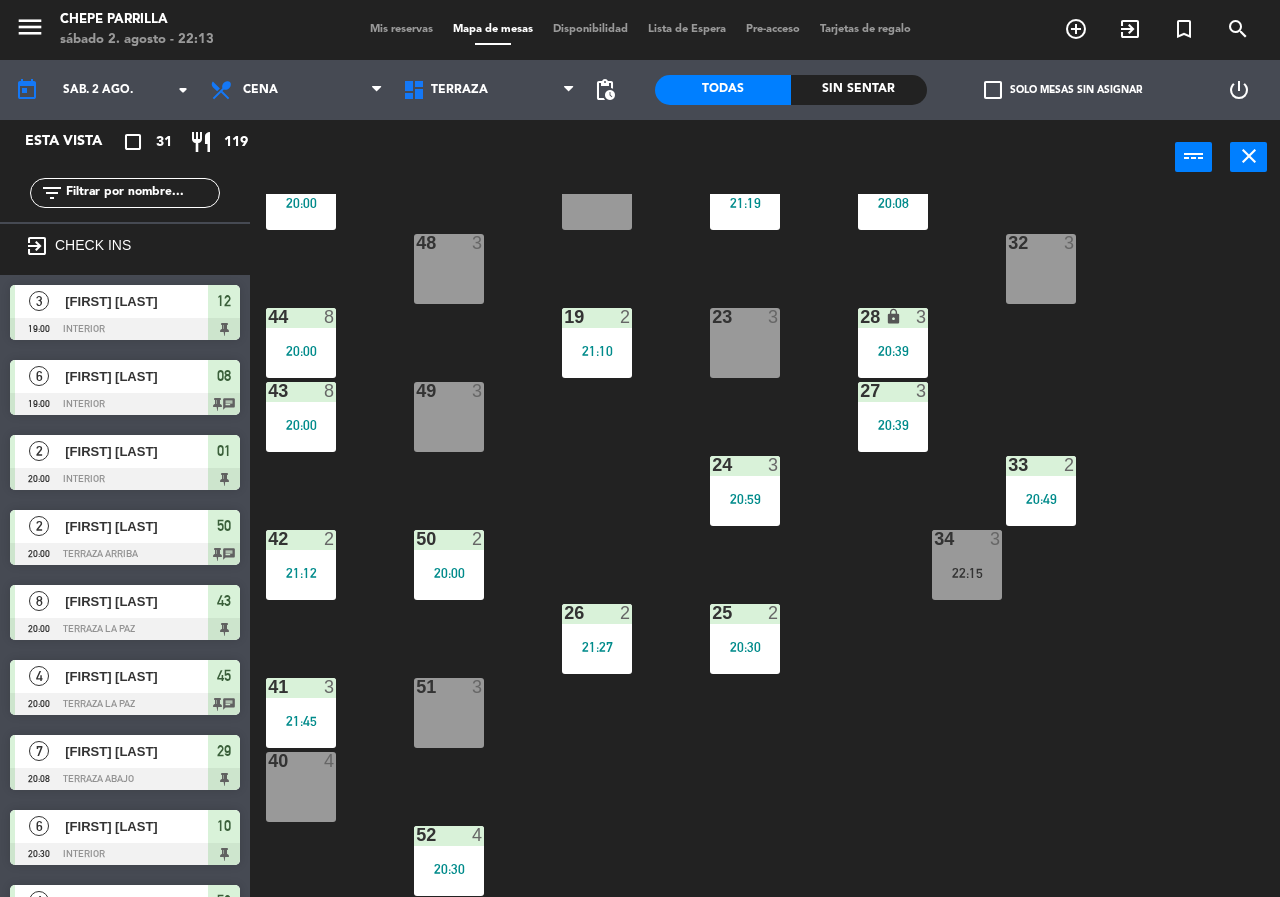 scroll, scrollTop: 0, scrollLeft: 0, axis: both 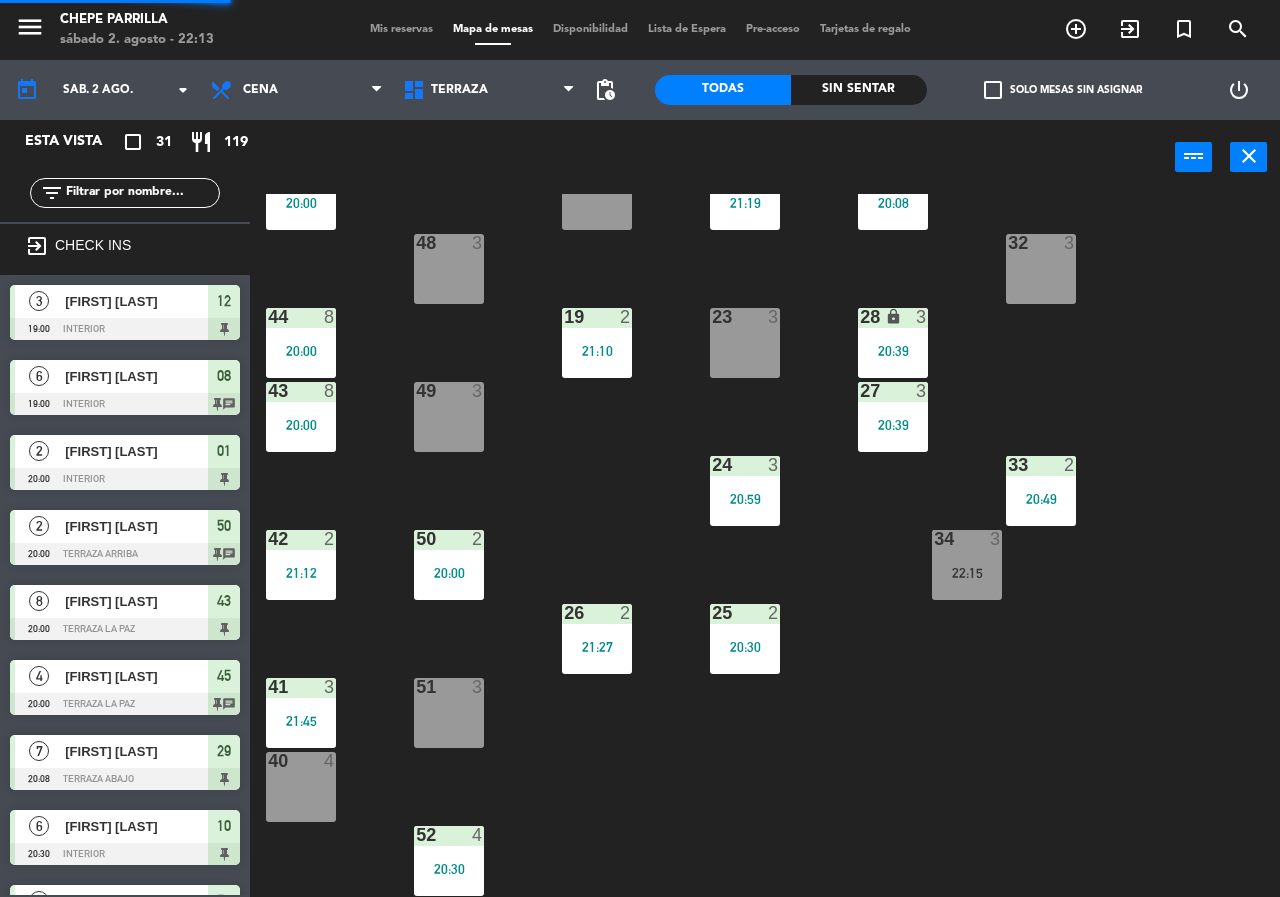 click on "[DAY]  4  30 lock  7   [TIME]  46  4  47  3  31  2   [TIME]  20  4  22  2   [TIME]  29  7   [TIME]  45  4   [TIME]  32  3  48  3  19  2   [TIME]  23  3  28 lock  3   [TIME]  44  8   [TIME]  27  3   [TIME]  43  8   [TIME]  49  3  24  3   [TIME]  33  2   [TIME]  50  2   [TIME]  42  2   [TIME]  34  3   [TIME]  25  2   [TIME]  26  2   [TIME]  41  3   [TIME]  51  3  40  4  52  4   [TIME]" 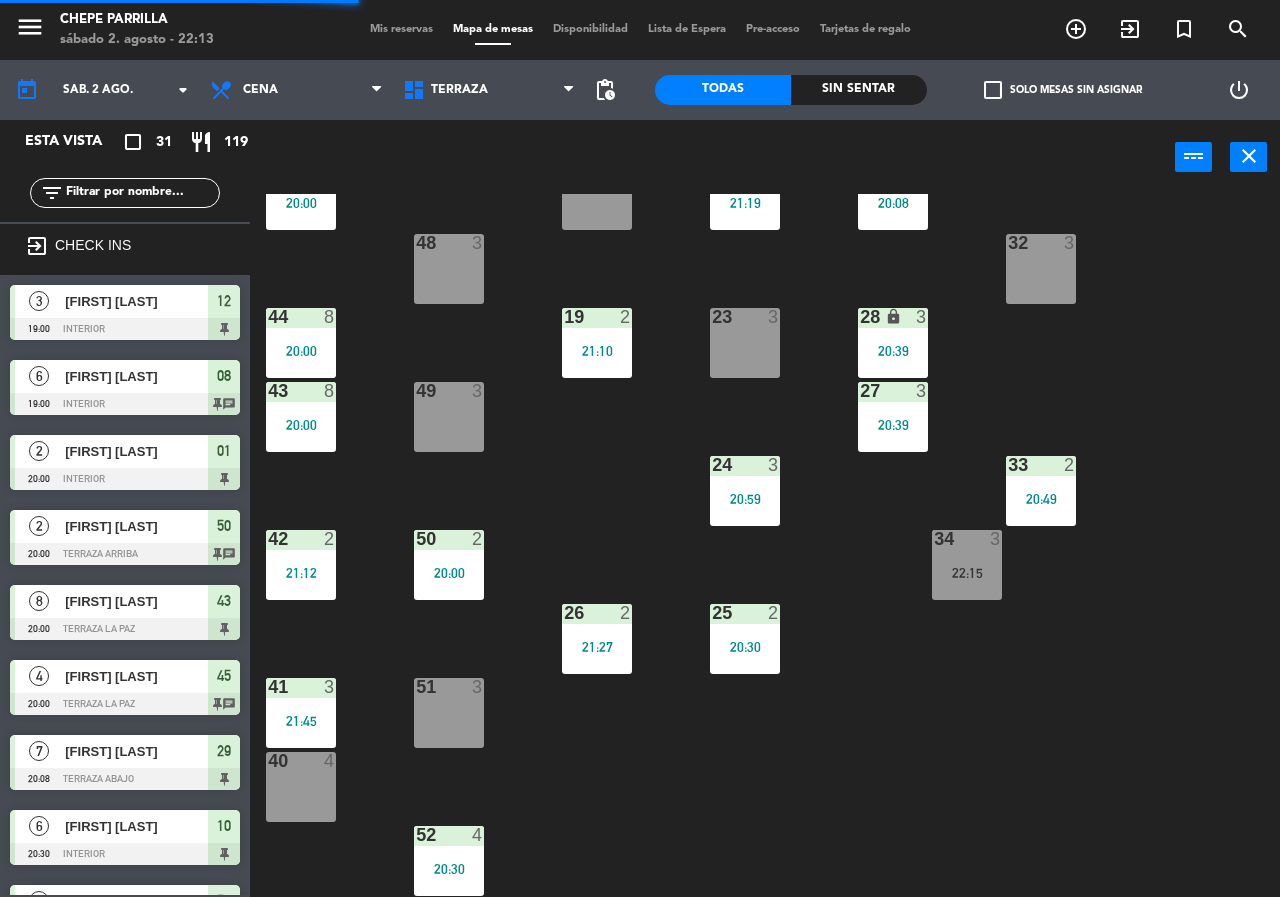 click on "02  2   [TIME]" at bounding box center [1041, 491] 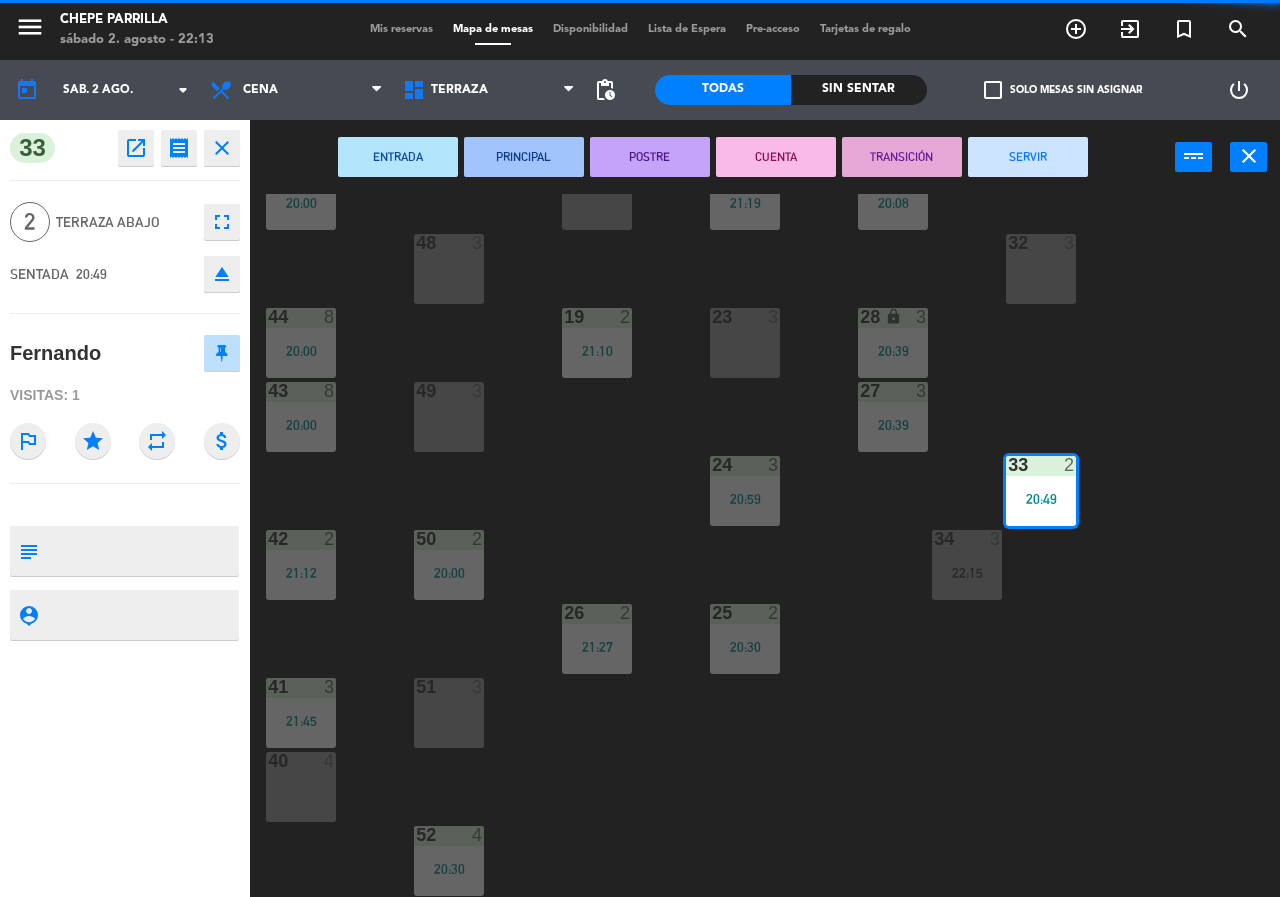 click on "SERVIR" at bounding box center (1028, 157) 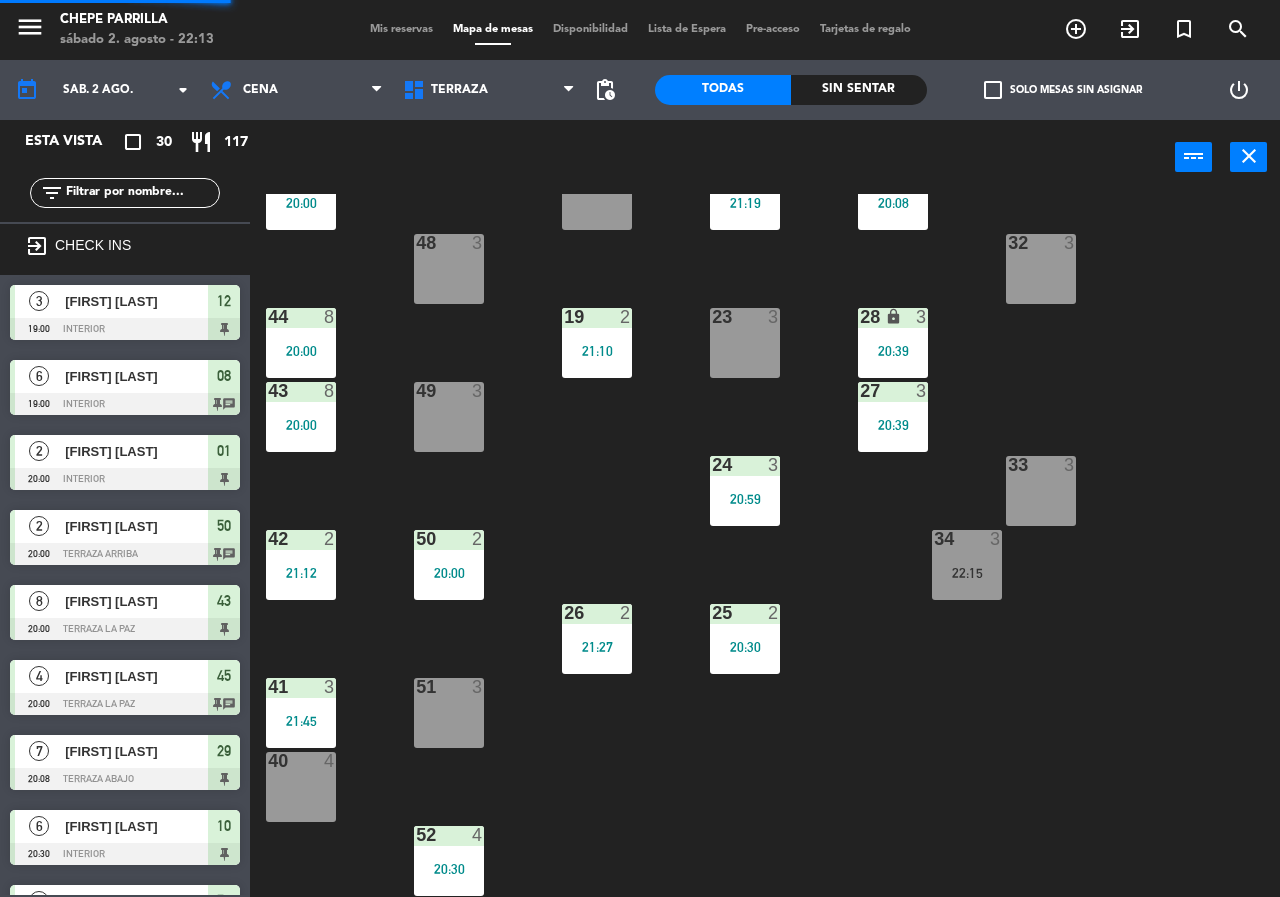 scroll, scrollTop: 0, scrollLeft: 0, axis: both 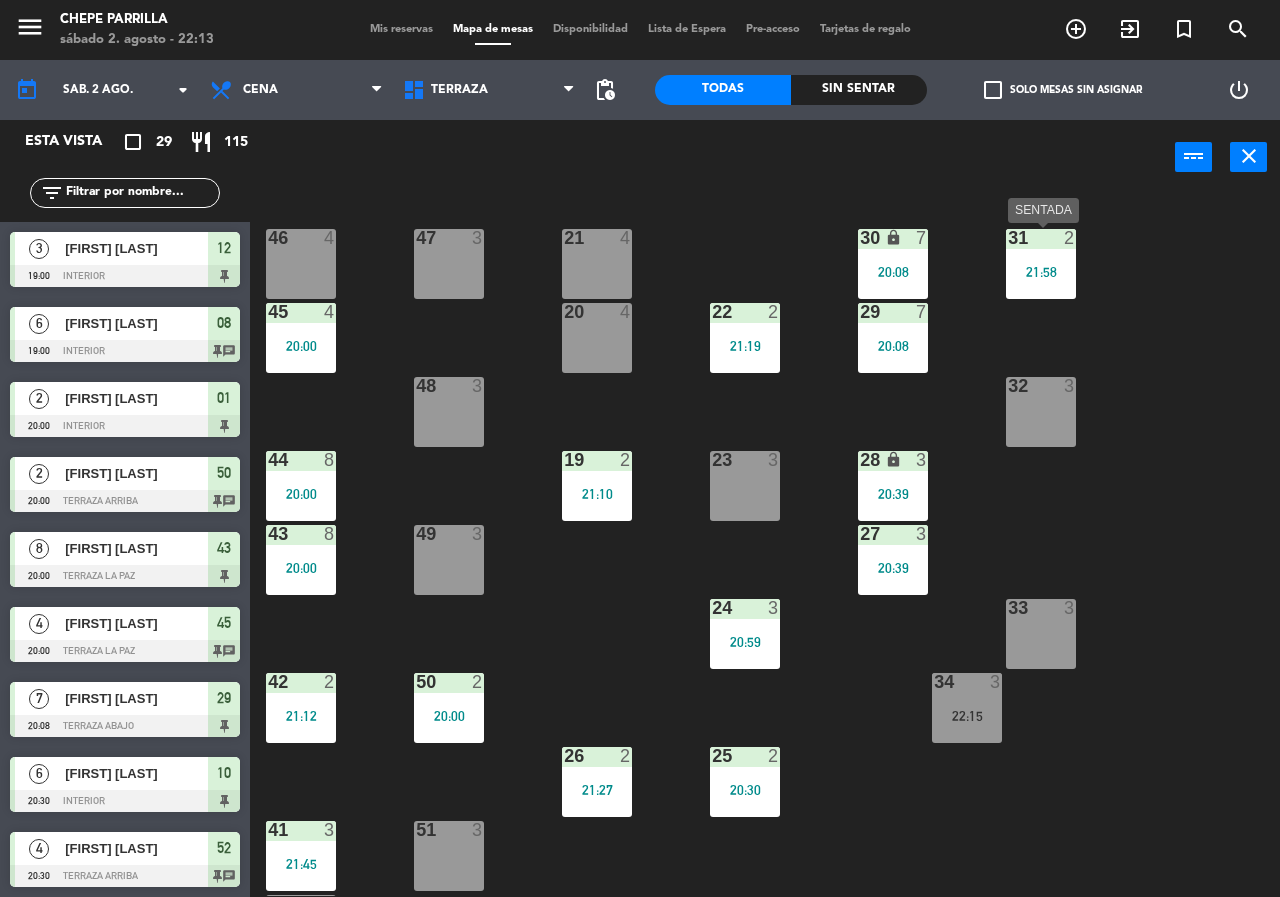 click on "21:58" at bounding box center [1041, 272] 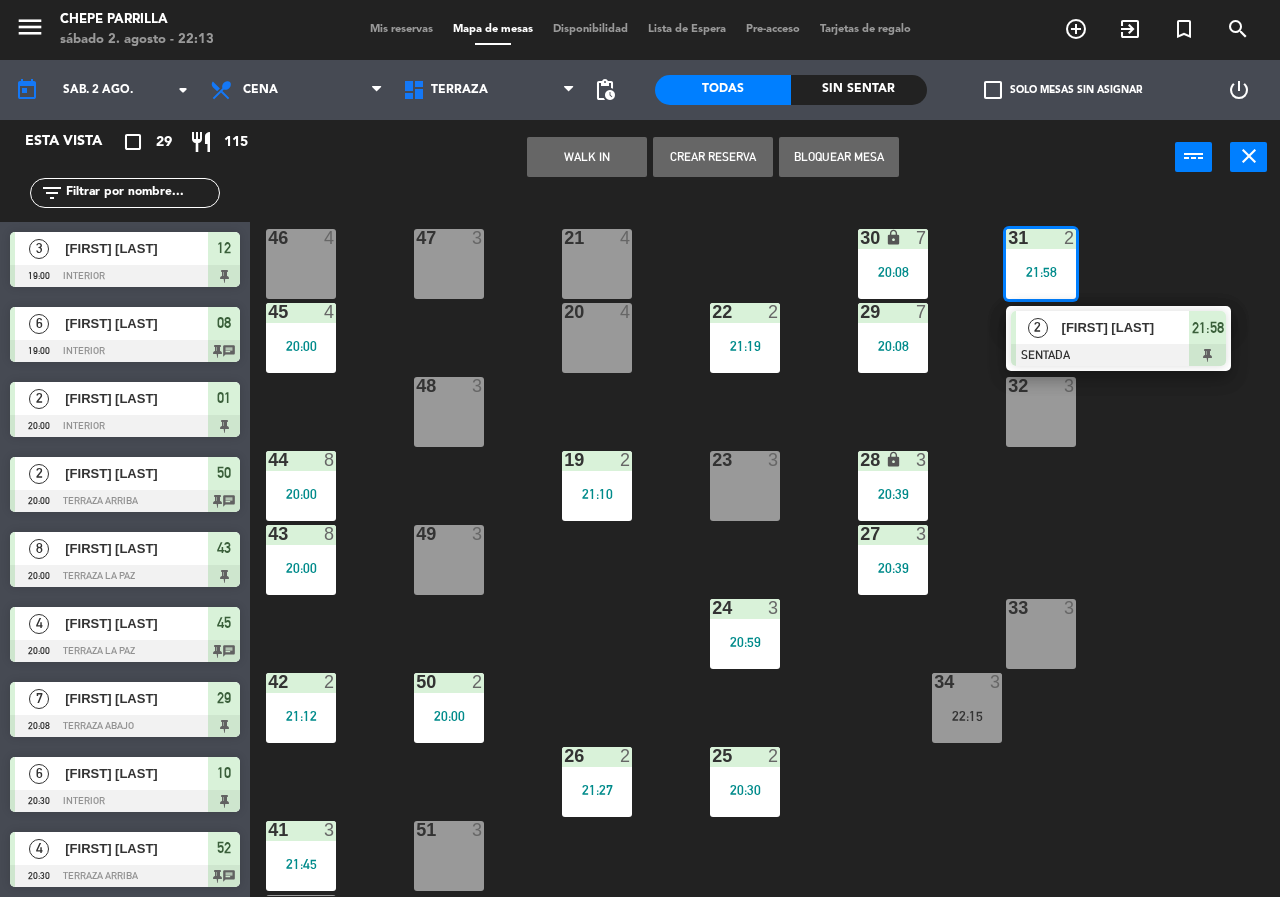 drag, startPoint x: 1110, startPoint y: 429, endPoint x: 1103, endPoint y: 589, distance: 160.15305 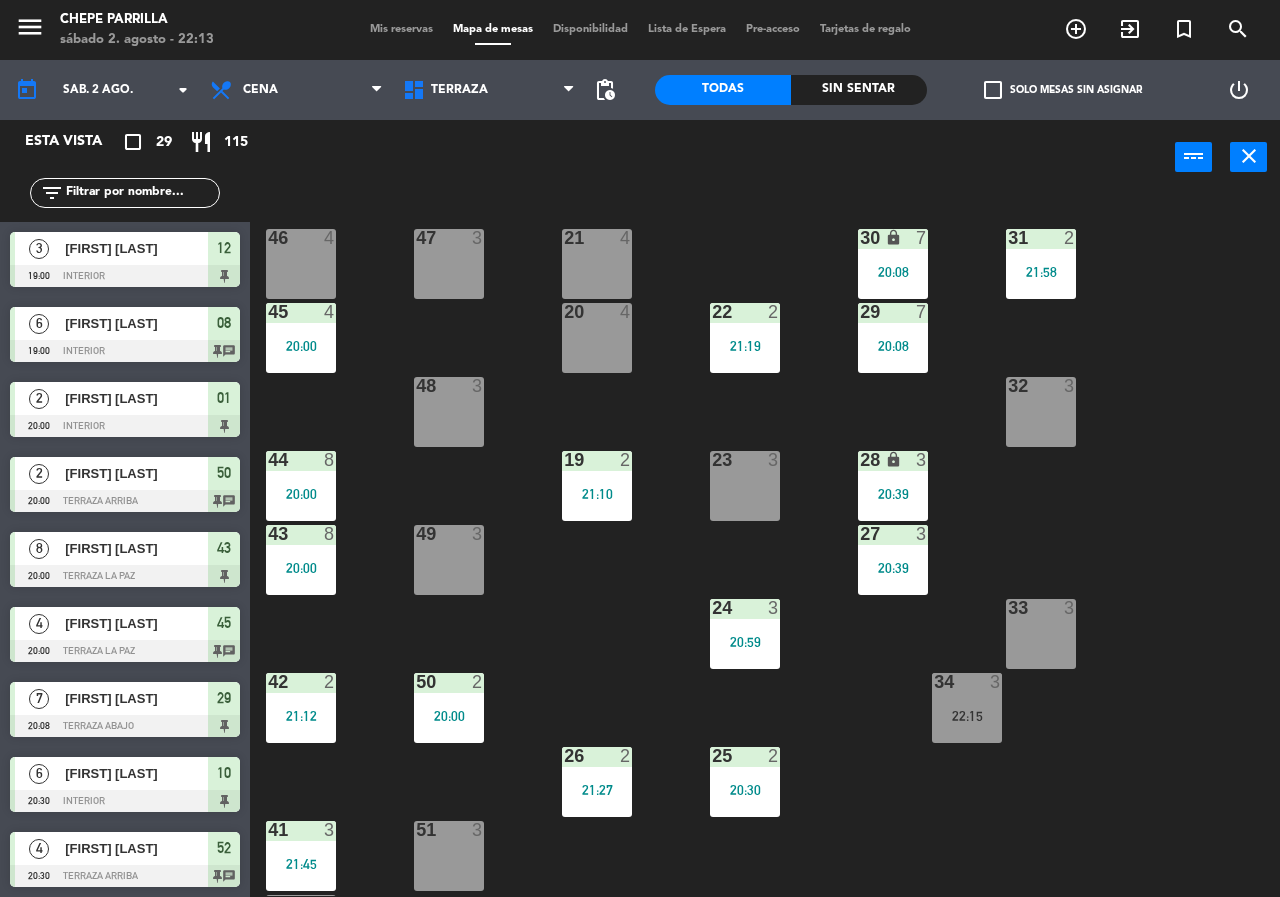 click on "22:15" at bounding box center [967, 715] 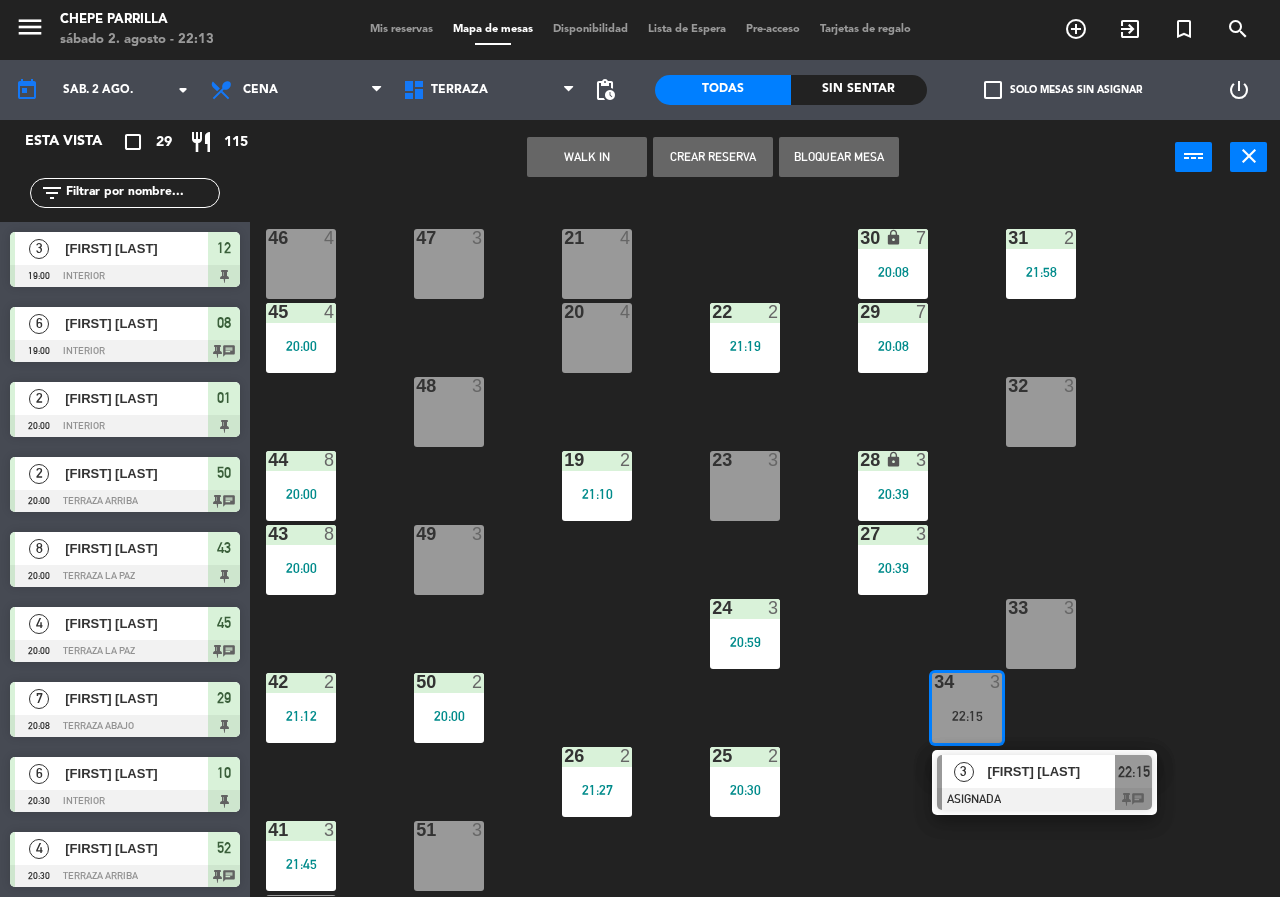 click on "[DAY]  4  30 lock  7   [TIME]  46  4  47  3  31  2   [TIME]  20  4  22  2   [TIME]  29  7   [TIME]  45  4   [TIME]  32  3  48  3  19  2   [TIME]  23  3  28 lock  3   [TIME]  44  8   [TIME]  27  3   [TIME]  43  8   [TIME]  49  3  24  3   [TIME]  33  3  50  2   [TIME]  42  2   [TIME]  34  3   [TIME]   3   [FIRST] [LAST]   ASIGNADA  [TIME] chat 25  2   [TIME]  26  2   [TIME]  41  3   [TIME]  51  3  40  4  52  4   [TIME]" 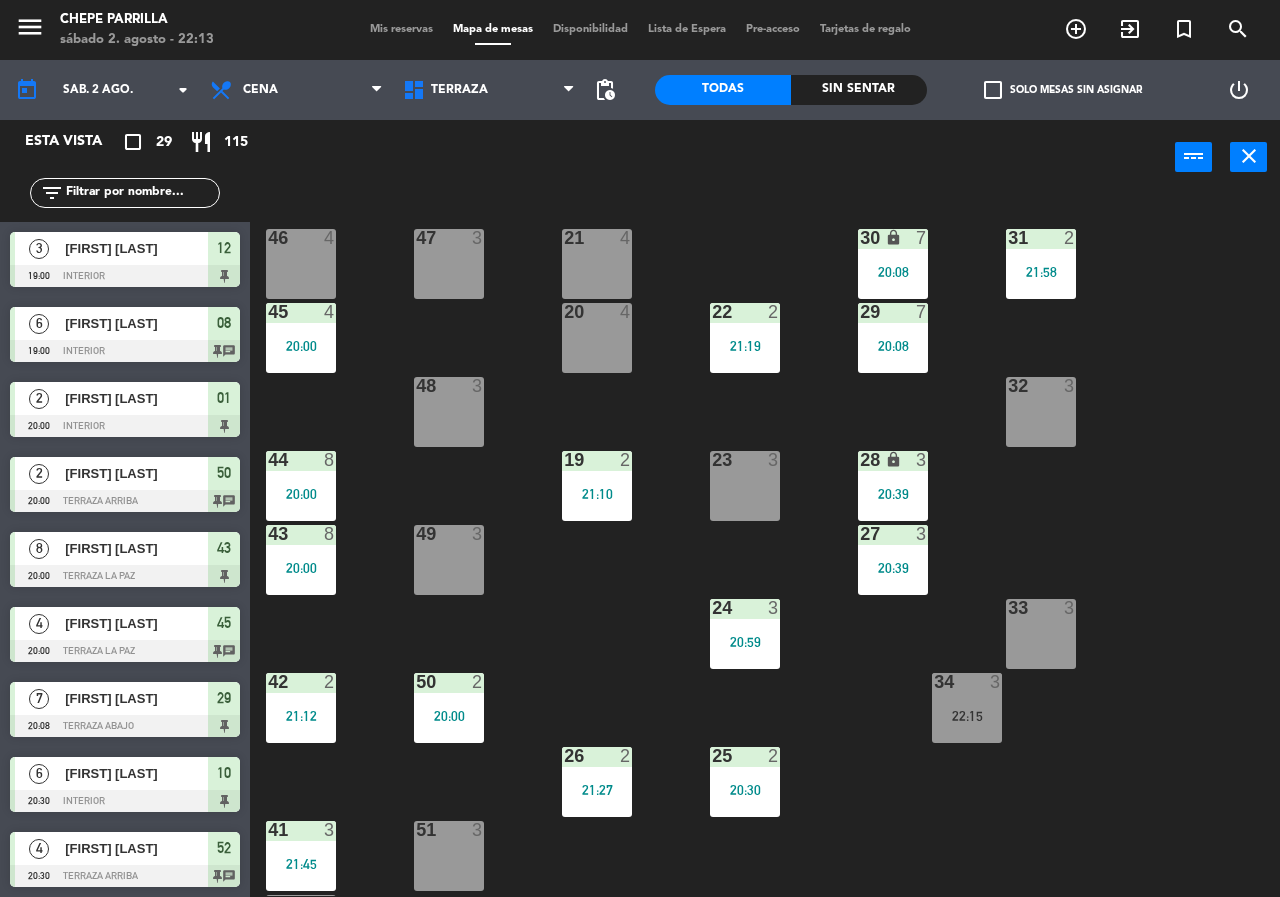 click on "Sin sentar" 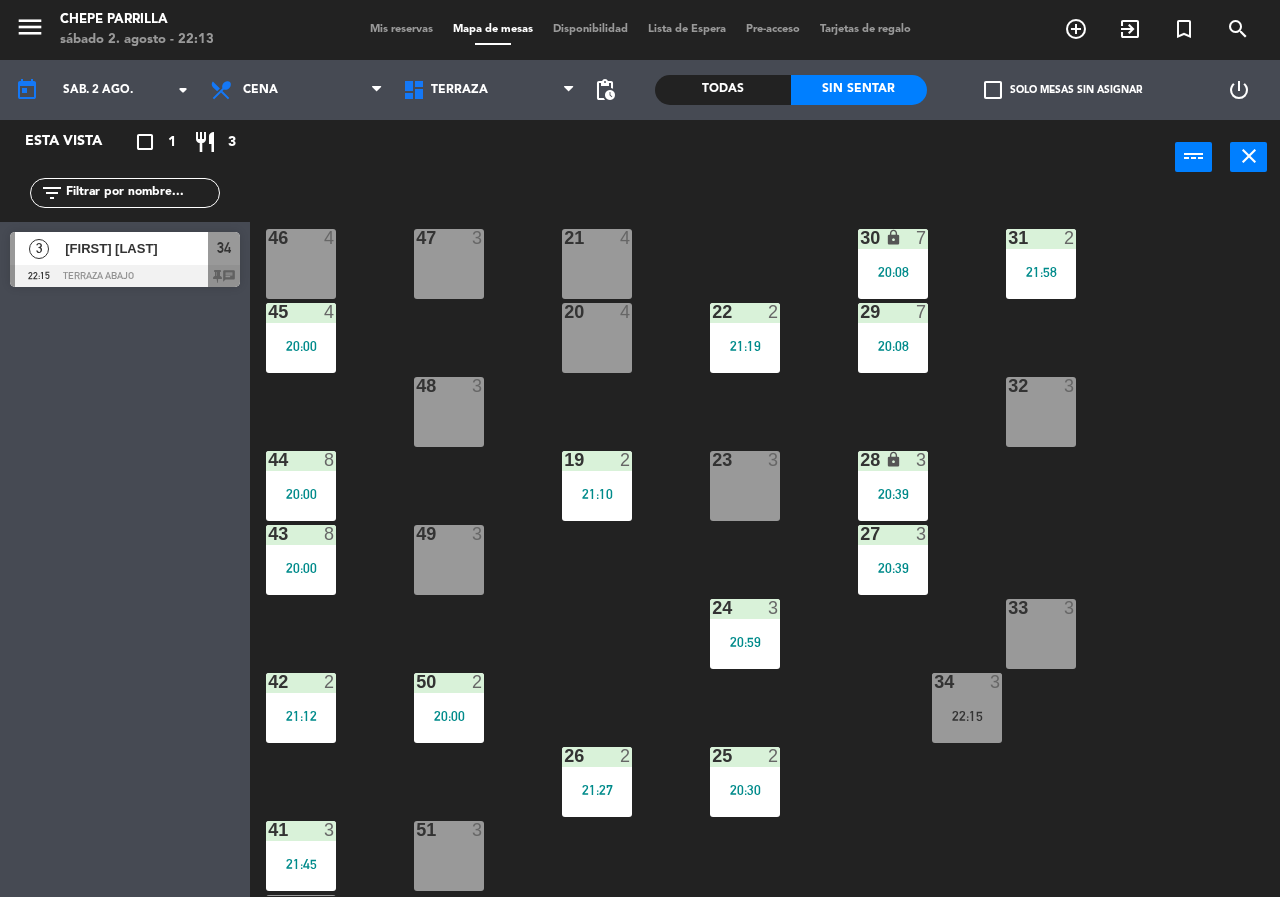 click on "[FIRST] [LAST]" at bounding box center [135, 248] 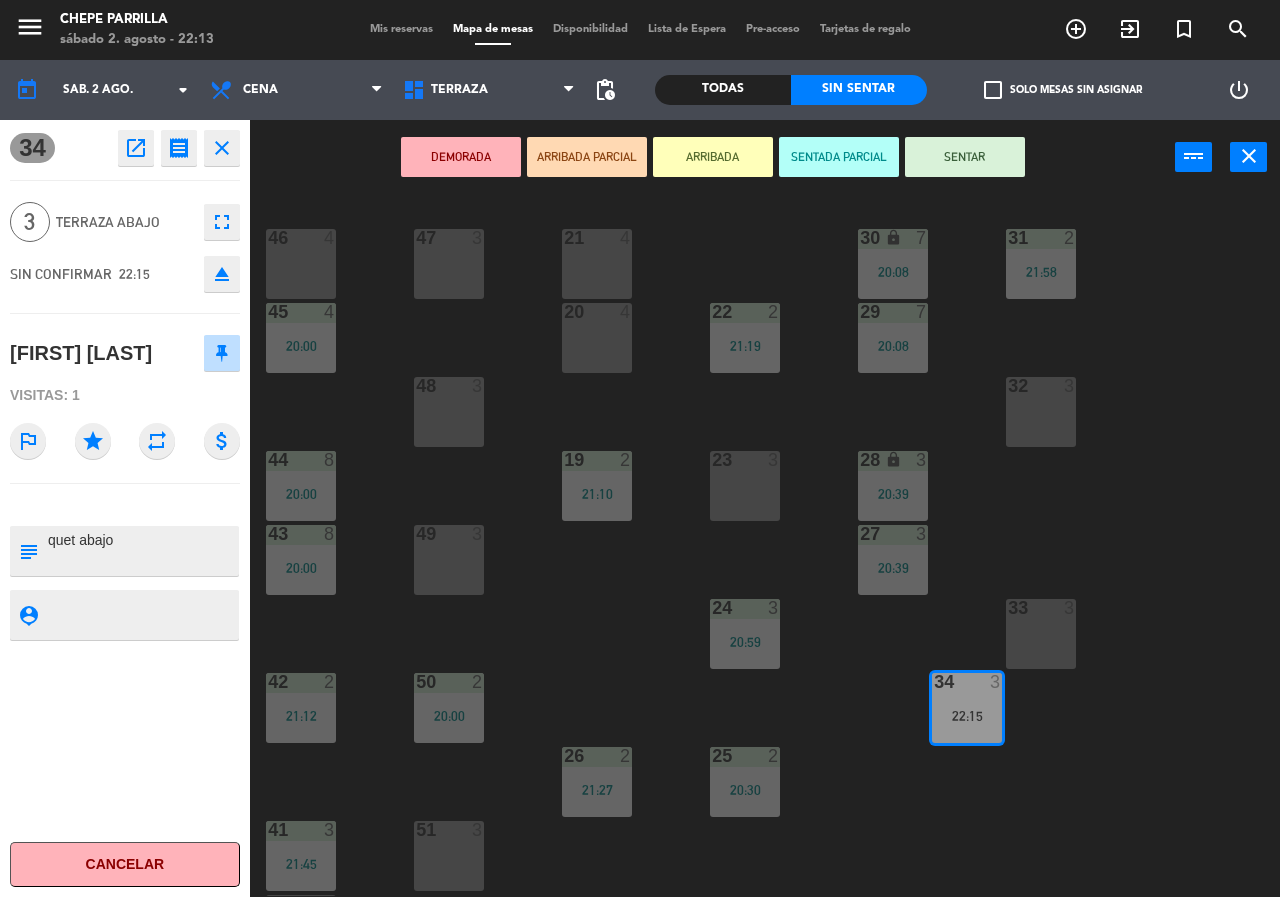 click on "[DAY]  4  30 lock  7   [TIME]  46  4  47  3  31  2   [TIME]  20  4  22  2   [TIME]  29  7   [TIME]  45  4   [TIME]  32  3  48  3  19  2   [TIME]  23  3  28 lock  3   [TIME]  44  8   [TIME]  27  3   [TIME]  43  8   [TIME]  49  3  24  3   [TIME]  33  3  50  2   [TIME]  42  2   [TIME]  34  3   [TIME]  25  2   [TIME]  26  2   [TIME]  41  3   [TIME]  51  3  40  4  52  4   [TIME]" 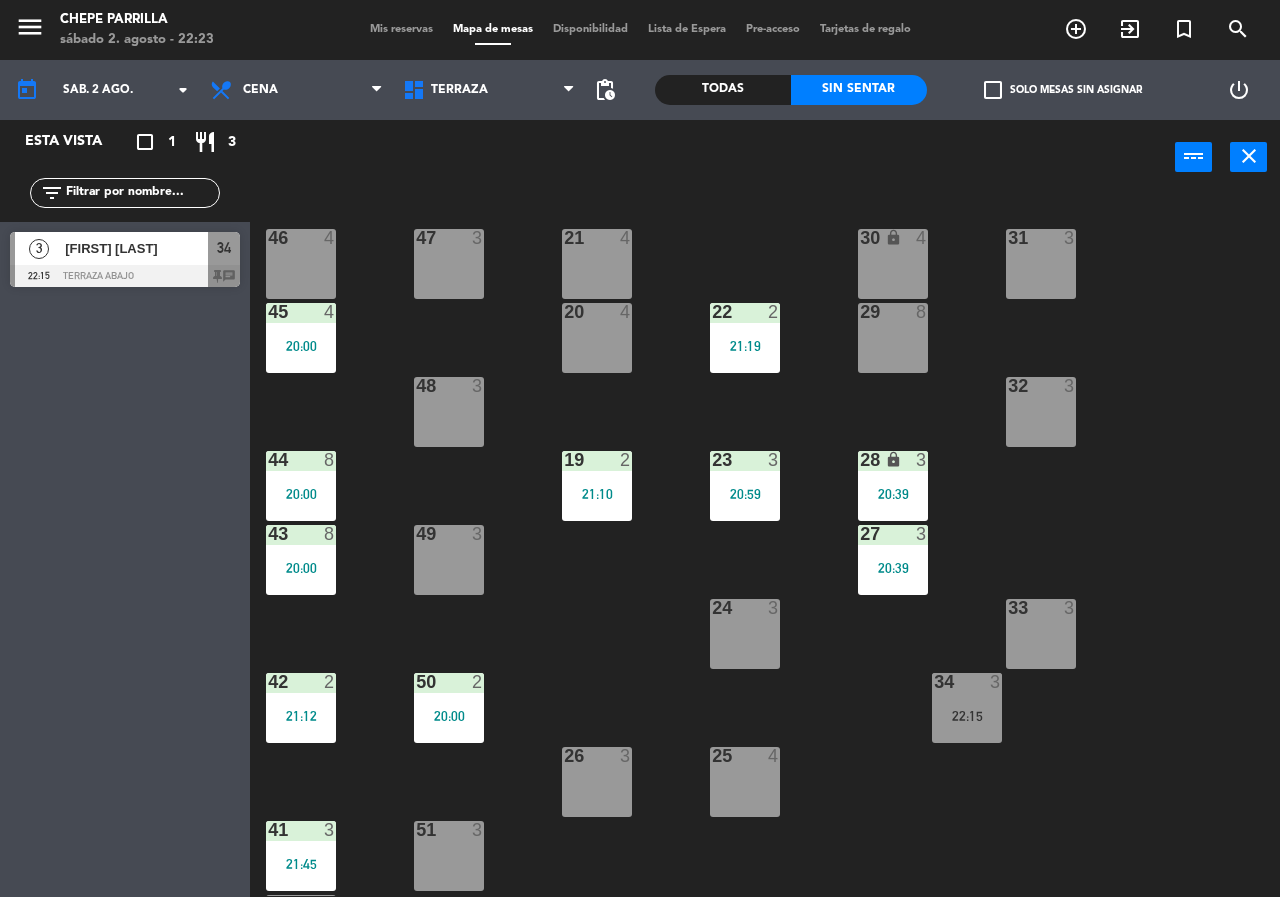 click on "Todas" 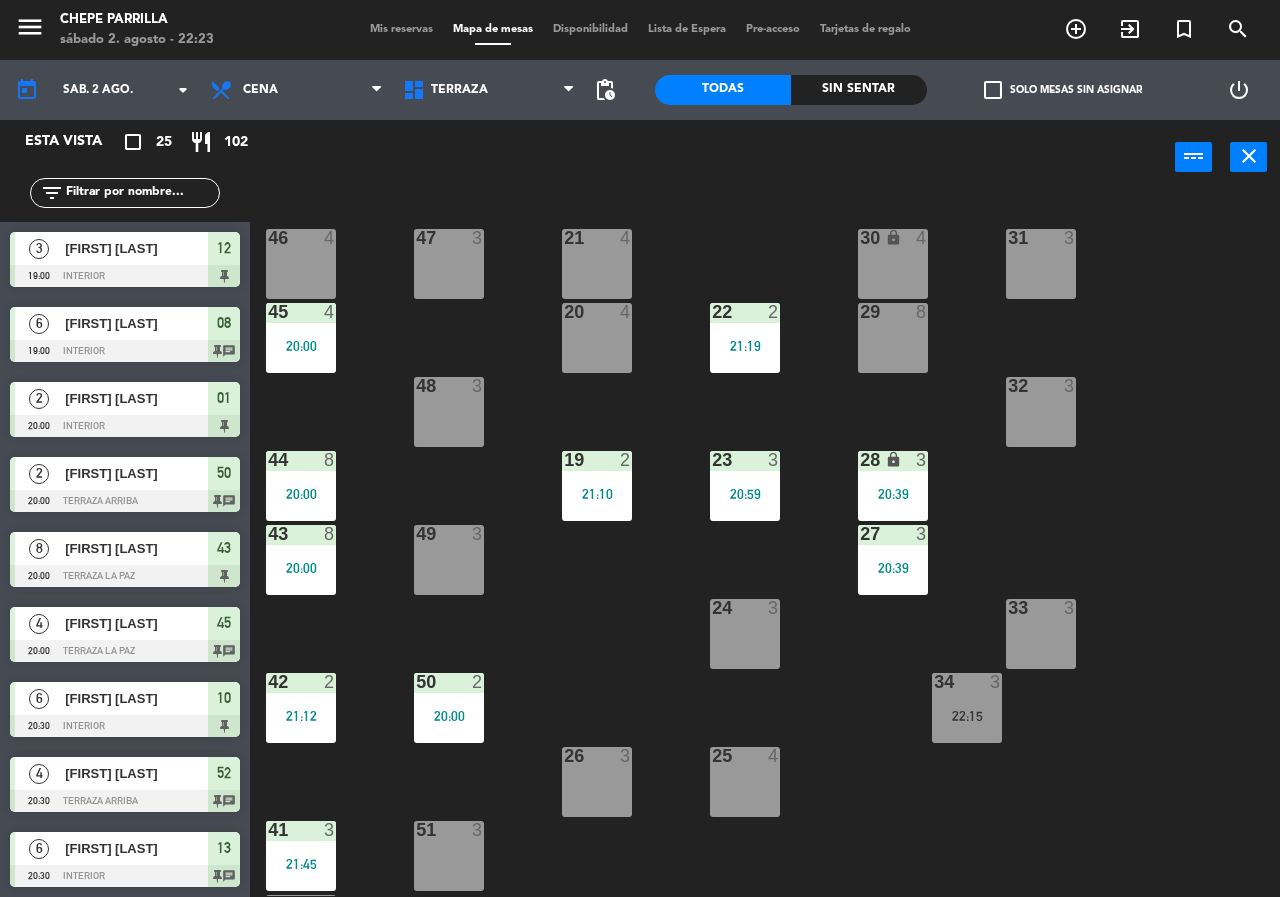 click on "Sin sentar" 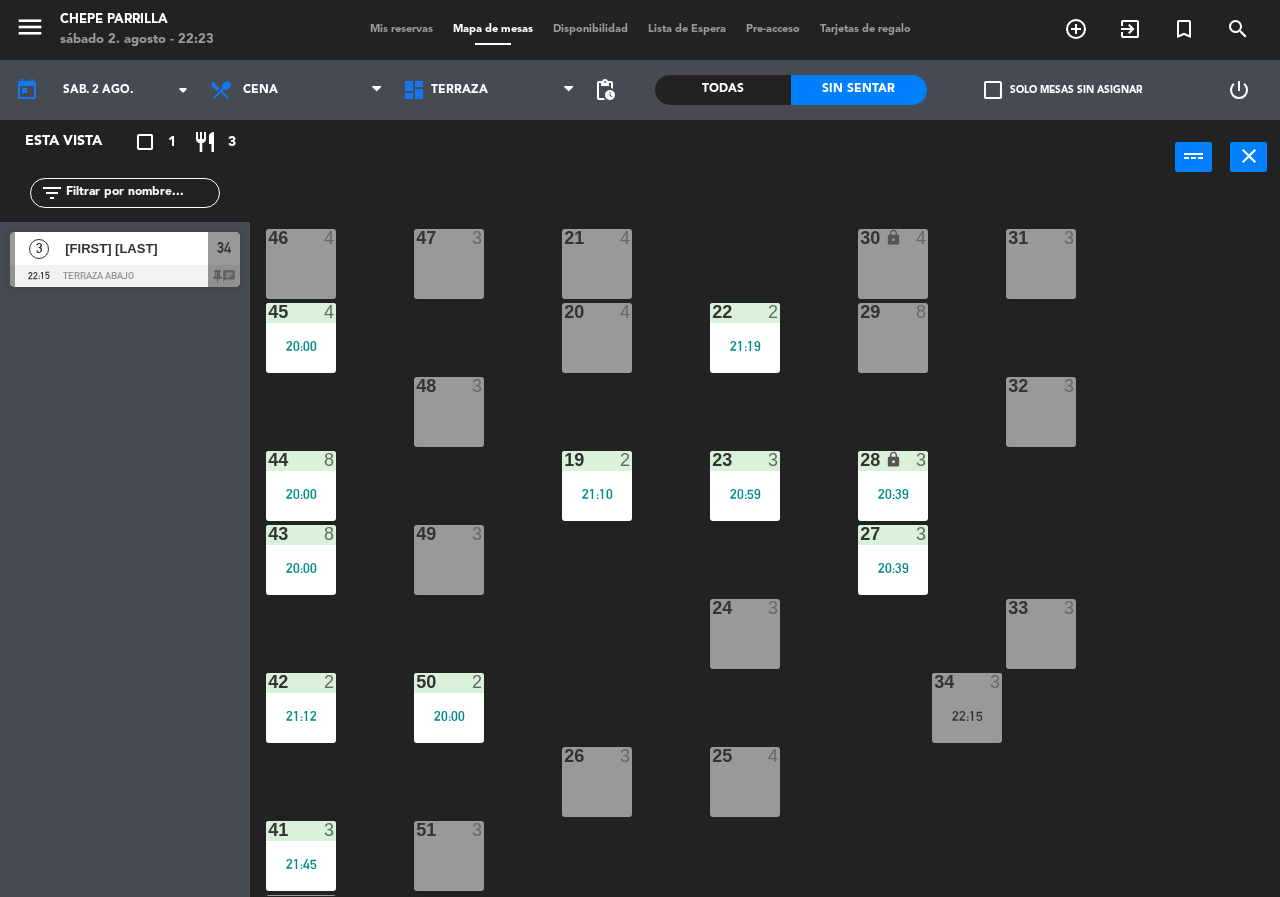 click on "Todas" 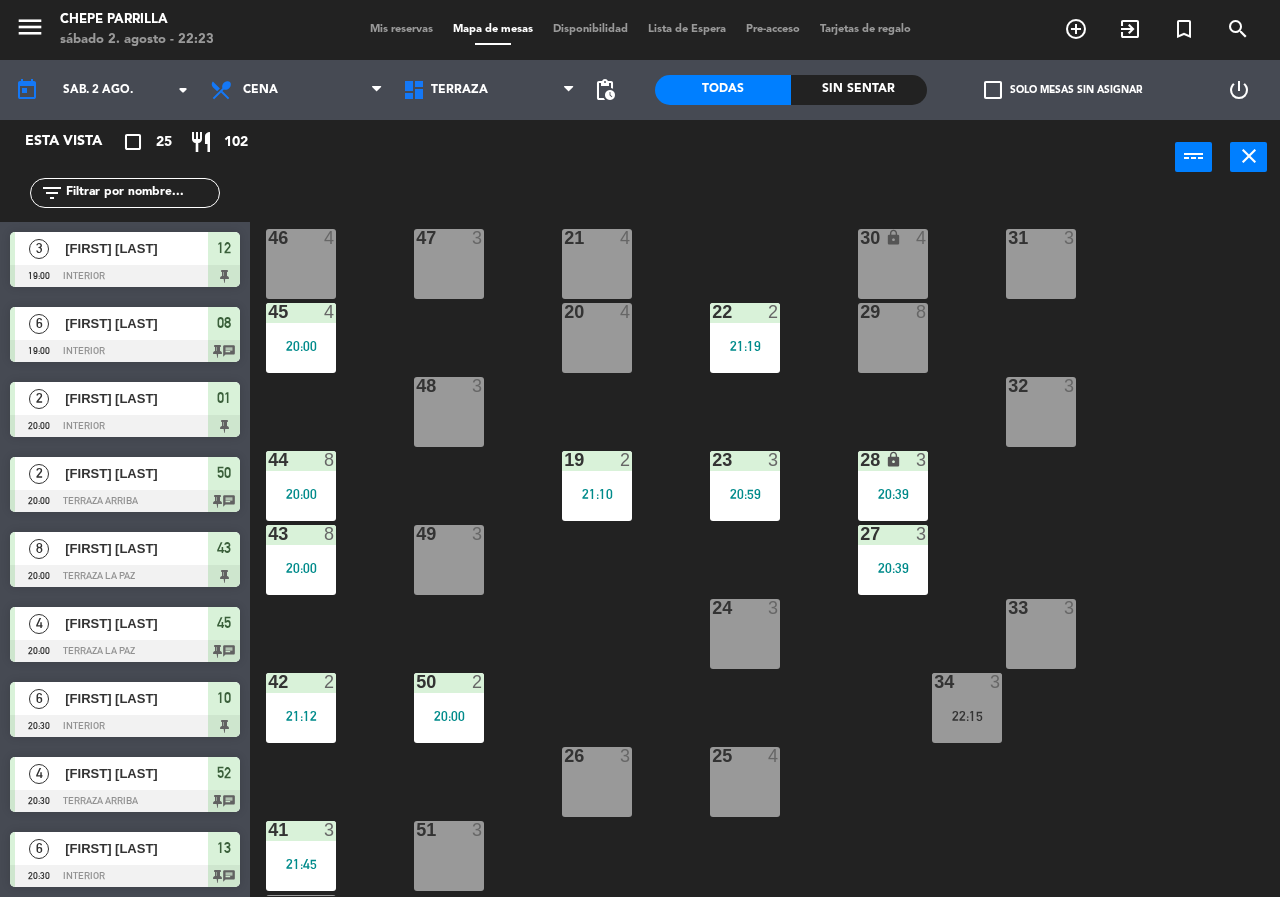 click on "Sin sentar" 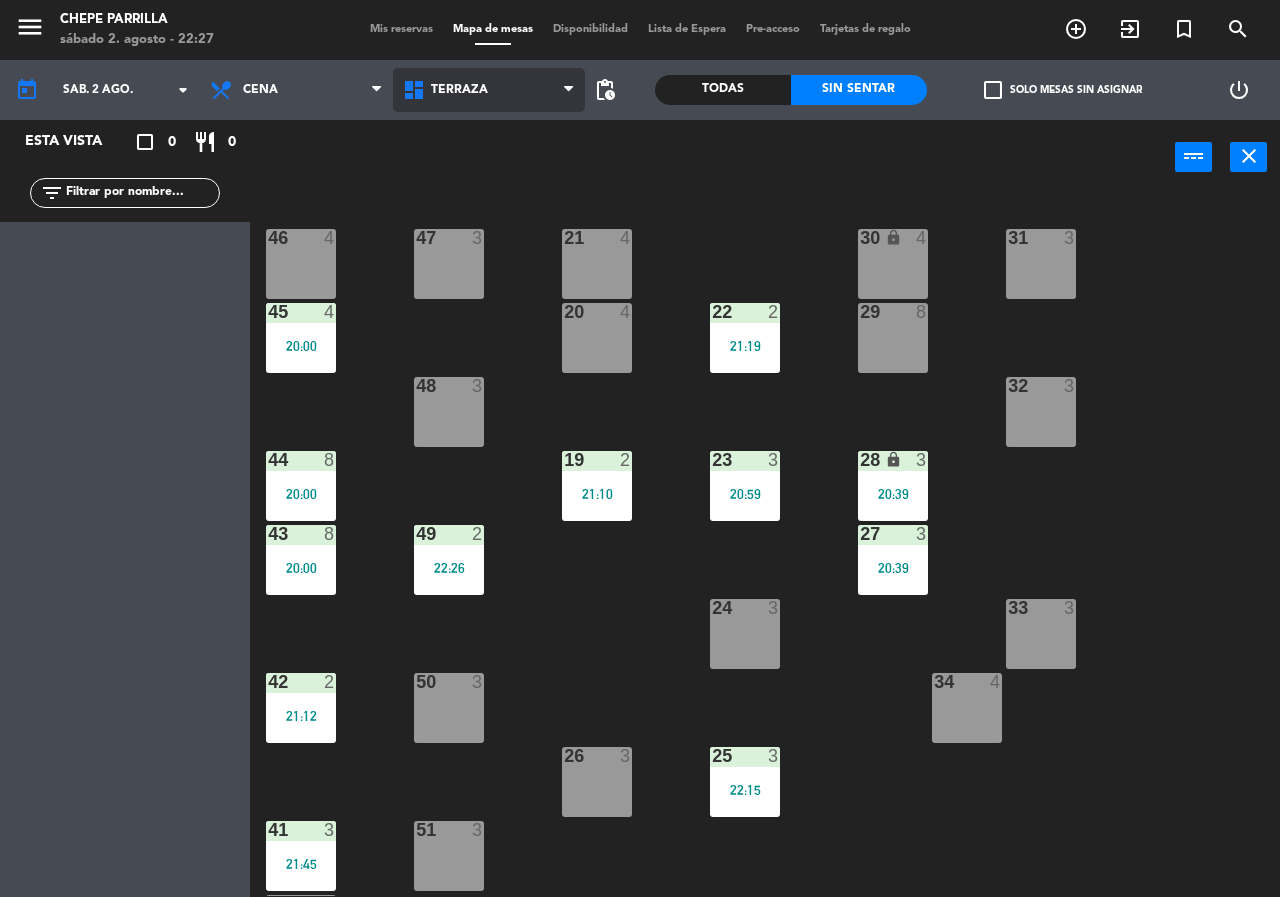 click on "Terraza" at bounding box center [489, 90] 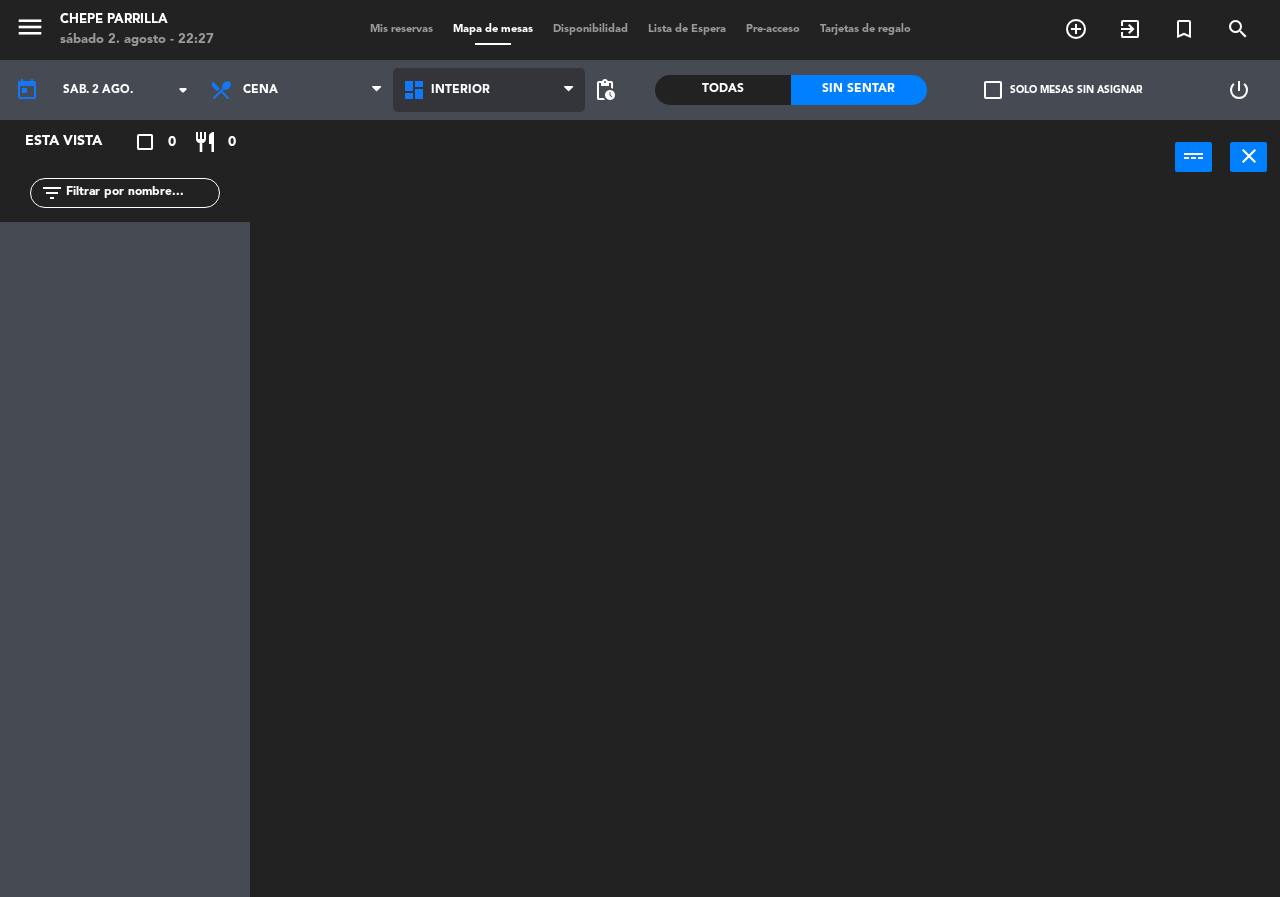 click on "menu  Chepe Parrilla   sábado 2. agosto - 22:27   Mis reservas   Mapa de mesas   Disponibilidad   Lista de Espera   Pre-acceso   Tarjetas de regalo  add_circle_outline exit_to_app turned_in_not search today    sáb. 2 ago. arrow_drop_down  Comida  Cena  Cena  Comida  Cena  Interior   Terraza   Interior   Interior   Terraza  pending_actions  Todas  Sin sentar  check_box_outline_blank   Solo mesas sin asignar   power_settings_new   Esta vista   crop_square  0  restaurant  0 filter_list power_input close" 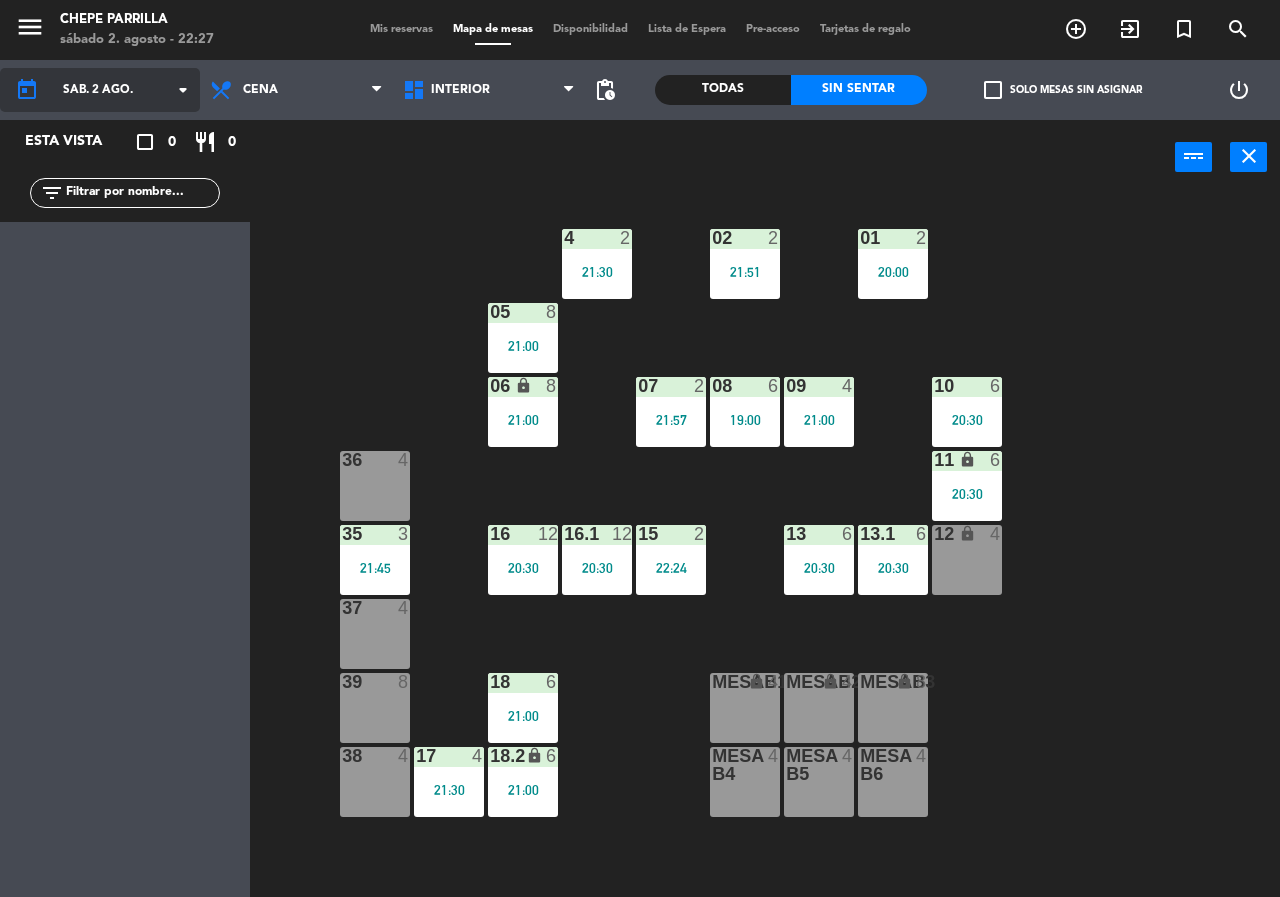 click on "sáb. 2 ago." 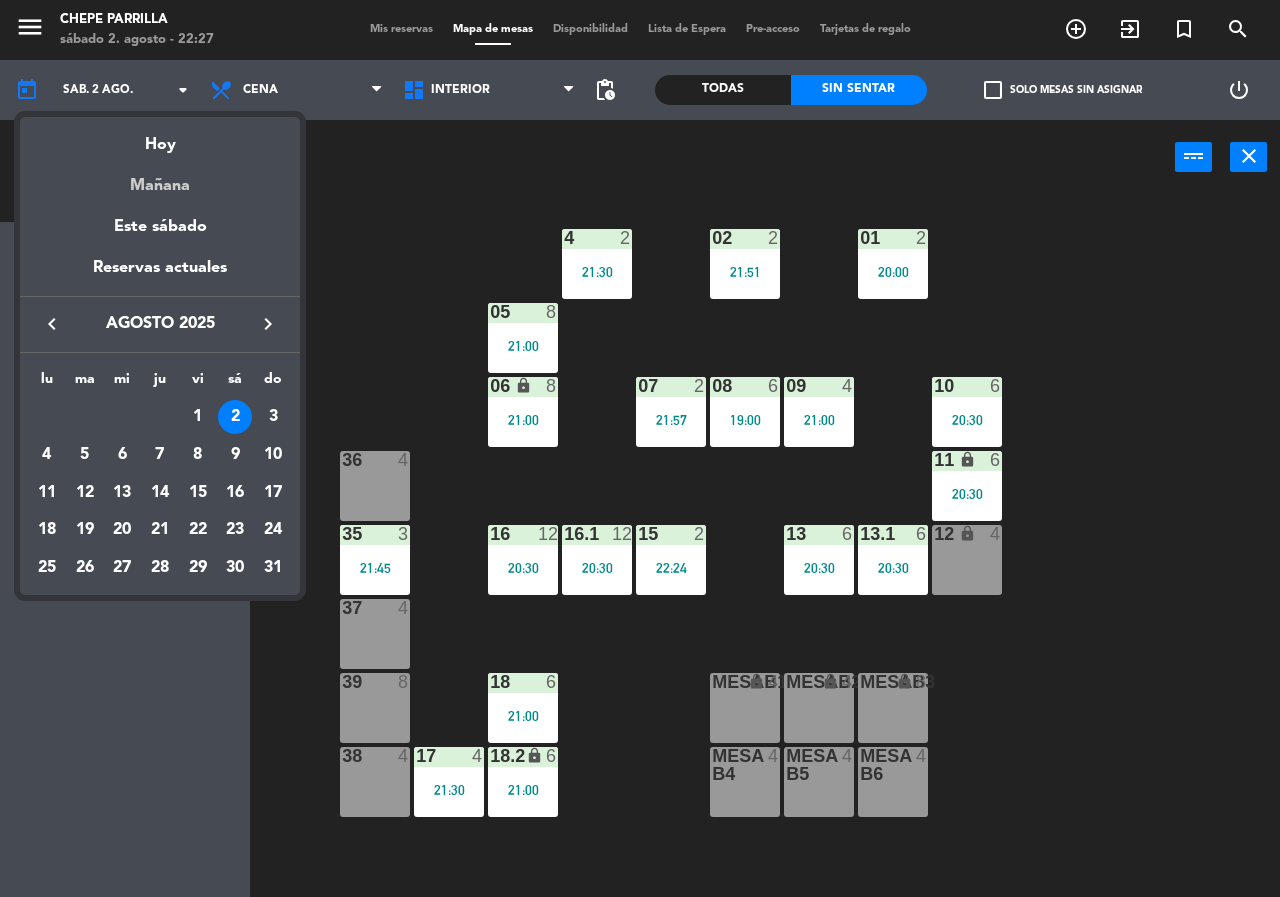 click on "Mañana" at bounding box center (160, 178) 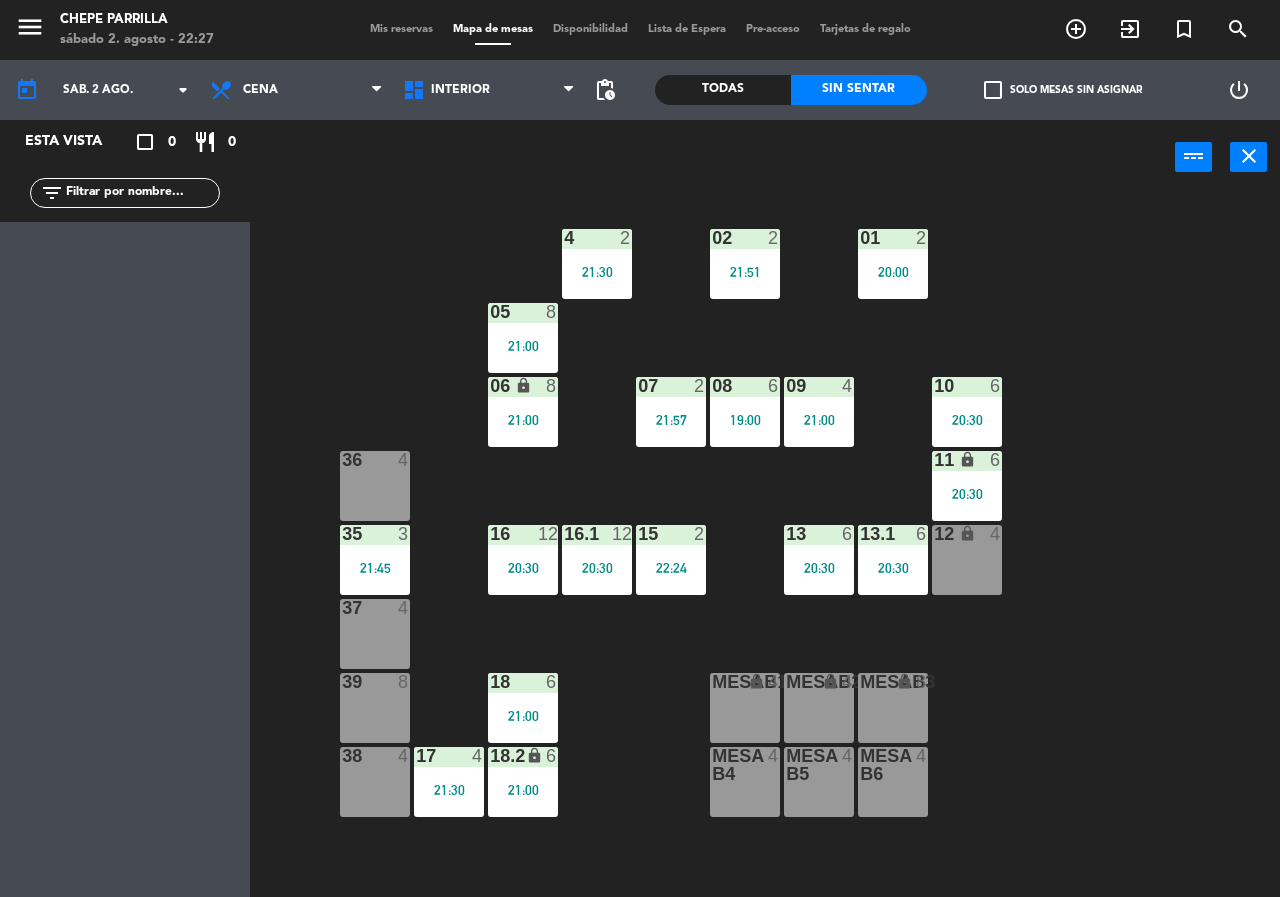 type on "dom. 3 ago." 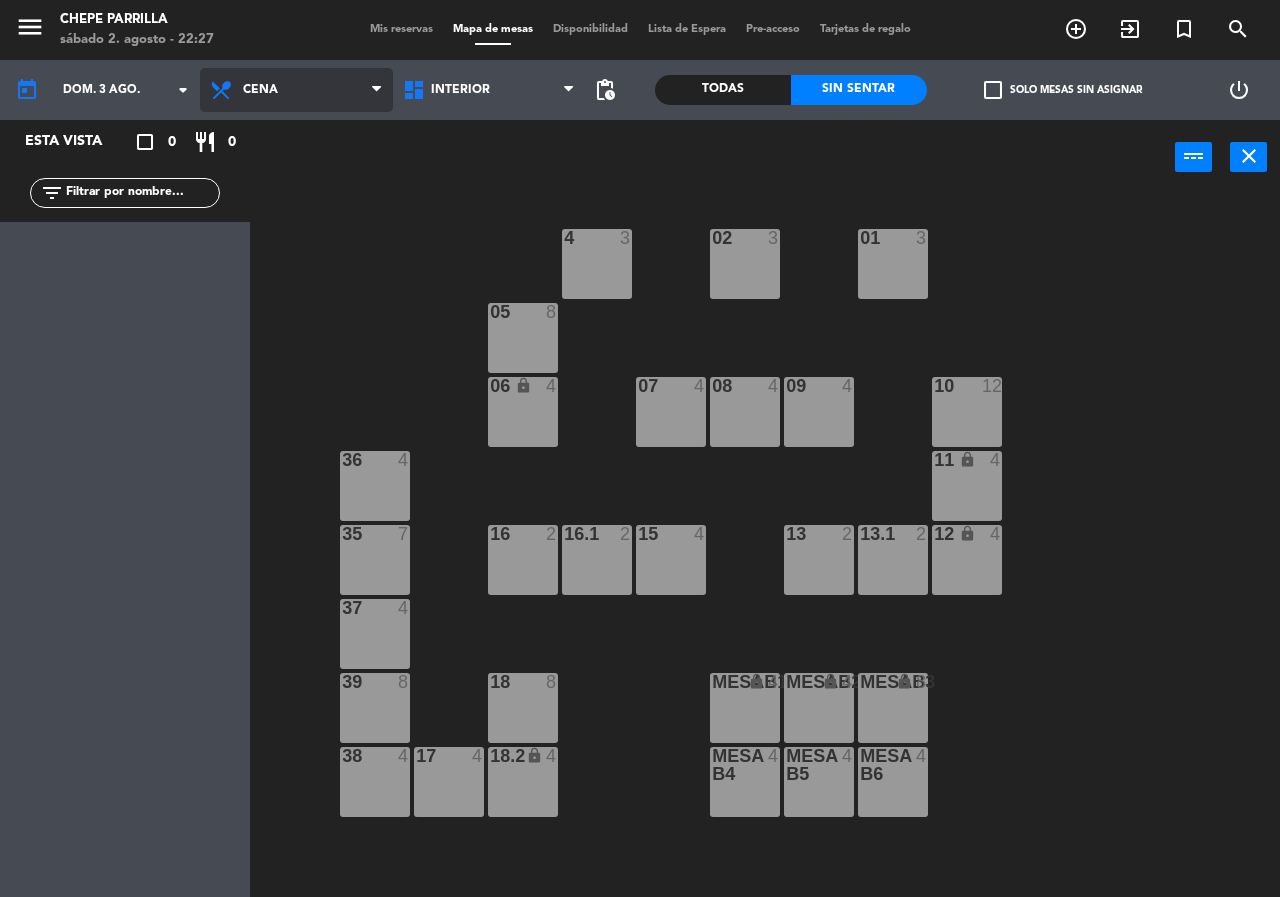 click on "Comida  Cena  Cena  Comida  Cena" 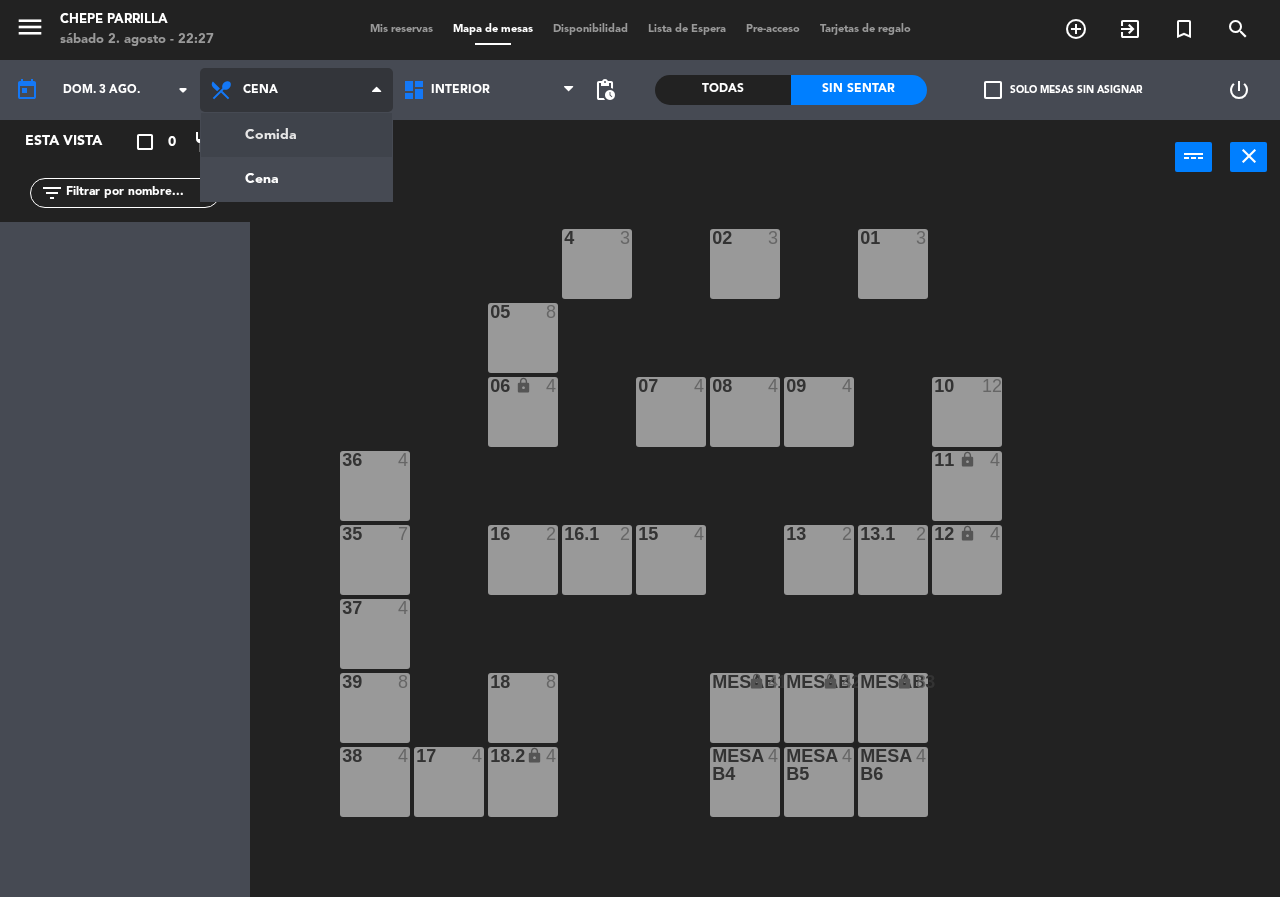 click on "menu  Chepe Parrilla   sábado 2. agosto - 22:27   Mis reservas   Mapa de mesas   Disponibilidad   Lista de Espera   Pre-acceso   Tarjetas de regalo  add_circle_outline exit_to_app turned_in_not search today    dom. 3 ago. arrow_drop_down  Comida  Cena  Cena  Comida  Cena  Interior   Terraza   Interior   Interior   Terraza  pending_actions  Todas  Sin sentar  check_box_outline_blank   Solo mesas sin asignar   power_settings_new   Esta vista   crop_square  0  restaurant  0 filter_list power_input close 02  3  4  3  01  3  05  8  06 lock  4  07  4  09  4  10  12  08  4  11 lock  4  36  4  16  2  15  4  13  2  12 lock  4  16.1  2  13.1  2  35  7  37  4  18  8  MesaB1 lock  4  MESAB2 lock  4  MESAB3 lock  8  39  8  18.2 lock  4  17  4  MESA B4  4  MESA B5  4  MESA B6  4  38  4" 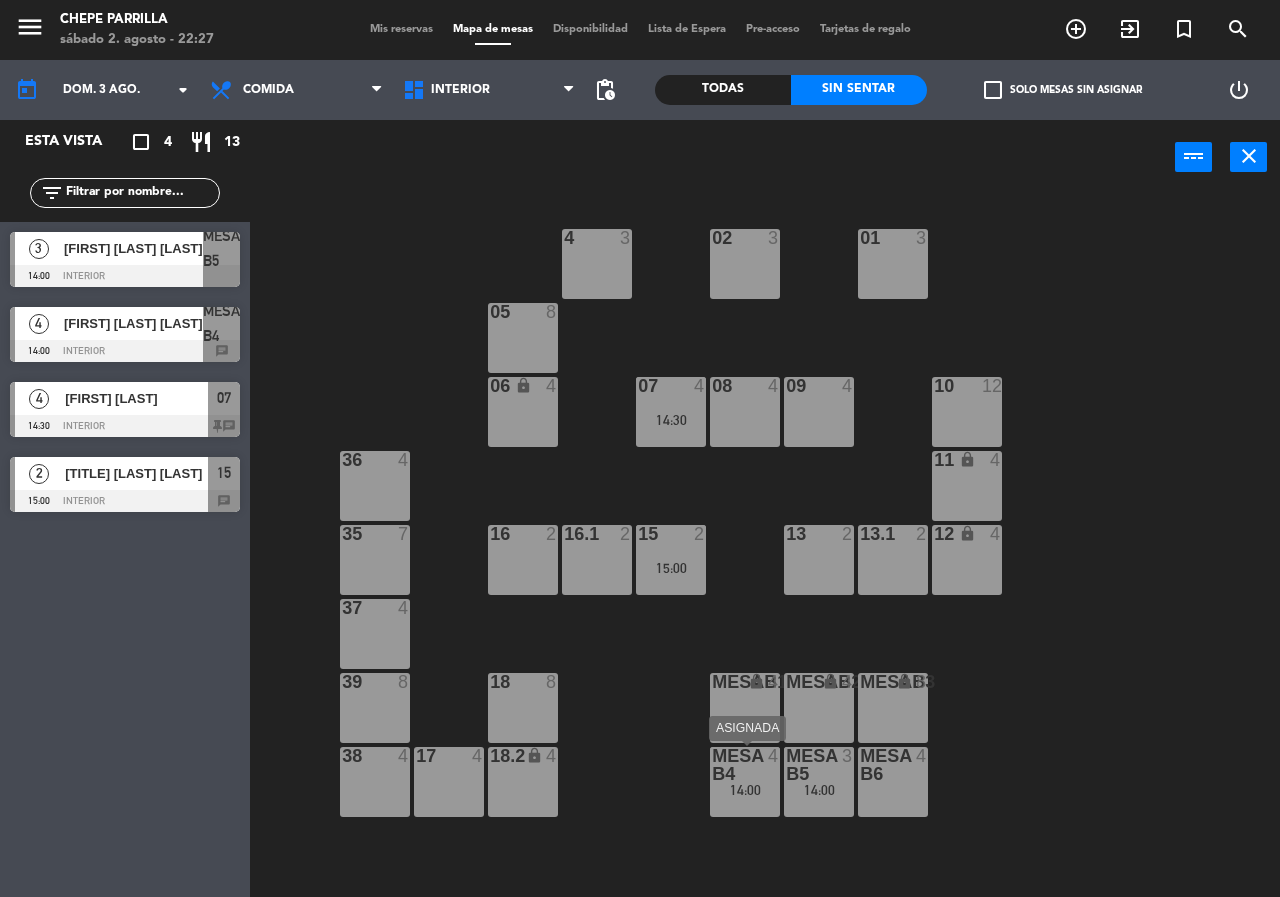 click at bounding box center (745, 765) 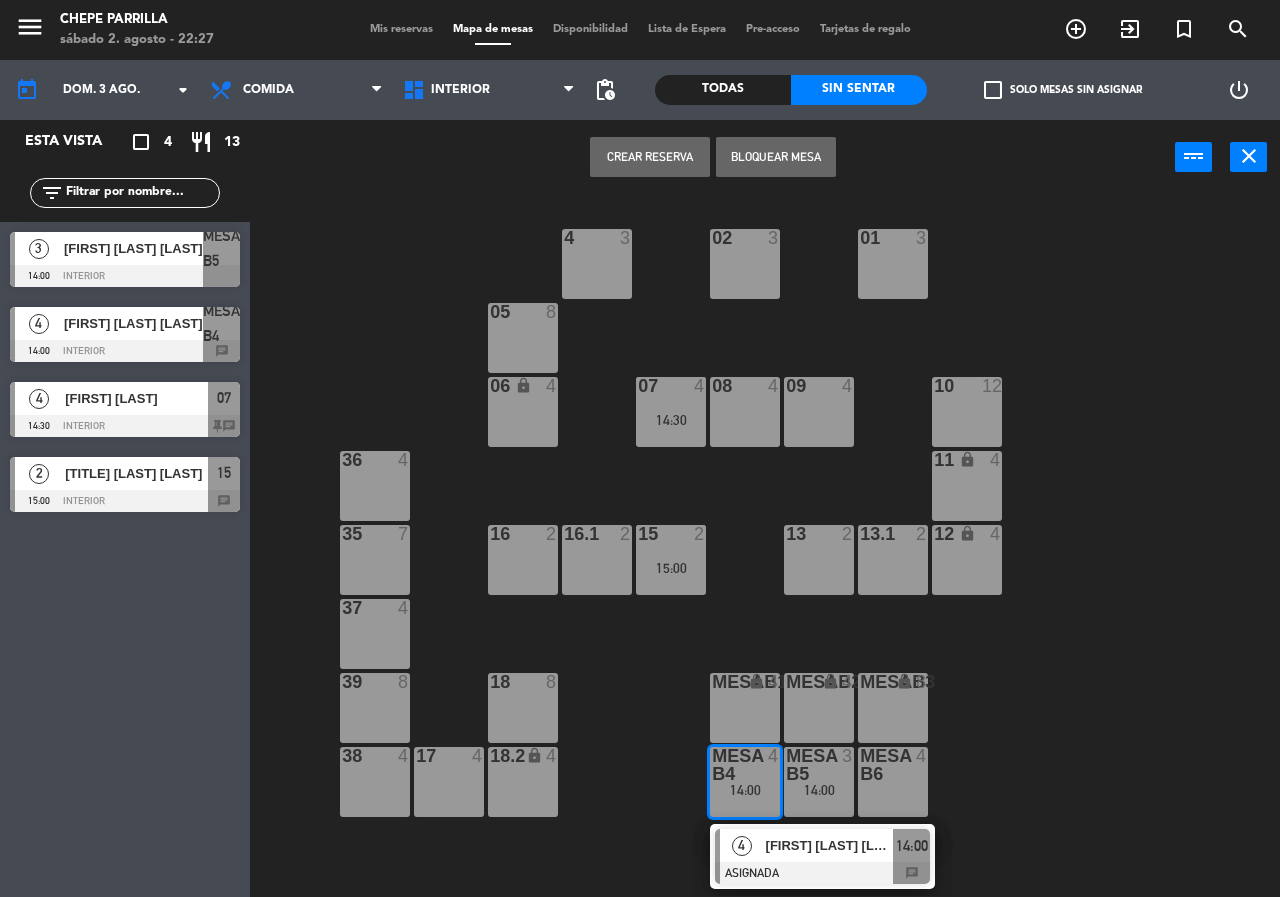 drag, startPoint x: 986, startPoint y: 782, endPoint x: 665, endPoint y: 788, distance: 321.05606 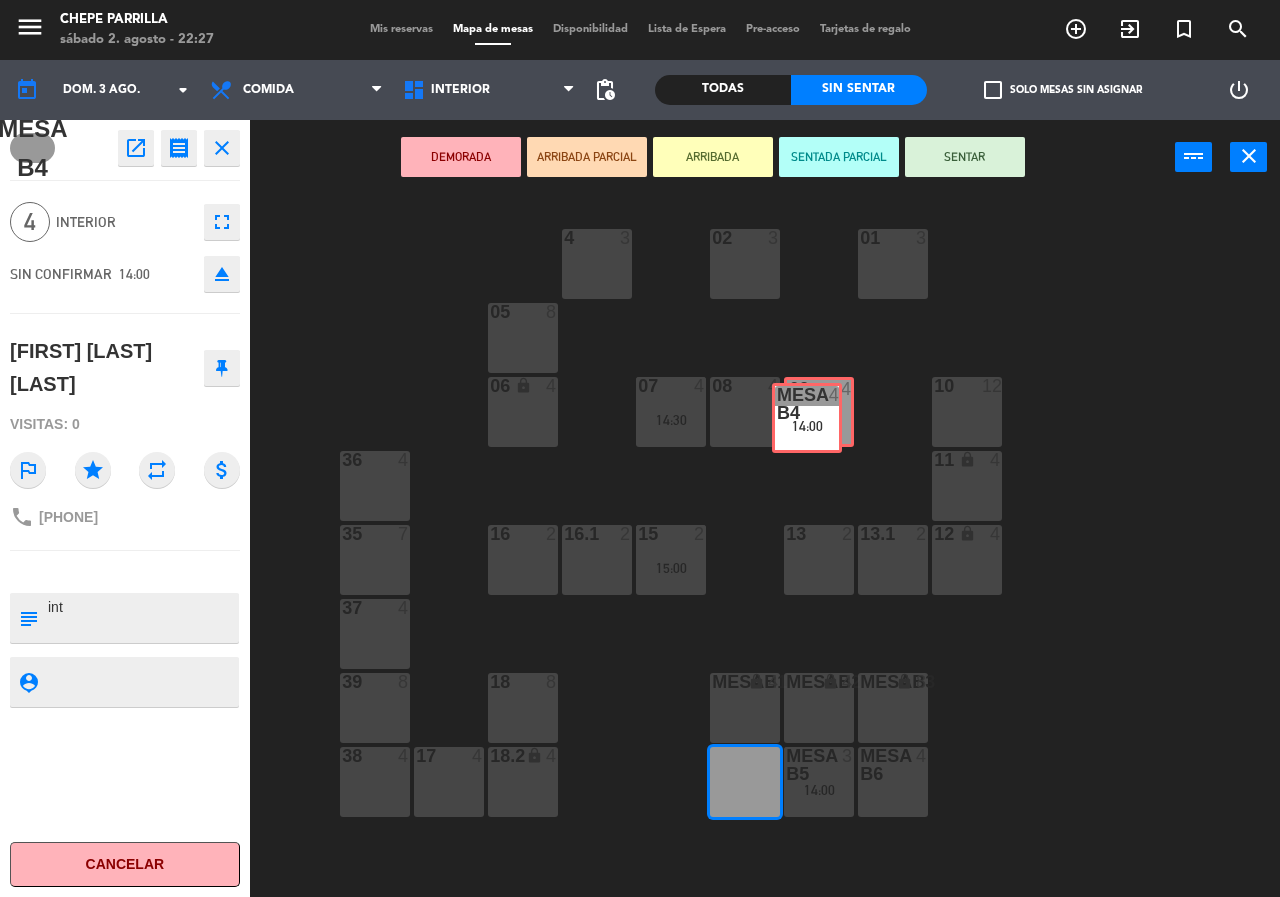 drag, startPoint x: 738, startPoint y: 763, endPoint x: 790, endPoint y: 428, distance: 339.0118 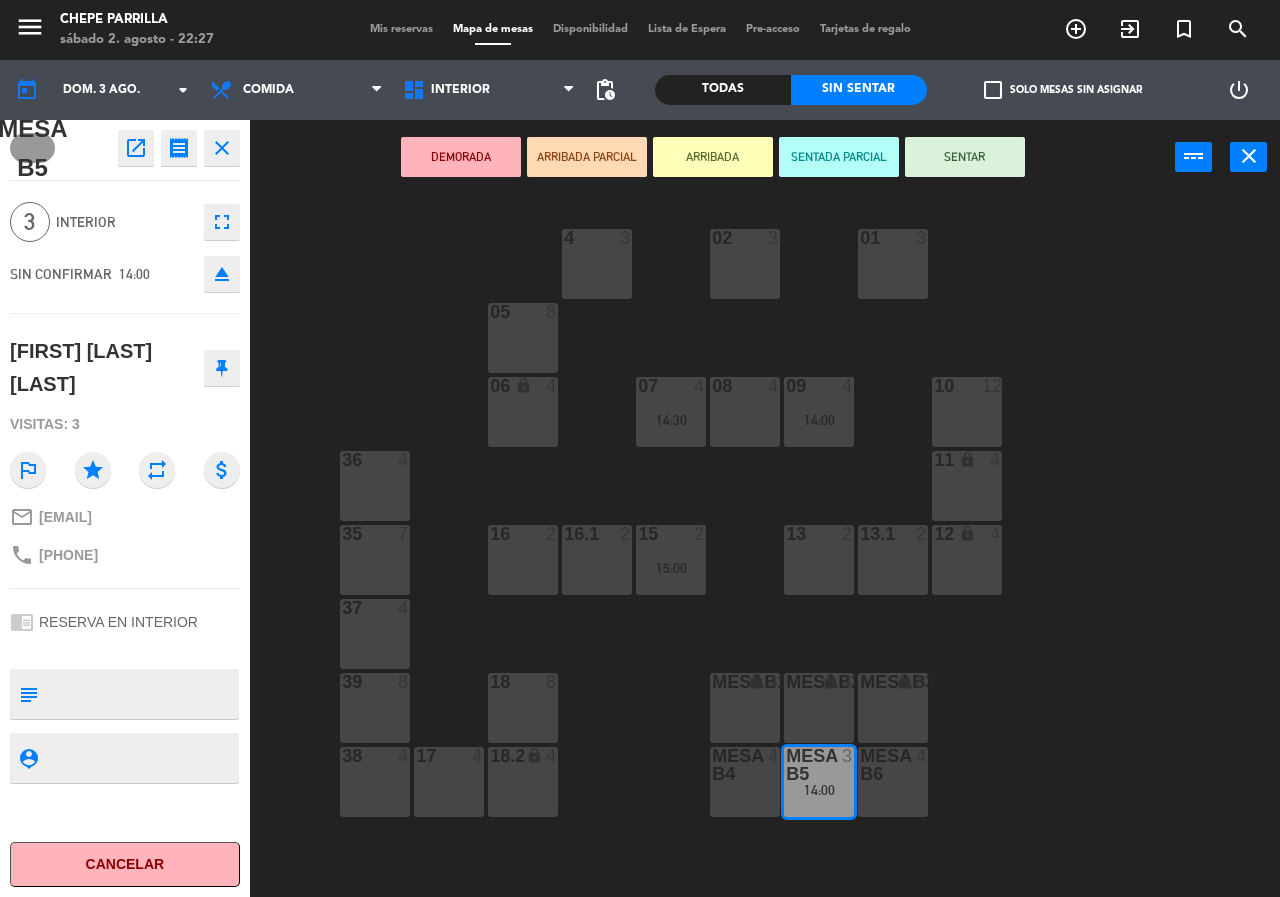 drag, startPoint x: 845, startPoint y: 802, endPoint x: 754, endPoint y: 590, distance: 230.70544 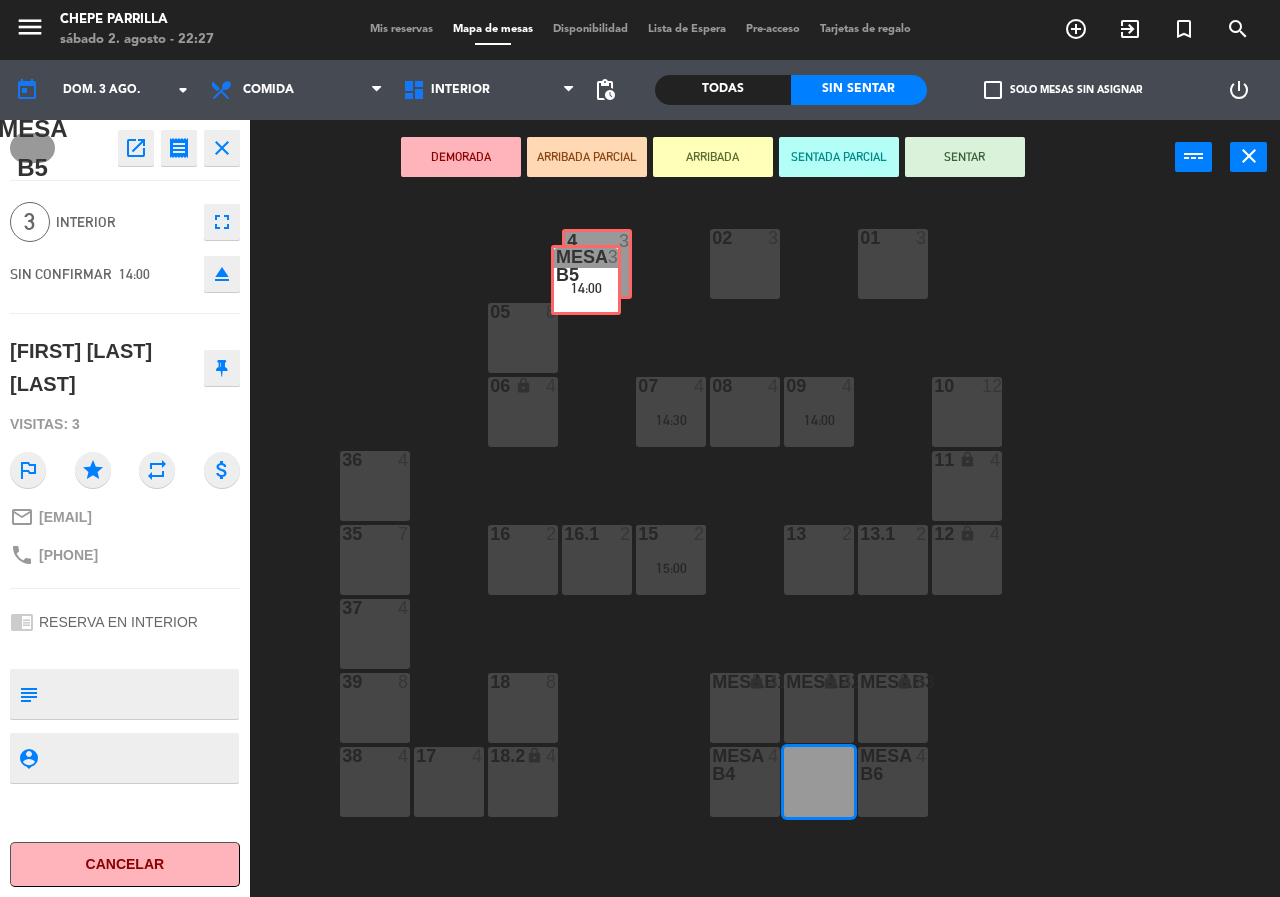 drag, startPoint x: 822, startPoint y: 789, endPoint x: 592, endPoint y: 283, distance: 555.8201 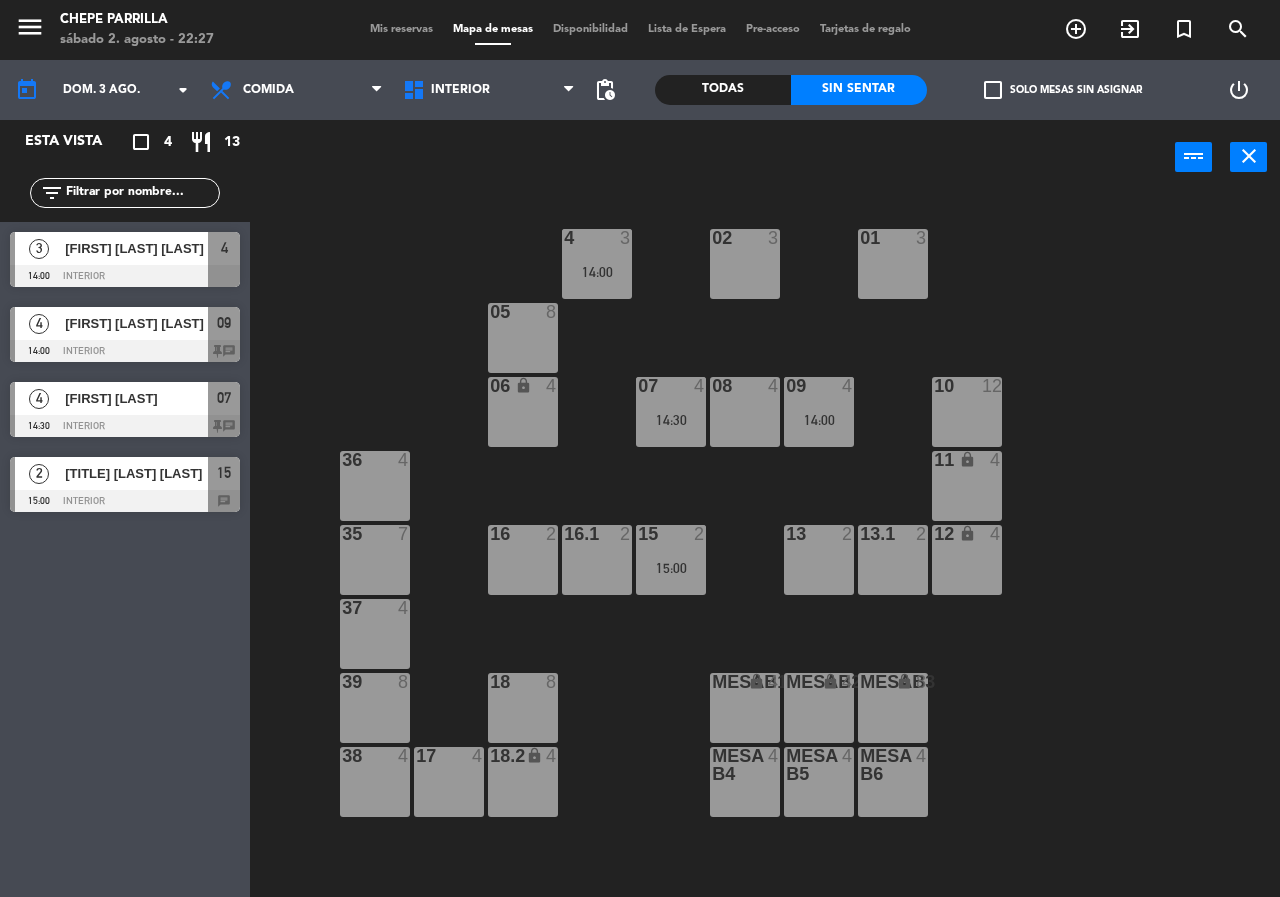 drag, startPoint x: 1141, startPoint y: 384, endPoint x: 1128, endPoint y: 392, distance: 15.264338 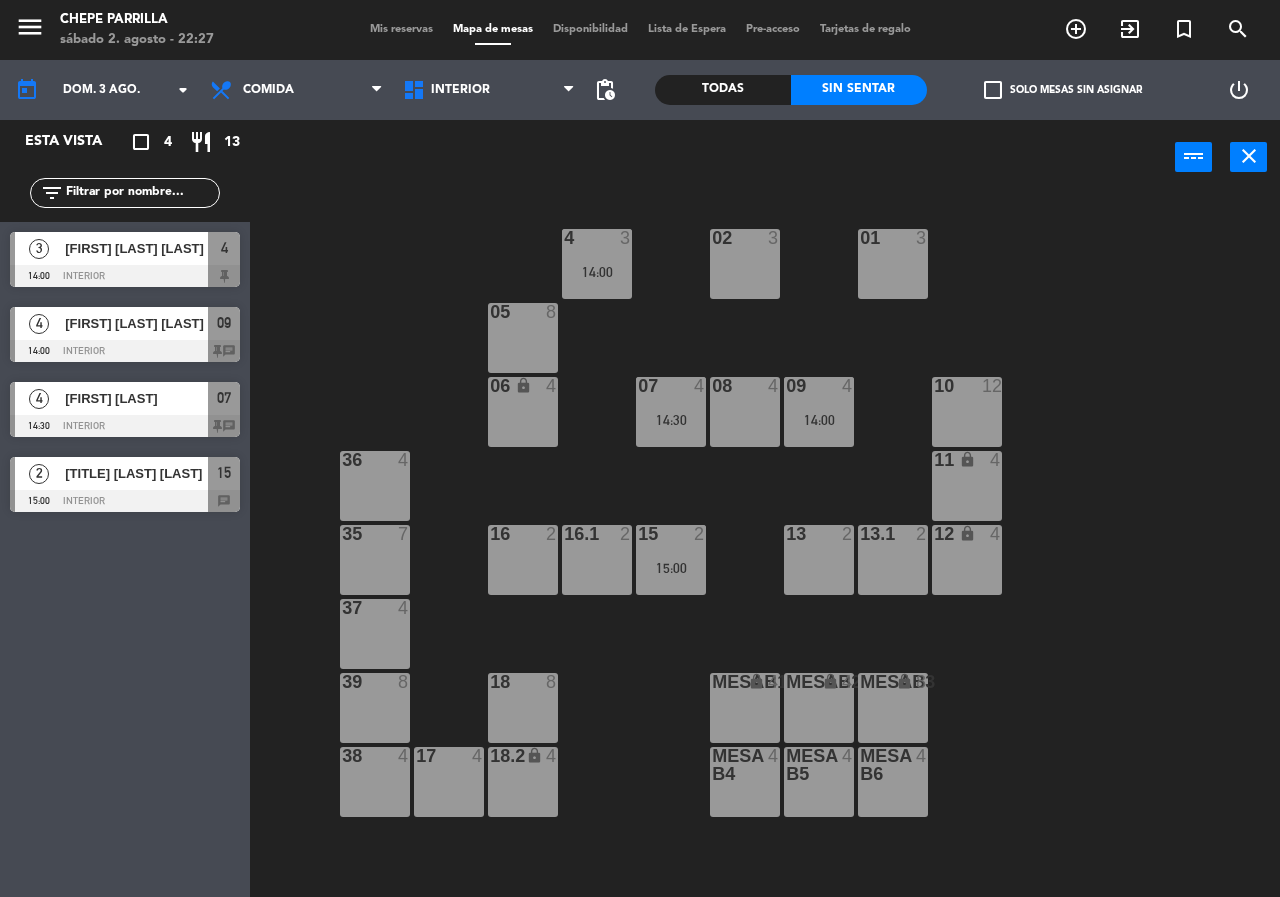 click on "Mis reservas   Mapa de mesas   Disponibilidad   Lista de Espera   Pre-acceso   Tarjetas de regalo" at bounding box center [640, 30] 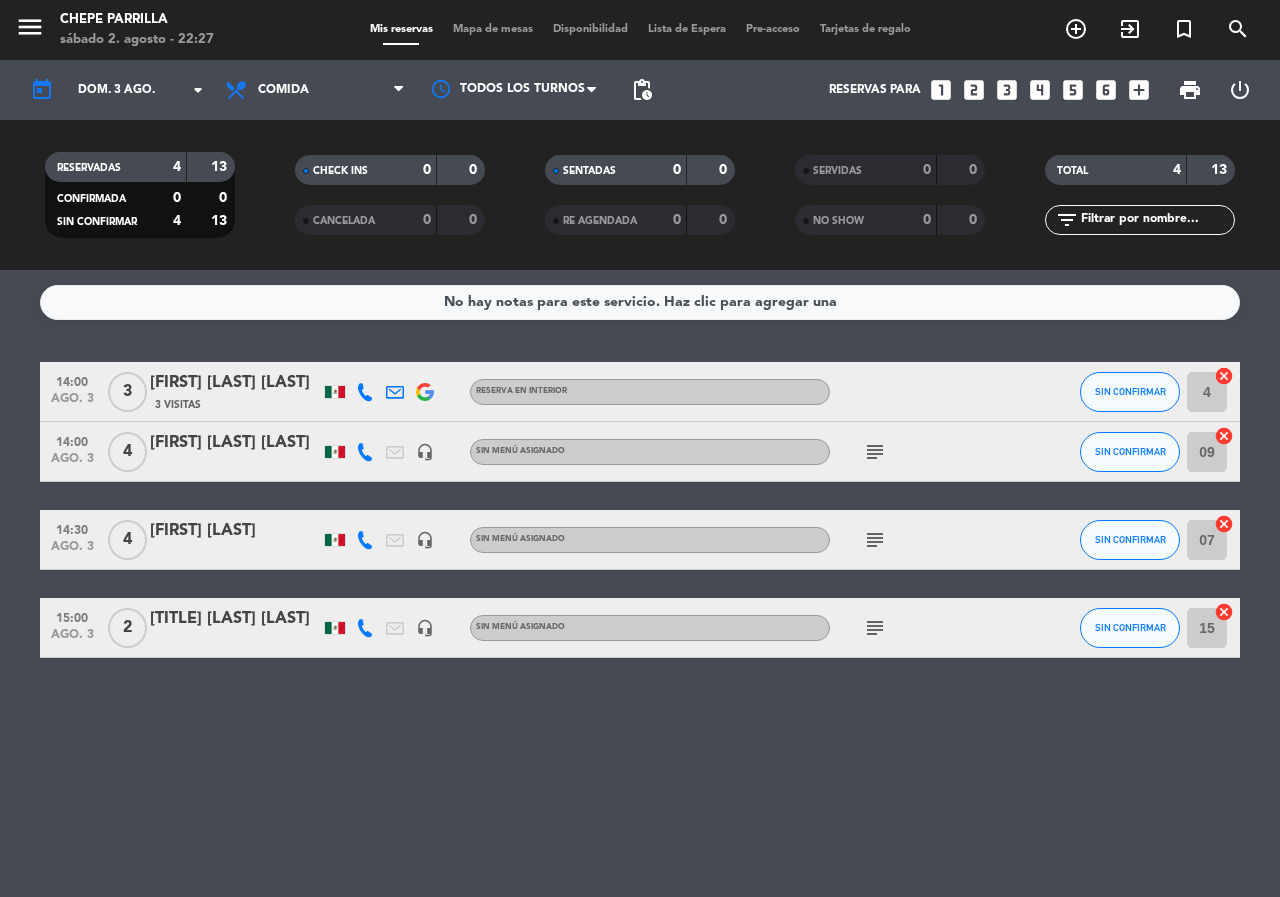 click on "subject" 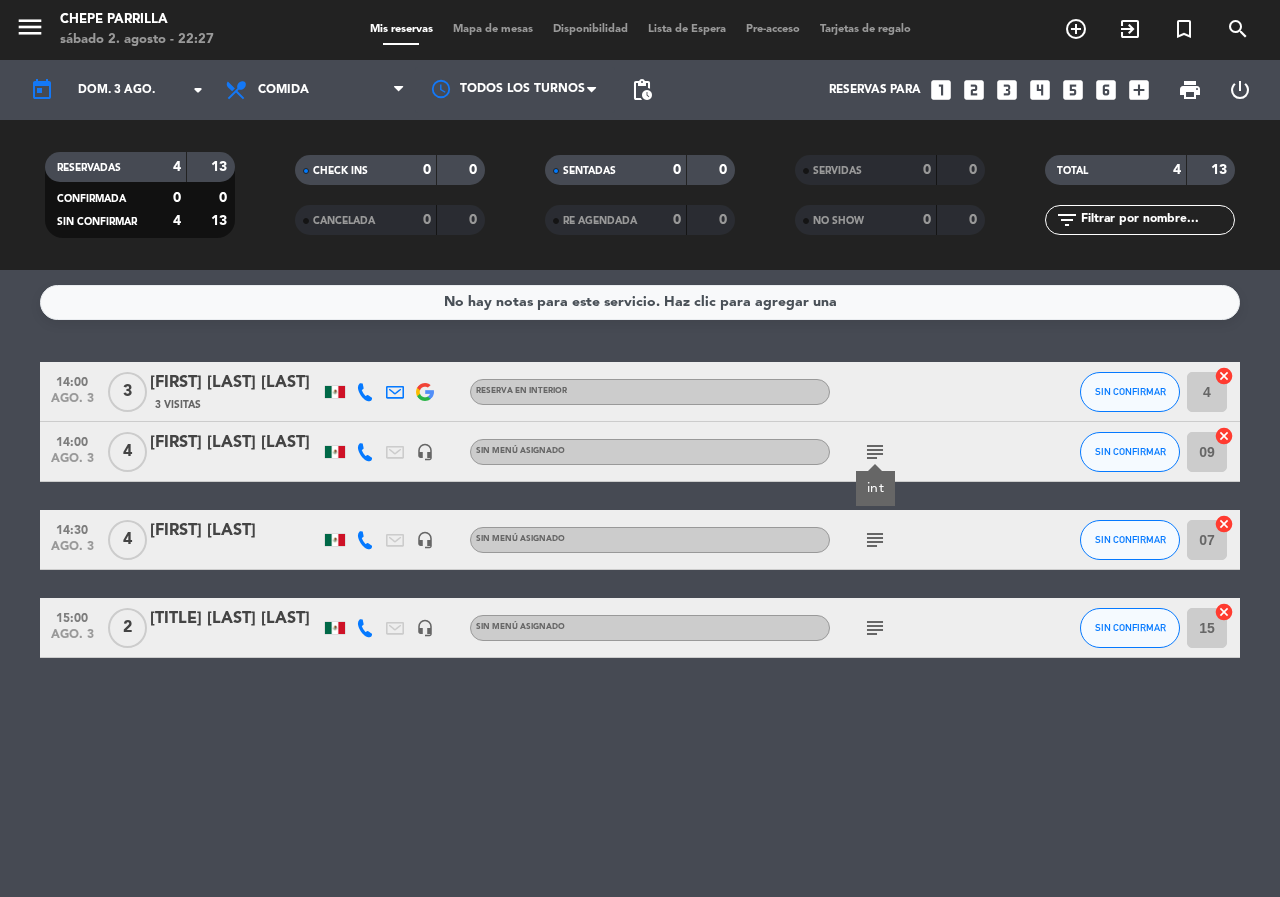 click on "subject" 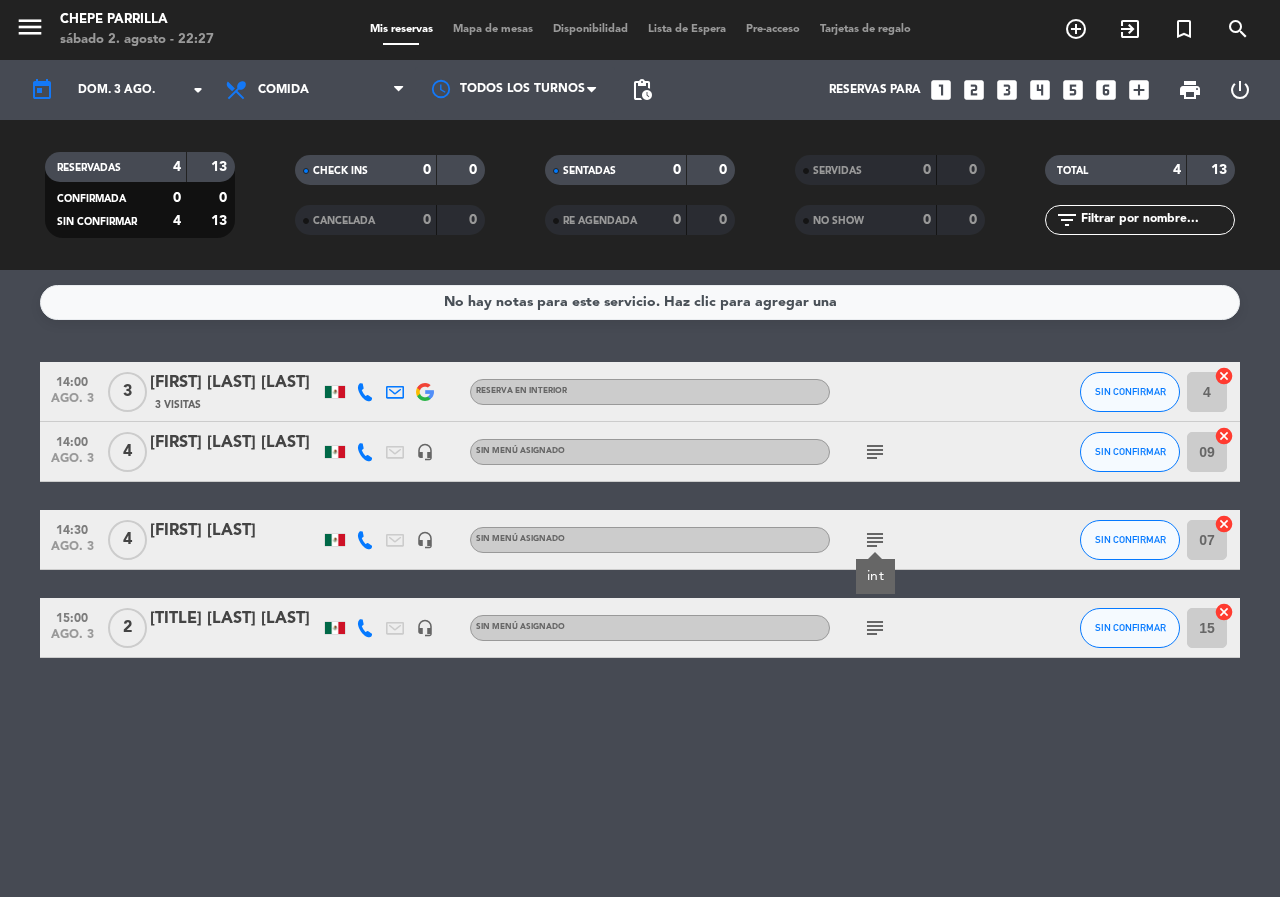 click on "subject" 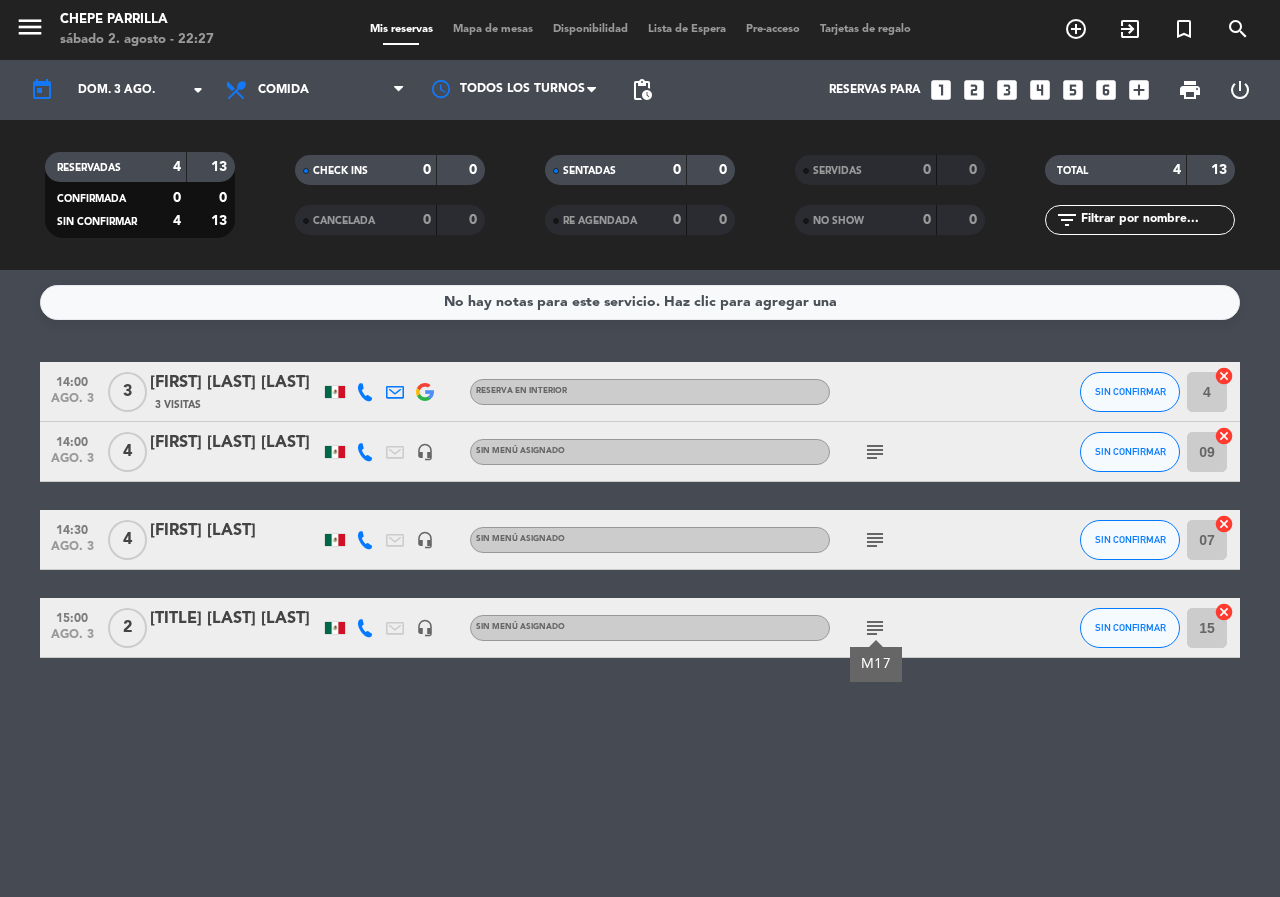 click on "Mapa de mesas" at bounding box center [493, 29] 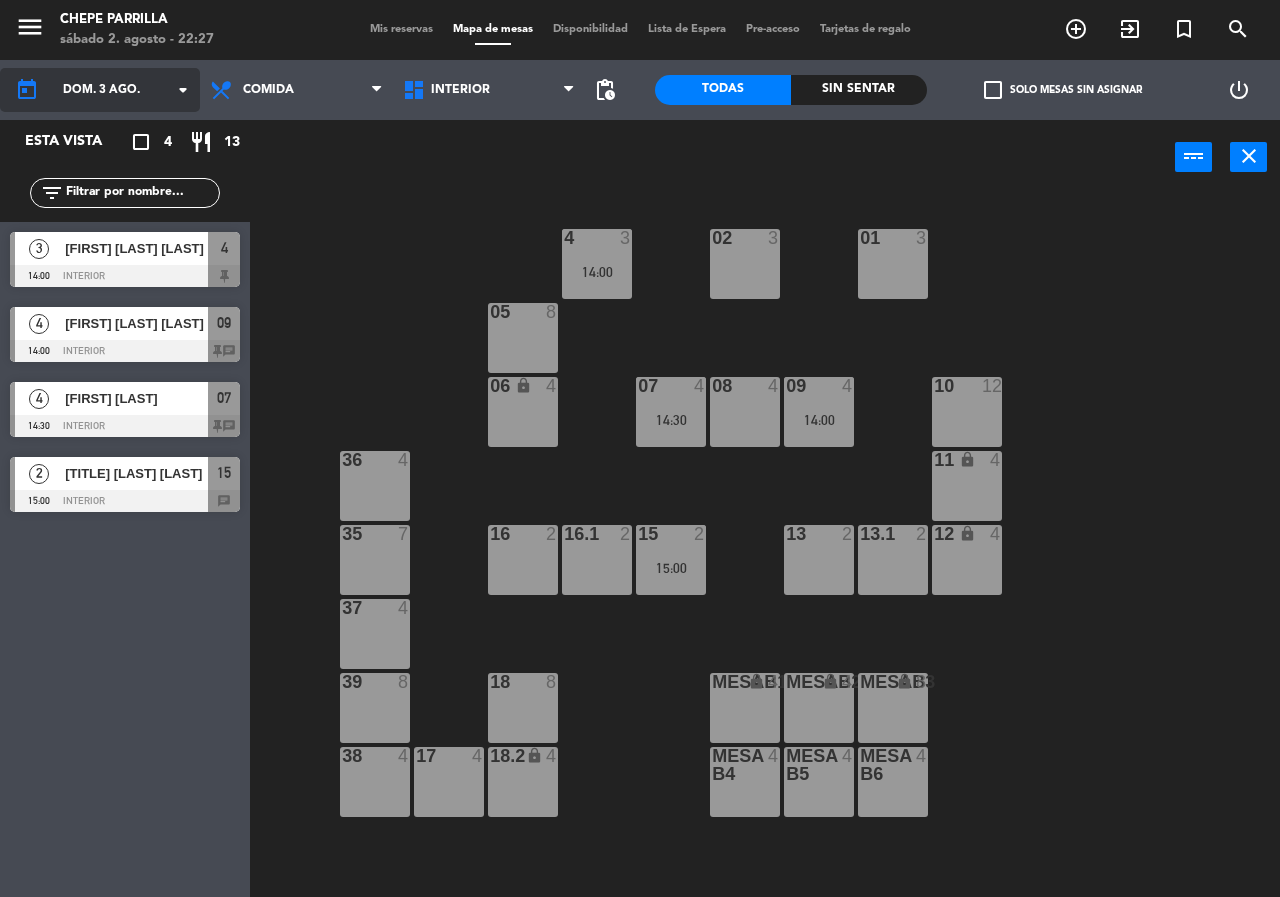 click on "dom. 3 ago." 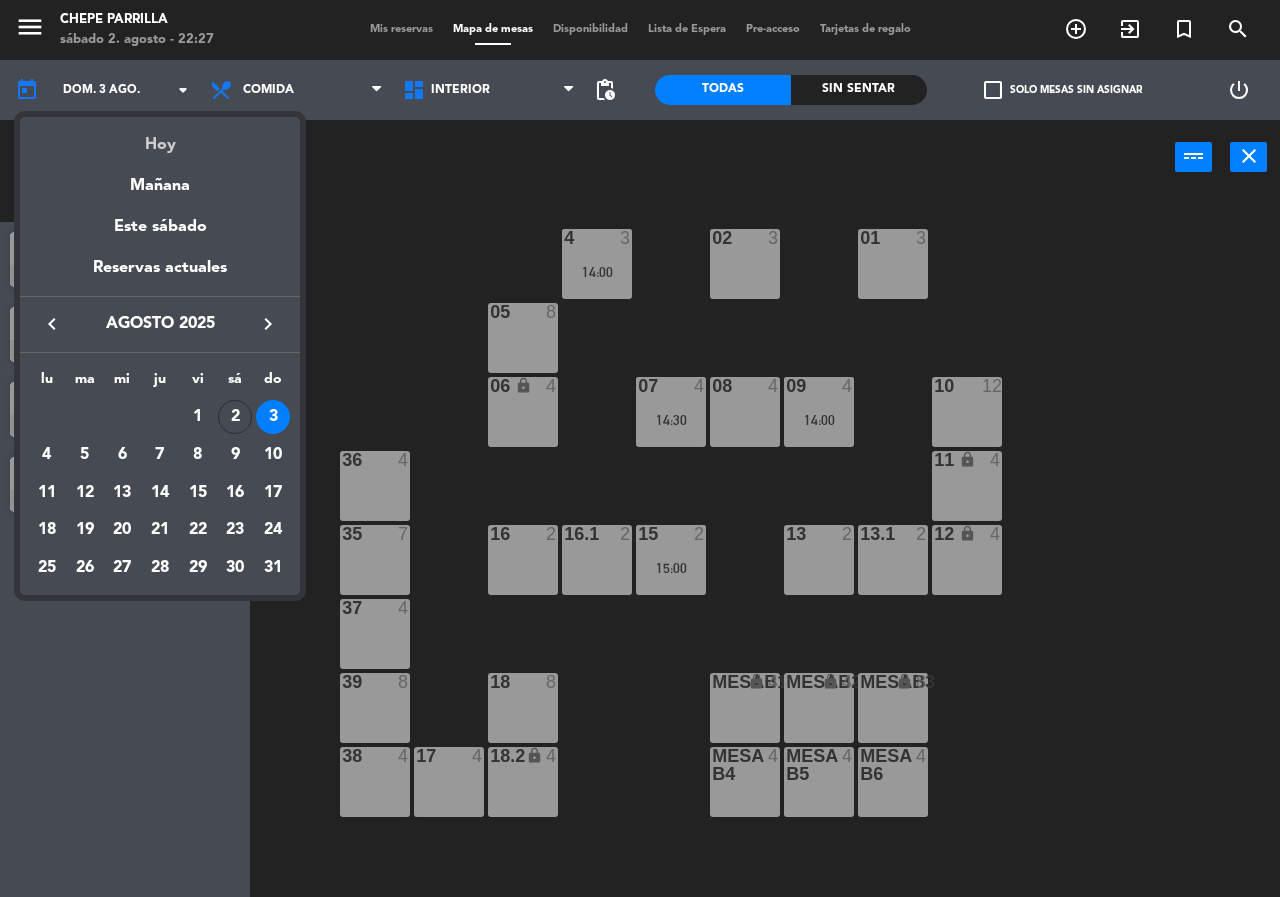 click on "Hoy" at bounding box center (160, 137) 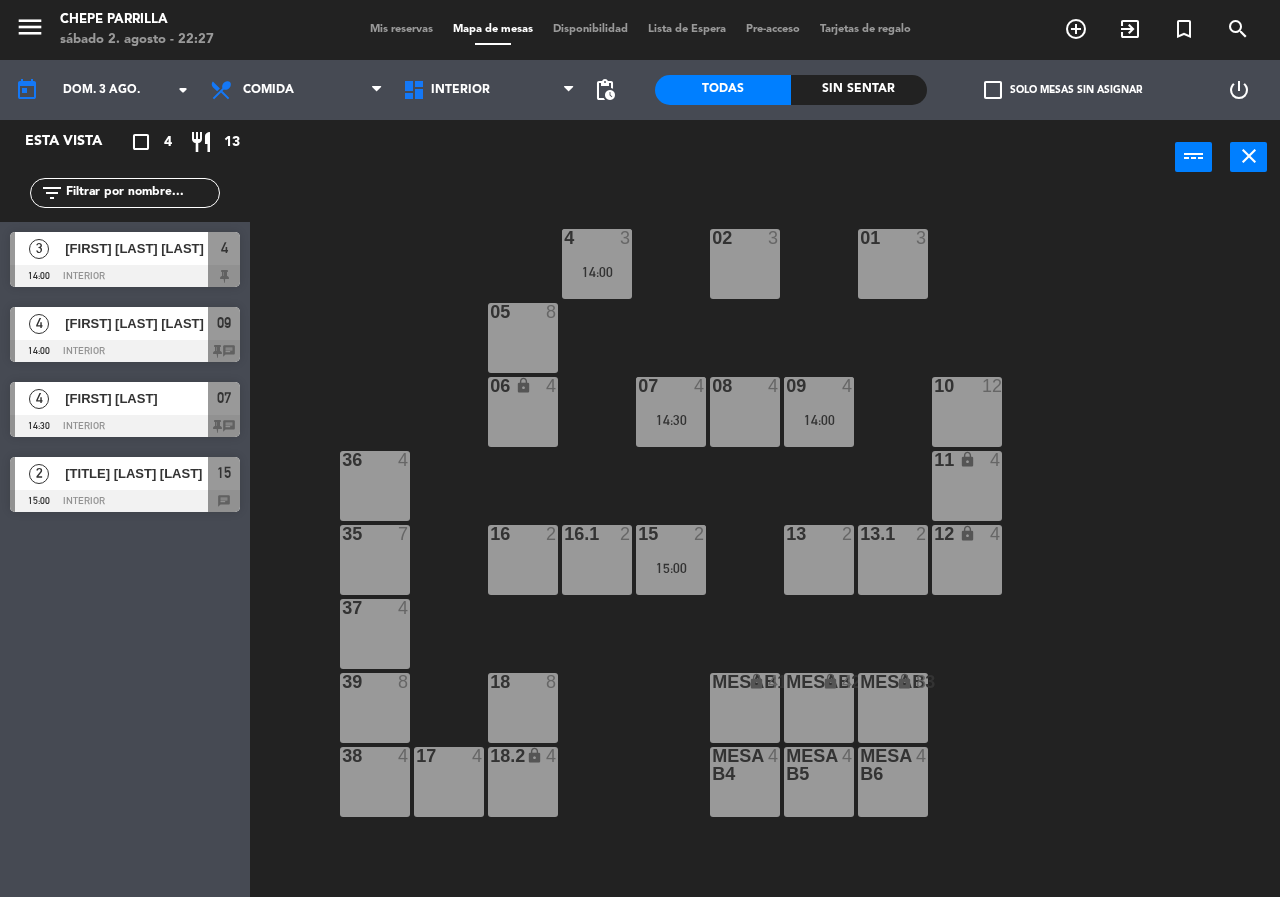 type on "sáb. 2 ago." 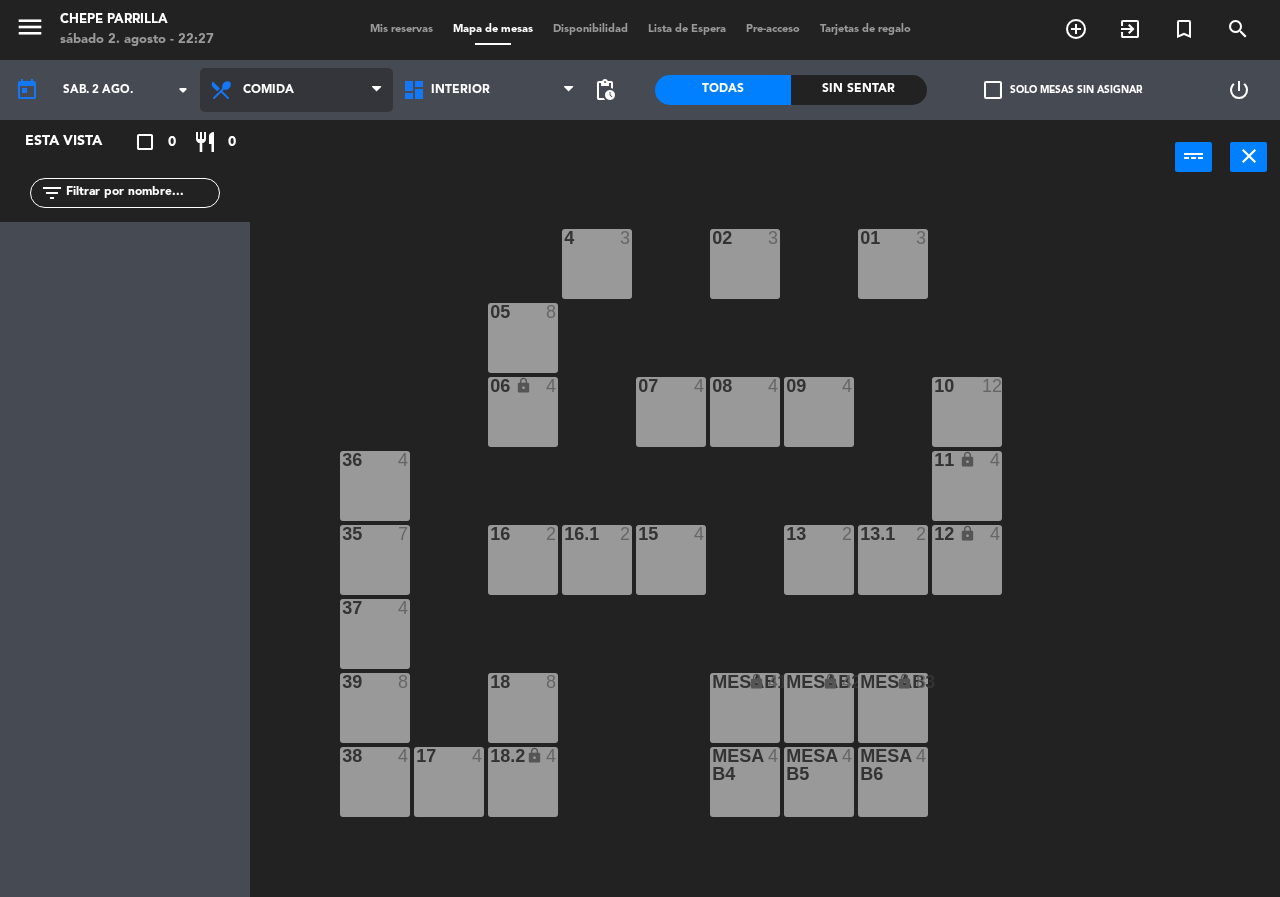 click on "Comida" at bounding box center (296, 90) 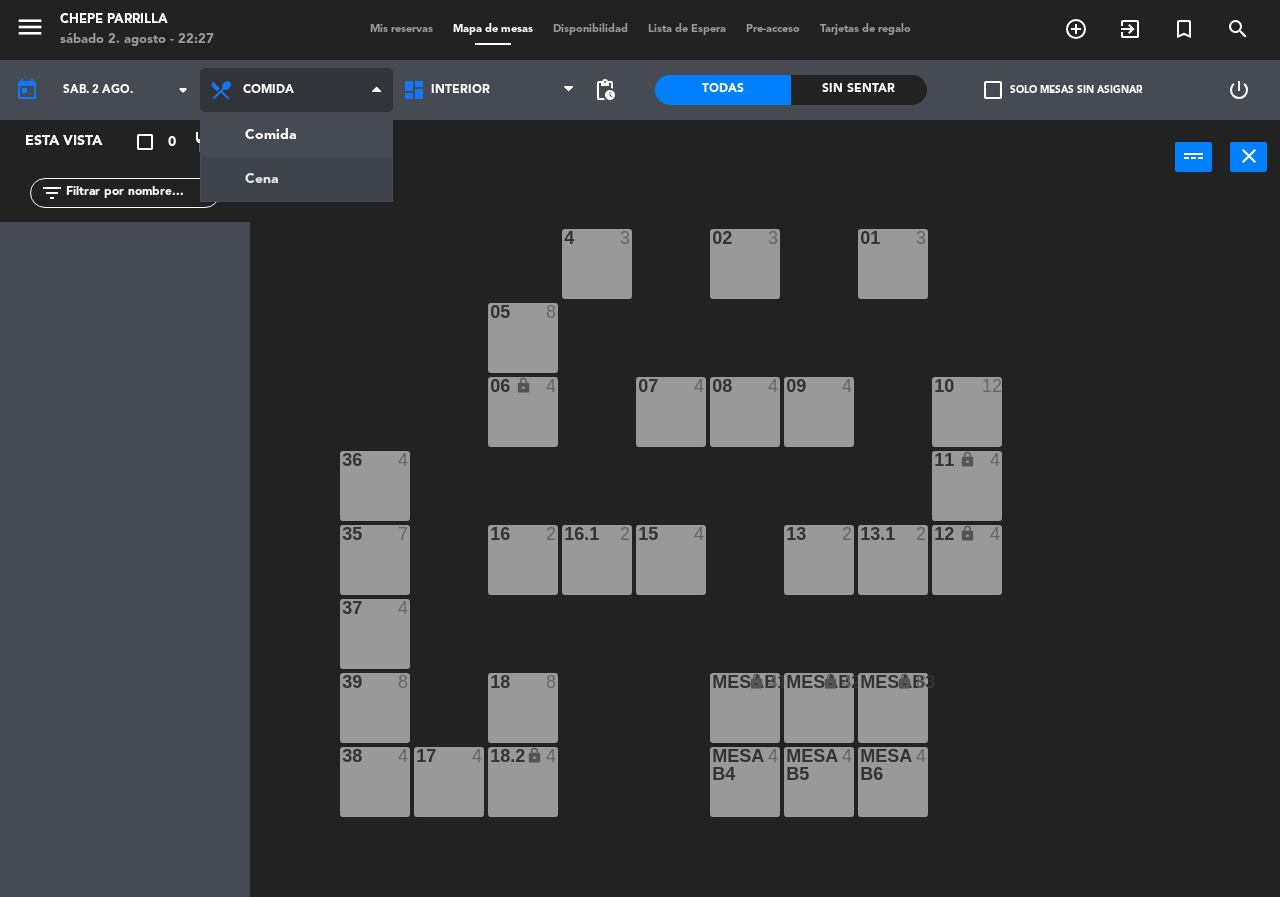 click on "menu  Chepe Parrilla   sábado 2. agosto - 22:27   Mis reservas   Mapa de mesas   Disponibilidad   Lista de Espera   Pre-acceso   Tarjetas de regalo  add_circle_outline exit_to_app turned_in_not search today    sáb. 2 ago. arrow_drop_down  Comida  Cena  Comida  Comida  Cena  Interior   Terraza   Interior   Interior   Terraza  pending_actions  Todas  Sin sentar  check_box_outline_blank   Solo mesas sin asignar   power_settings_new   Esta vista   crop_square  0  restaurant  0 filter_list power_input close 02  3  4  3  01  3  05  8  06 lock  4  07  4  09  4  10  12  08  4  11 lock  4  36  4  16  2  15  4  13  2  12 lock  4  16.1  2  13.1  2  35  7  37  4  18  8  MesaB1 lock  4  MESAB2 lock  4  MESAB3 lock  8  39  8  18.2 lock  4  17  4  MESA B4  4  MESA B5  4  MESA B6  4  38  4" 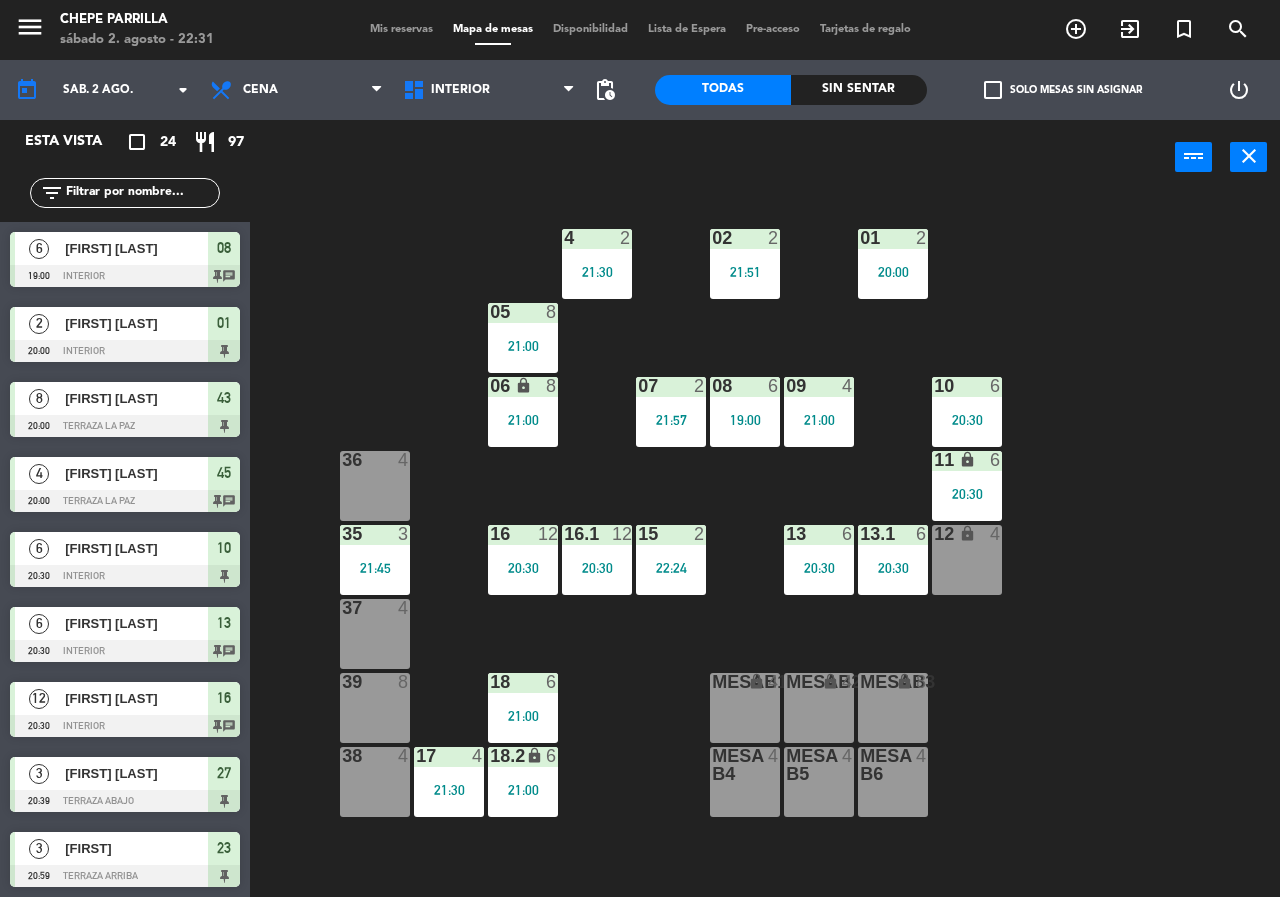click on "02  2   [TIME]  4  2   [TIME]  01  2   [TIME]  05  8   [TIME]  06 lock  8   [TIME]  07  2   [TIME]  09  4   [TIME]  10  6   [TIME]  08  6   [TIME]  11 lock  6   [TIME]  36  4  16  12   [TIME]  15  4  13  6   [TIME]  12 lock  3   [TIME]  16.1  12   [TIME]  13.1  6   [TIME]  35  2   [TIME]  37  4  18  6   [TIME]  MesaB1 lock  4  MESAB2 lock  4  MESAB3 lock  8  39  8  18.2 lock  6   [TIME]  17  4   [TIME]  MESA B4  4  MESA B5  4  MESA B6  4  38  4" 